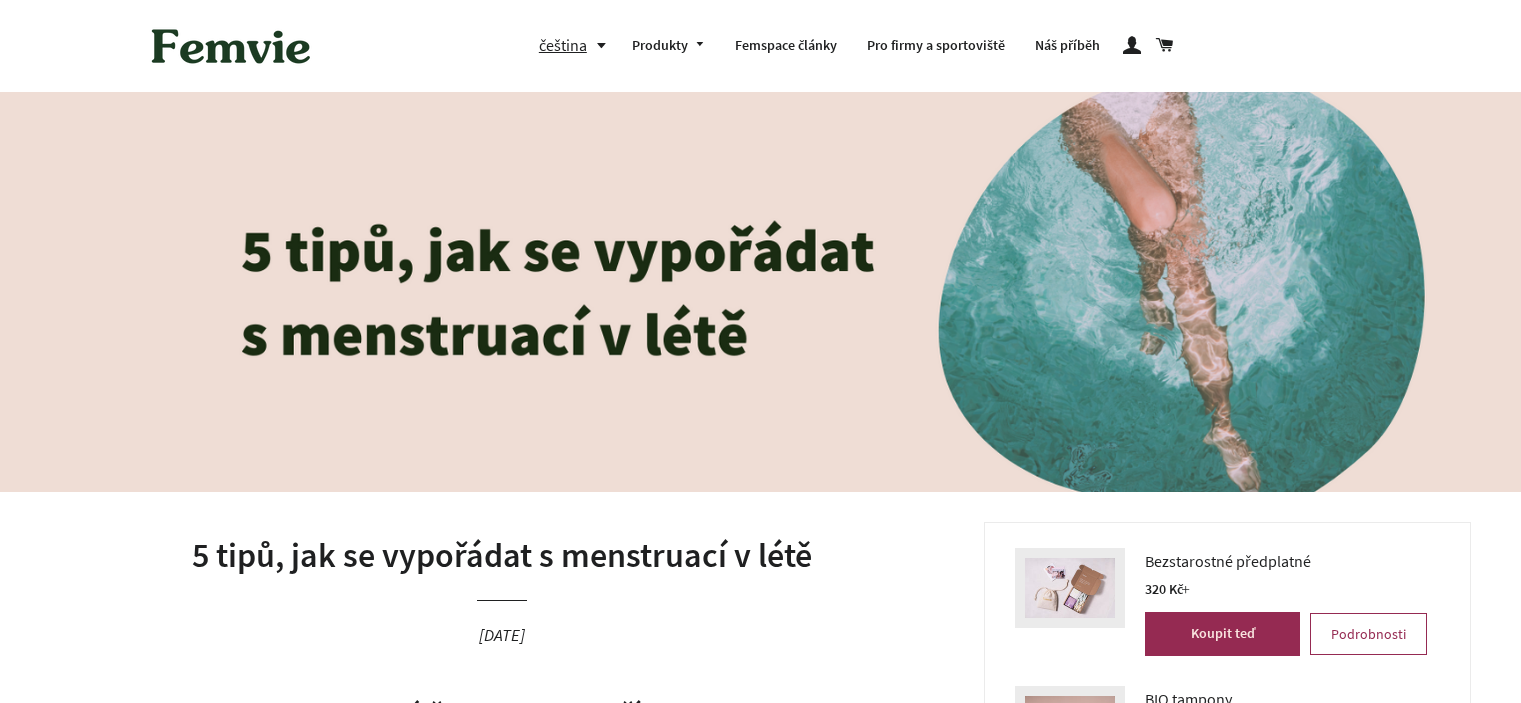 scroll, scrollTop: 0, scrollLeft: 0, axis: both 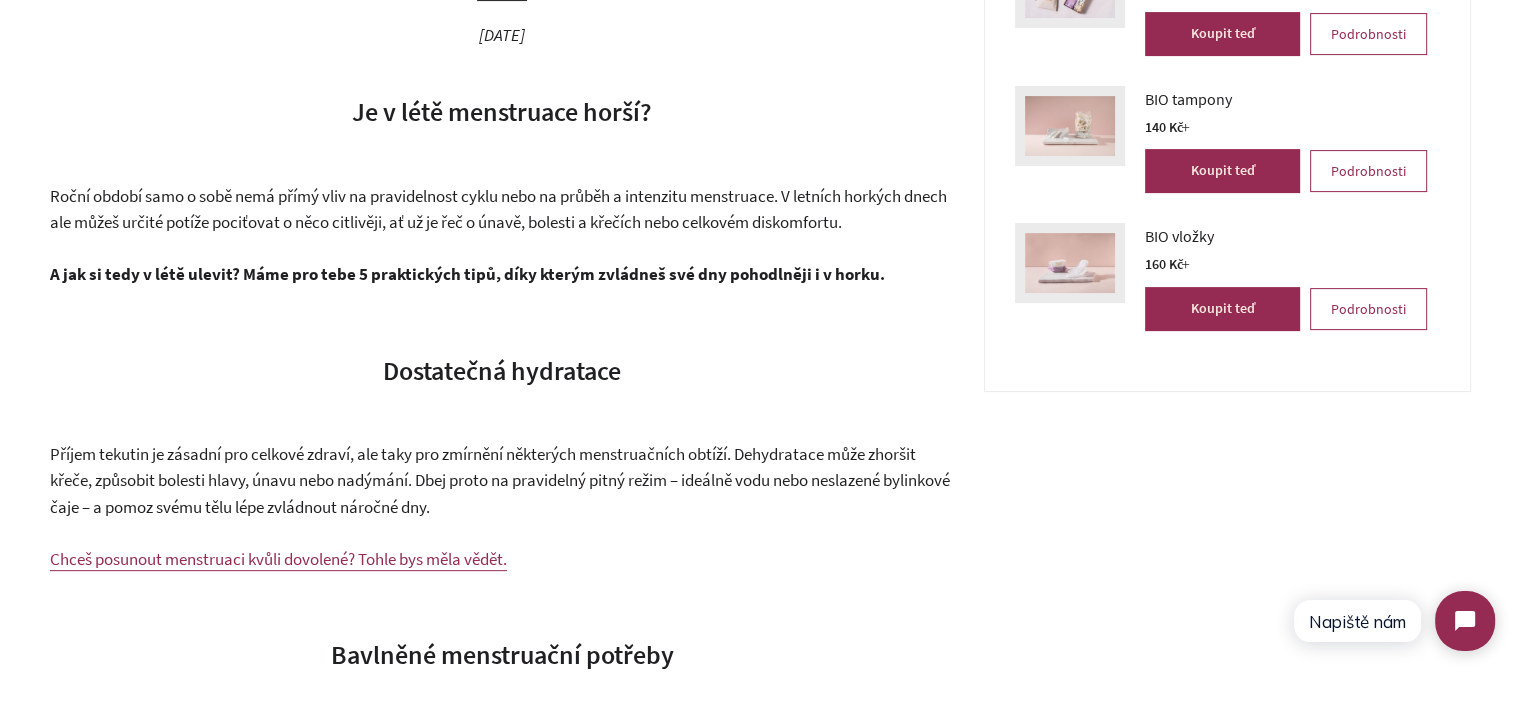 click on "5 tipů, jak se vypořádat s menstruací v létě
23. červenec 2025" at bounding box center [502, 8] 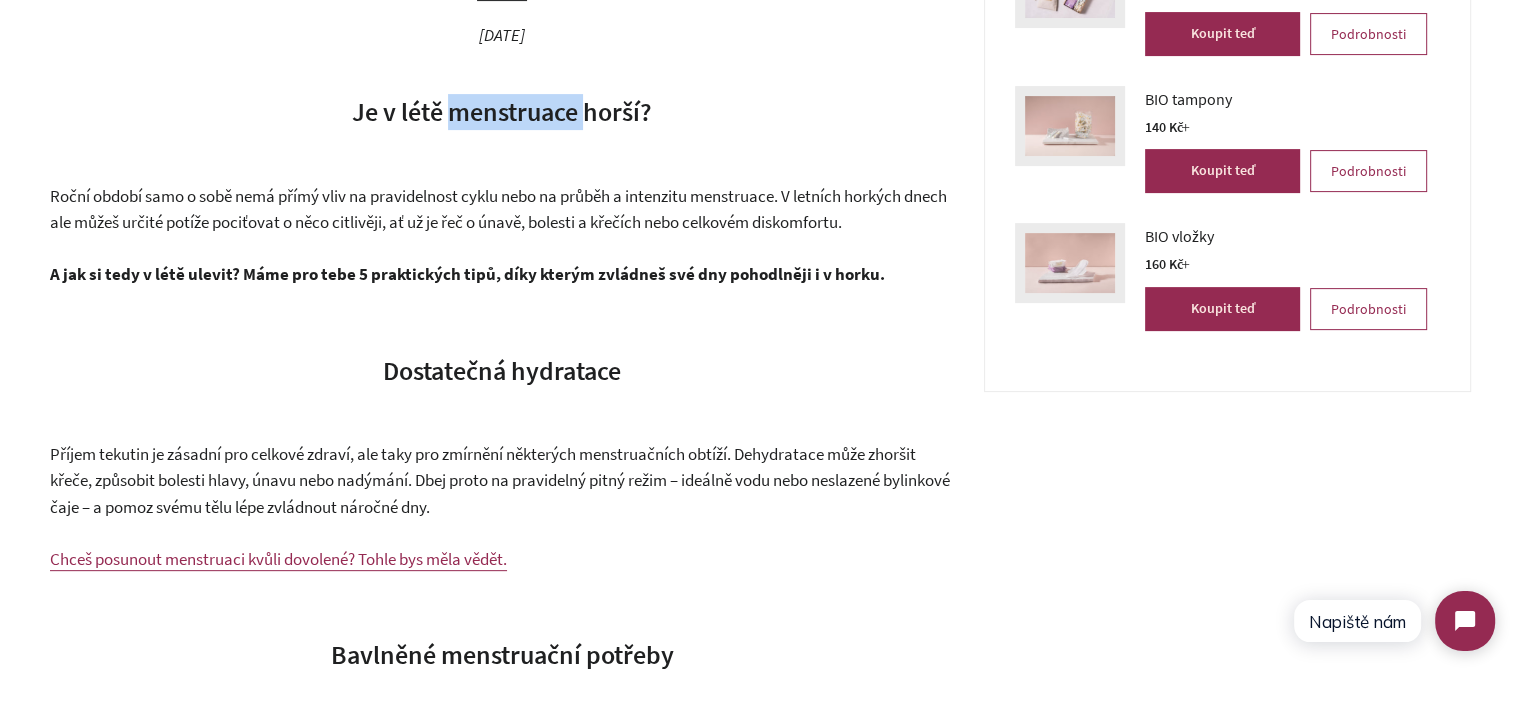 click on "Je v létě menstruace horší?" at bounding box center [502, 111] 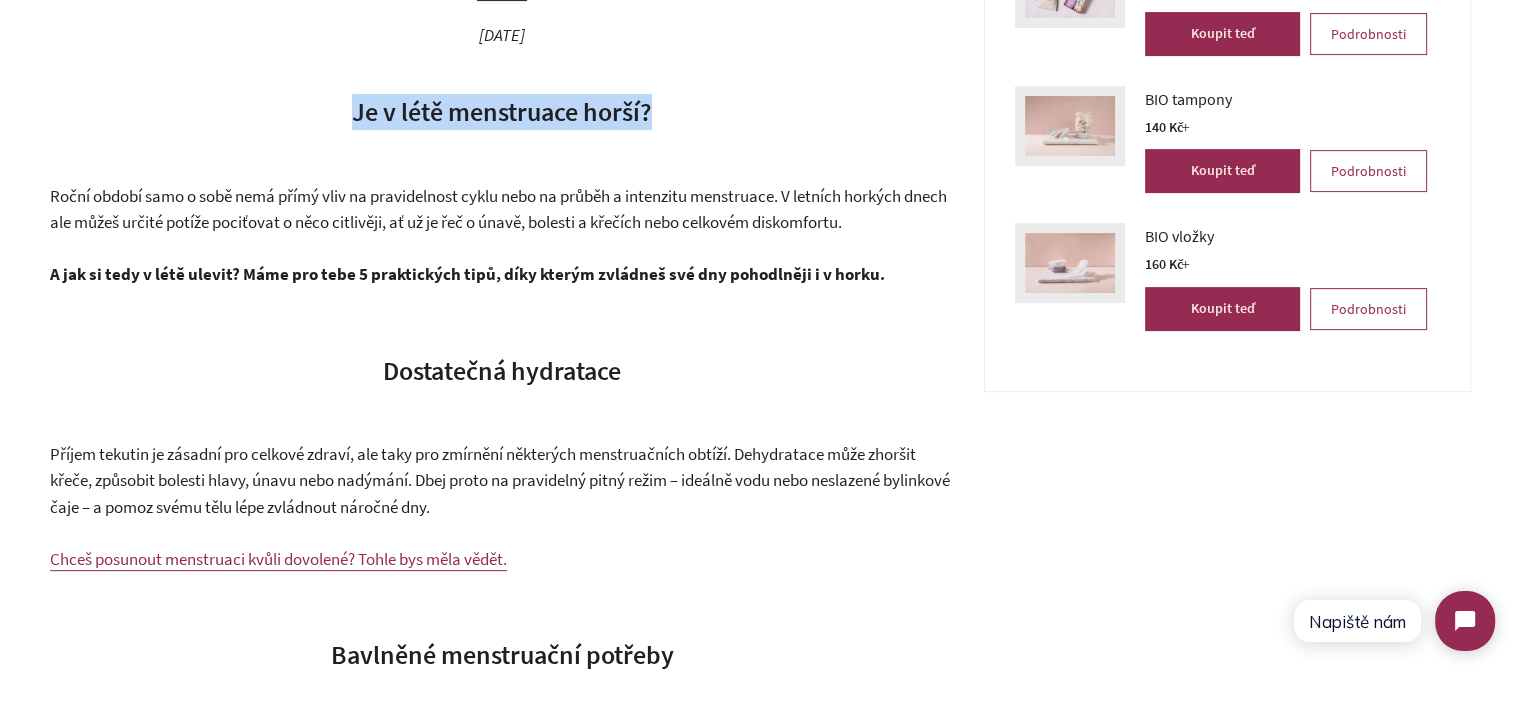 click on "Je v létě menstruace horší?" at bounding box center (502, 111) 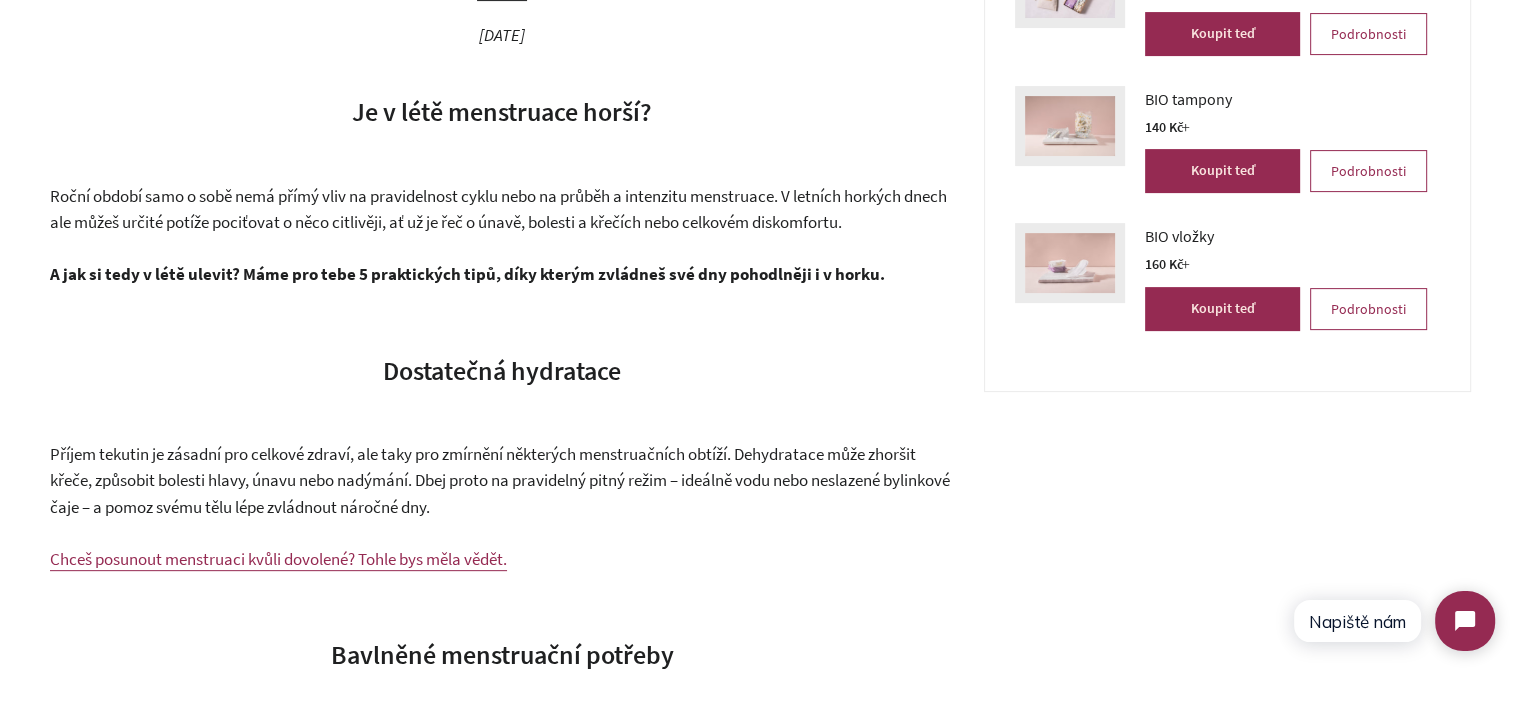 click on "Je v létě menstruace horší?
Roční období samo o sobě nemá přímý vliv na pravidelnost cyklu nebo na průběh a intenzitu menstruace. V letních horkých dnech ale můžeš určité potíže pociťovat o něco citlivěji, ať už je řeč o únavě, bolesti a křečích nebo celkovém diskomfortu.
A jak si tedy v létě ulevit? Máme pro tebe 5 praktických tipů, díky kterým zvládneš své dny pohodlněji i v horku.
Dostatečná hydratace
Příjem tekutin je zásadní pro celkové zdraví, ale taky pro zmírnění některých menstruačních obtíží. Dehydratace může zhoršit křeče, způsobit bolesti hlavy, únavu nebo nadýmání. Dbej proto na pravidelný pitný režim – ideálně vodu nebo neslazené bylinkové čaje – a pomoz svému tělu lépe zvládnout náročné dny.
Chceš posunout menstruaci kvůli dovolené? Tohle bys měla vědět.
Bavlněné menstruační potřeby
vložky a tampony
Prodyšné oblečení
Pohyb" at bounding box center (502, 1169) 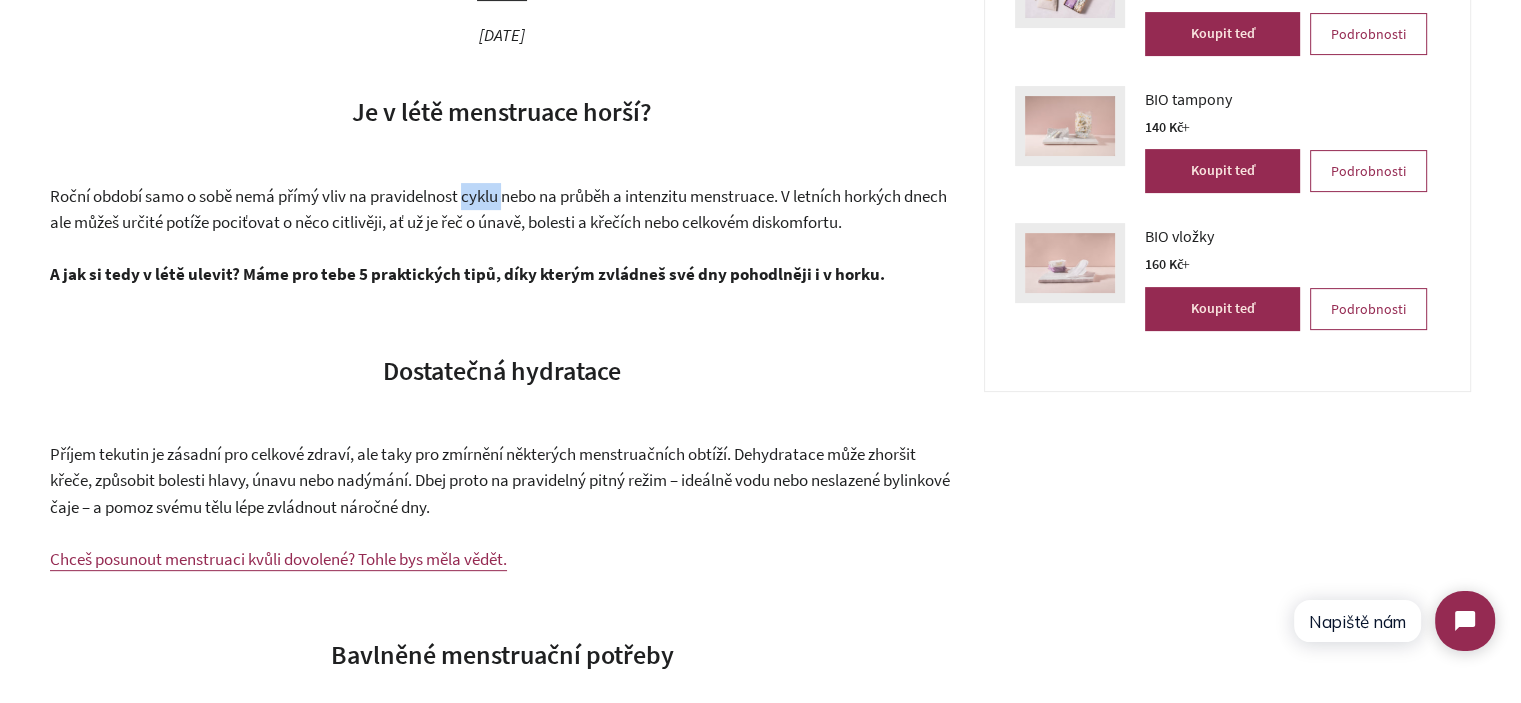 click on "Je v létě menstruace horší?
Roční období samo o sobě nemá přímý vliv na pravidelnost cyklu nebo na průběh a intenzitu menstruace. V letních horkých dnech ale můžeš určité potíže pociťovat o něco citlivěji, ať už je řeč o únavě, bolesti a křečích nebo celkovém diskomfortu.
A jak si tedy v létě ulevit? Máme pro tebe 5 praktických tipů, díky kterým zvládneš své dny pohodlněji i v horku.
Dostatečná hydratace
Příjem tekutin je zásadní pro celkové zdraví, ale taky pro zmírnění některých menstruačních obtíží. Dehydratace může zhoršit křeče, způsobit bolesti hlavy, únavu nebo nadýmání. Dbej proto na pravidelný pitný režim – ideálně vodu nebo neslazené bylinkové čaje – a pomoz svému tělu lépe zvládnout náročné dny.
Chceš posunout menstruaci kvůli dovolené? Tohle bys měla vědět.
Bavlněné menstruační potřeby
vložky a tampony
Prodyšné oblečení
Pohyb" at bounding box center (502, 1169) 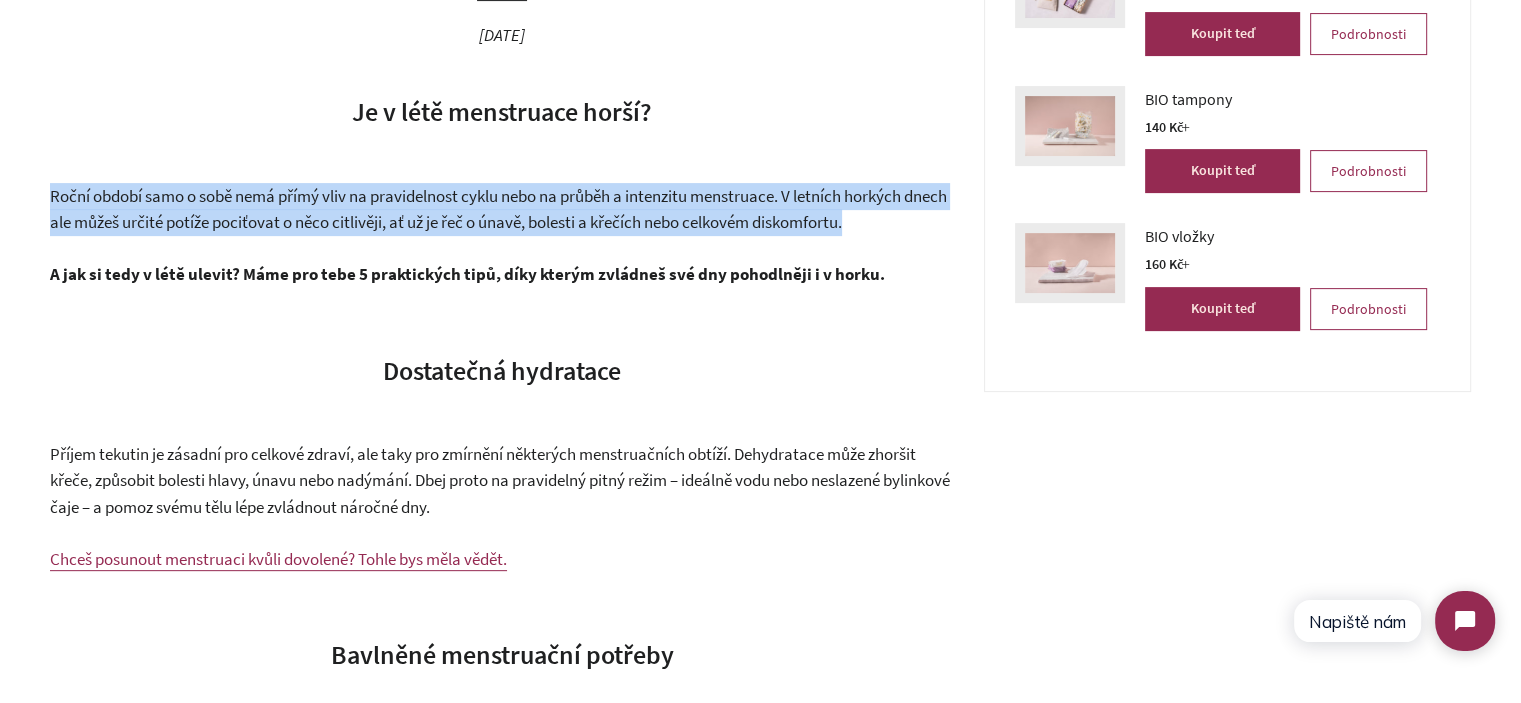 drag, startPoint x: 476, startPoint y: 164, endPoint x: 809, endPoint y: 230, distance: 339.47754 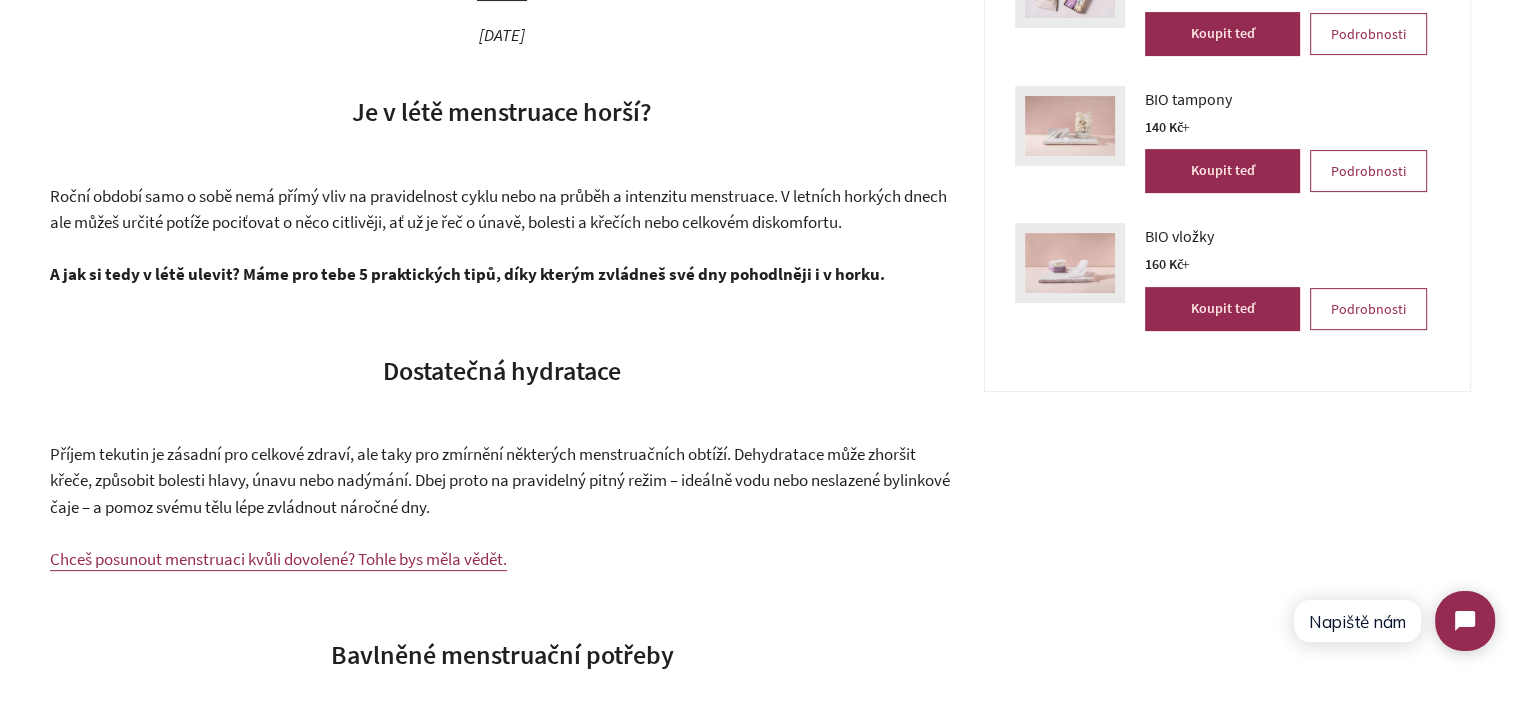 drag, startPoint x: 840, startPoint y: 248, endPoint x: 852, endPoint y: 261, distance: 17.691807 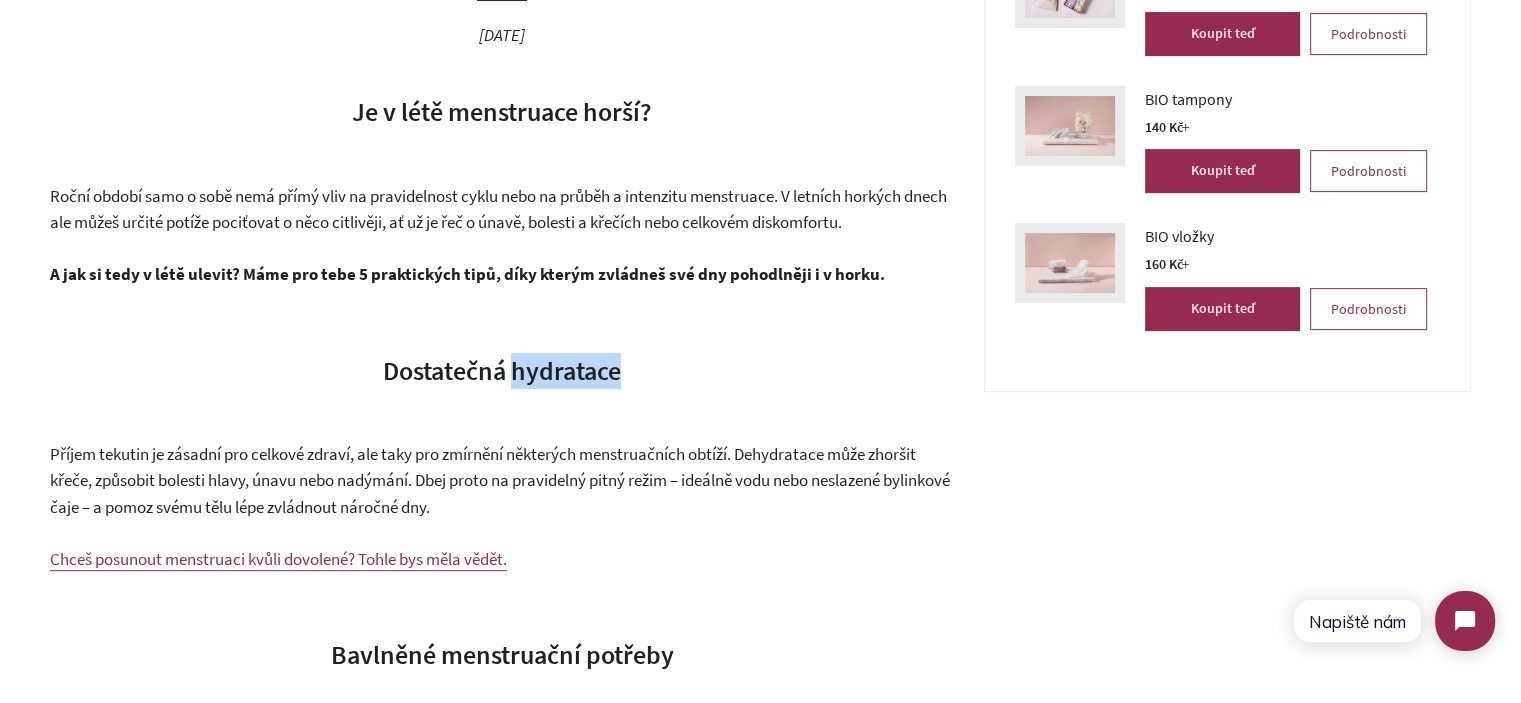 click on "Dostatečná hydratace" at bounding box center (502, 370) 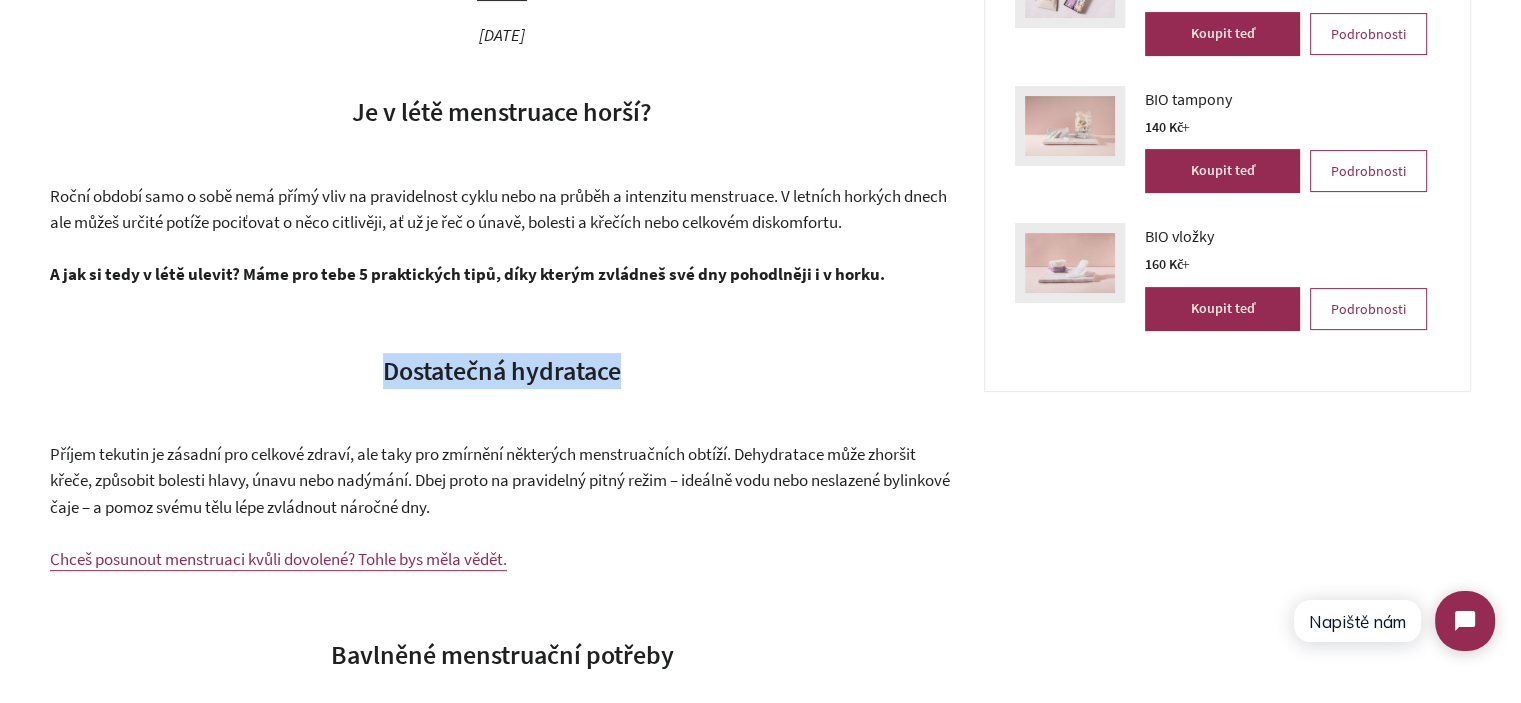 click on "Dostatečná hydratace" at bounding box center (502, 370) 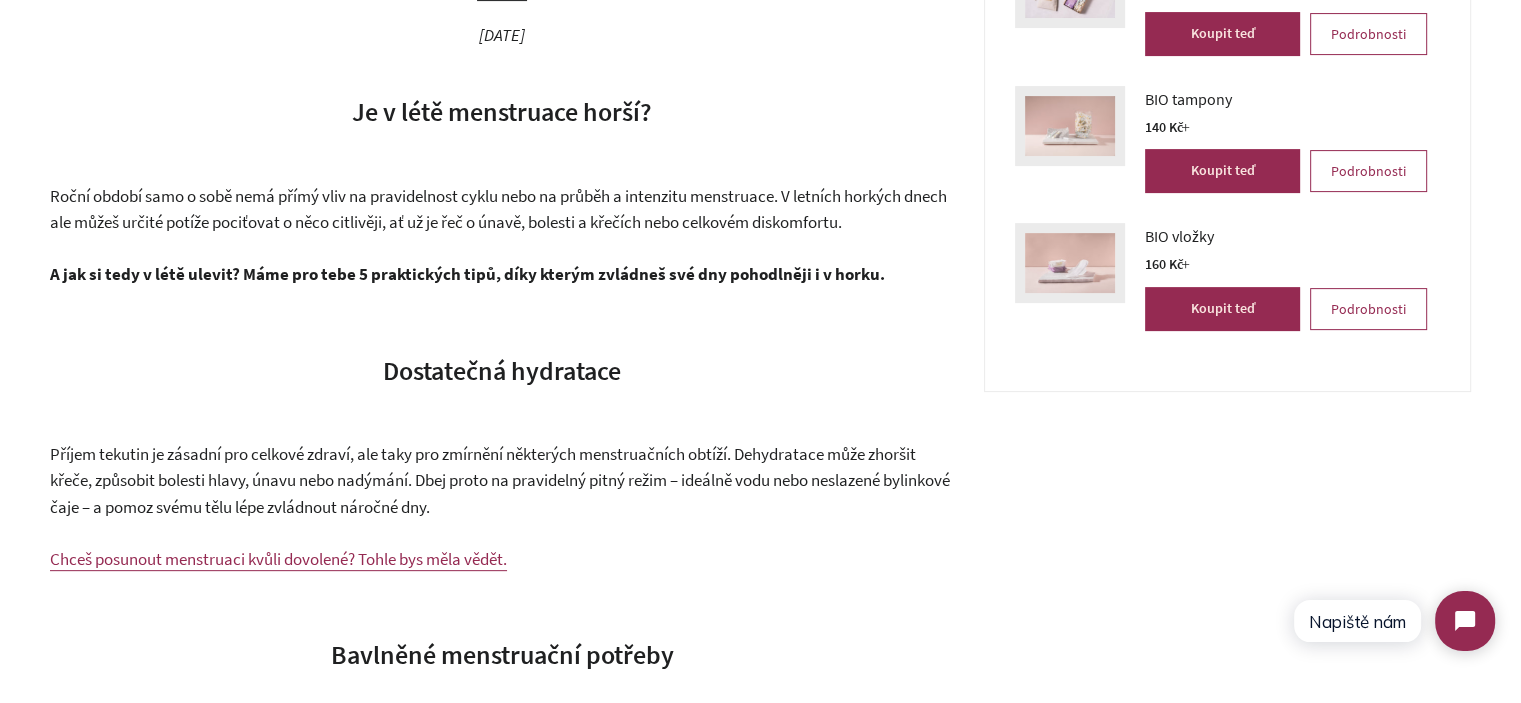 click on "Je v létě menstruace horší?
Roční období samo o sobě nemá přímý vliv na pravidelnost cyklu nebo na průběh a intenzitu menstruace. V letních horkých dnech ale můžeš určité potíže pociťovat o něco citlivěji, ať už je řeč o únavě, bolesti a křečích nebo celkovém diskomfortu.
A jak si tedy v létě ulevit? Máme pro tebe 5 praktických tipů, díky kterým zvládneš své dny pohodlněji i v horku.
Dostatečná hydratace
Příjem tekutin je zásadní pro celkové zdraví, ale taky pro zmírnění některých menstruačních obtíží. Dehydratace může zhoršit křeče, způsobit bolesti hlavy, únavu nebo nadýmání. Dbej proto na pravidelný pitný režim – ideálně vodu nebo neslazené bylinkové čaje – a pomoz svému tělu lépe zvládnout náročné dny.
Chceš posunout menstruaci kvůli dovolené? Tohle bys měla vědět.
Bavlněné menstruační potřeby
vložky a tampony
Prodyšné oblečení
Pohyb" at bounding box center (502, 1169) 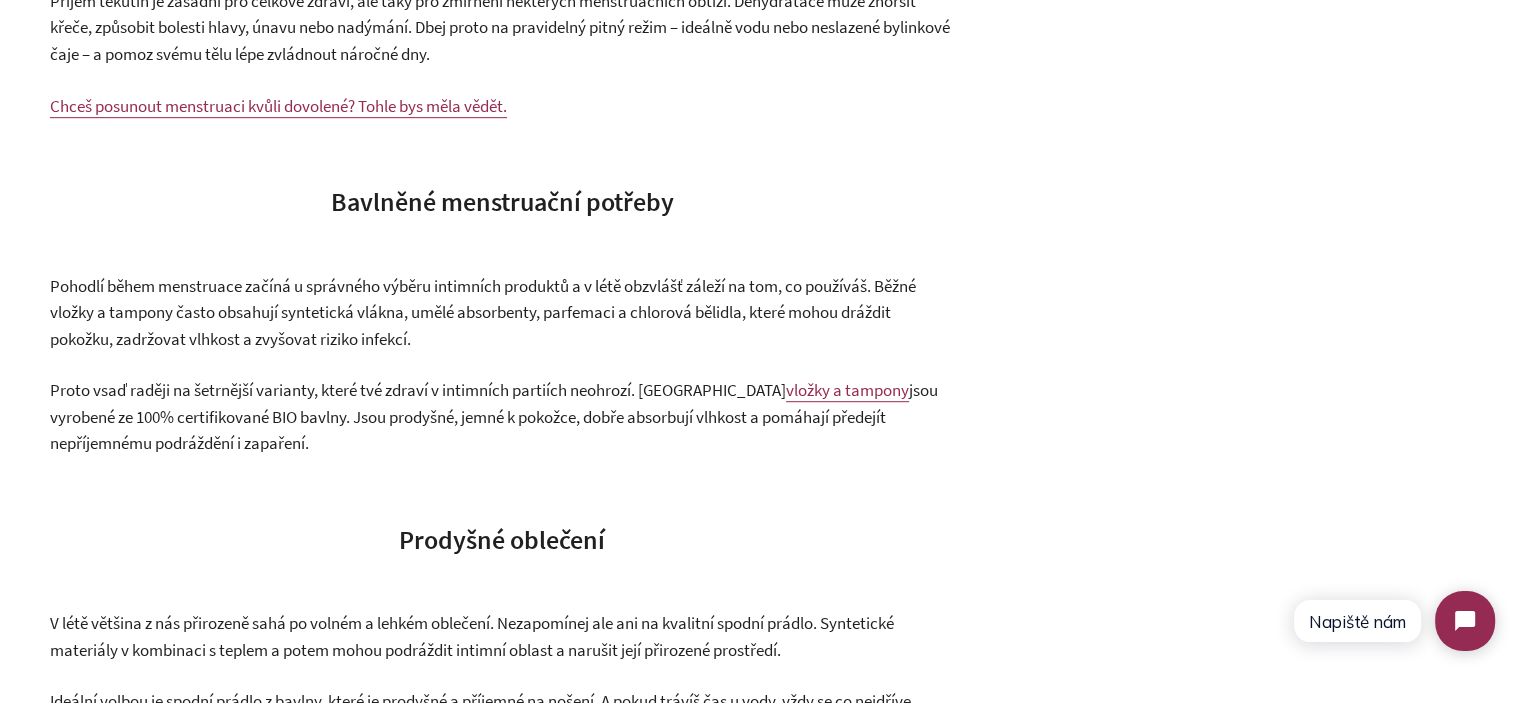 scroll, scrollTop: 1100, scrollLeft: 0, axis: vertical 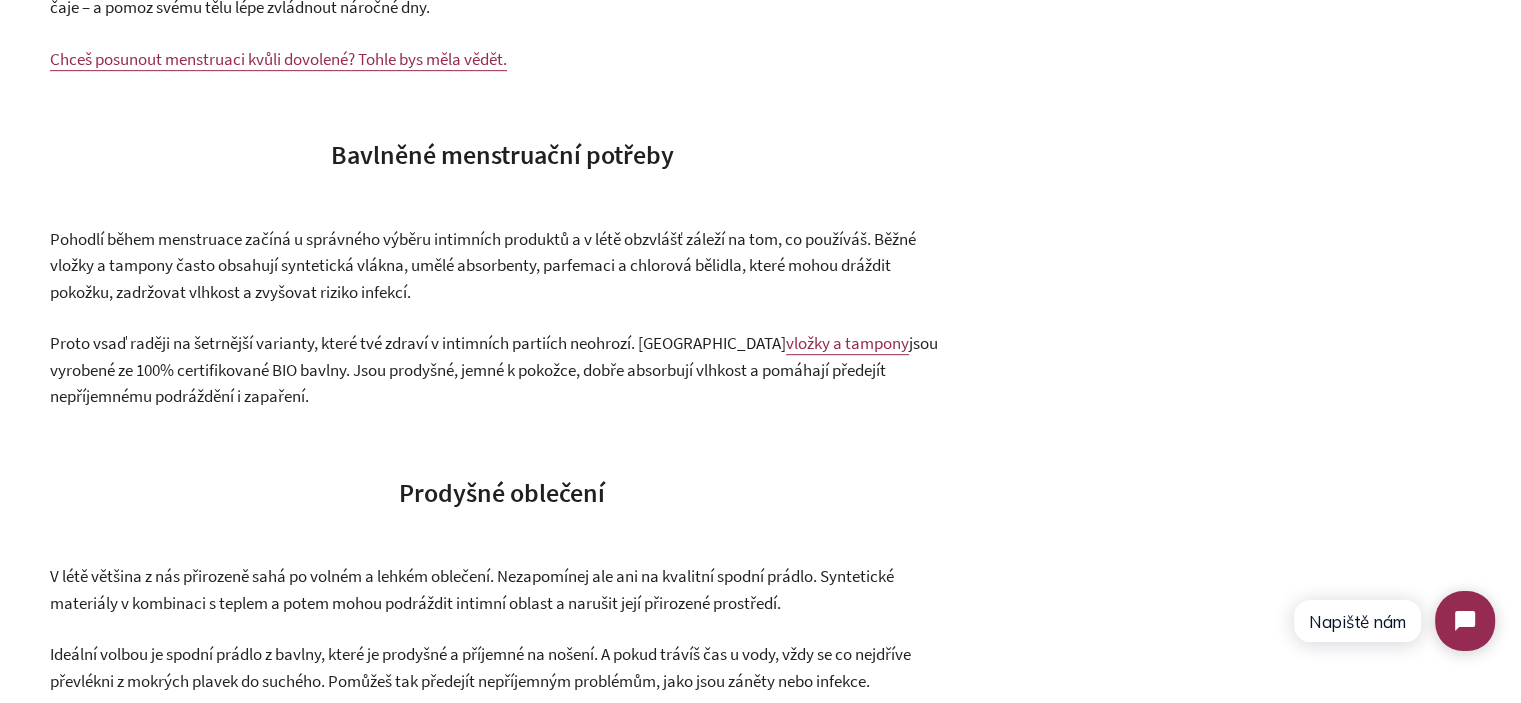 click on "Je v létě menstruace horší?
Roční období samo o sobě nemá přímý vliv na pravidelnost cyklu nebo na průběh a intenzitu menstruace. V letních horkých dnech ale můžeš určité potíže pociťovat o něco citlivěji, ať už je řeč o únavě, bolesti a křečích nebo celkovém diskomfortu.
A jak si tedy v létě ulevit? Máme pro tebe 5 praktických tipů, díky kterým zvládneš své dny pohodlněji i v horku.
Dostatečná hydratace
Příjem tekutin je zásadní pro celkové zdraví, ale taky pro zmírnění některých menstruačních obtíží. Dehydratace může zhoršit křeče, způsobit bolesti hlavy, únavu nebo nadýmání. Dbej proto na pravidelný pitný režim – ideálně vodu nebo neslazené bylinkové čaje – a pomoz svému tělu lépe zvládnout náročné dny.
Chceš posunout menstruaci kvůli dovolené? Tohle bys měla vědět.
Bavlněné menstruační potřeby
vložky a tampony
Prodyšné oblečení
Pohyb" at bounding box center [502, 669] 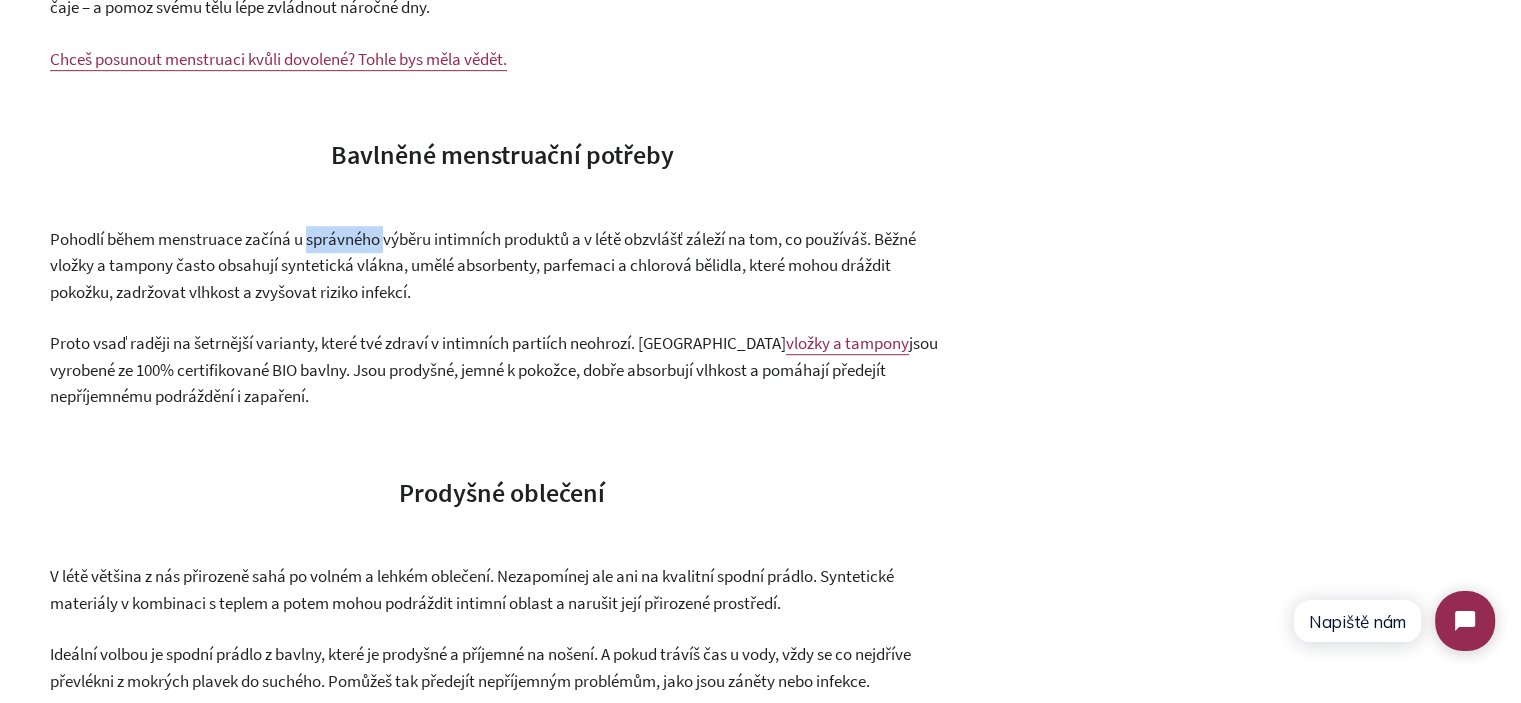 click on "Je v létě menstruace horší?
Roční období samo o sobě nemá přímý vliv na pravidelnost cyklu nebo na průběh a intenzitu menstruace. V letních horkých dnech ale můžeš určité potíže pociťovat o něco citlivěji, ať už je řeč o únavě, bolesti a křečích nebo celkovém diskomfortu.
A jak si tedy v létě ulevit? Máme pro tebe 5 praktických tipů, díky kterým zvládneš své dny pohodlněji i v horku.
Dostatečná hydratace
Příjem tekutin je zásadní pro celkové zdraví, ale taky pro zmírnění některých menstruačních obtíží. Dehydratace může zhoršit křeče, způsobit bolesti hlavy, únavu nebo nadýmání. Dbej proto na pravidelný pitný režim – ideálně vodu nebo neslazené bylinkové čaje – a pomoz svému tělu lépe zvládnout náročné dny.
Chceš posunout menstruaci kvůli dovolené? Tohle bys měla vědět.
Bavlněné menstruační potřeby
vložky a tampony
Prodyšné oblečení
Pohyb" at bounding box center (502, 669) 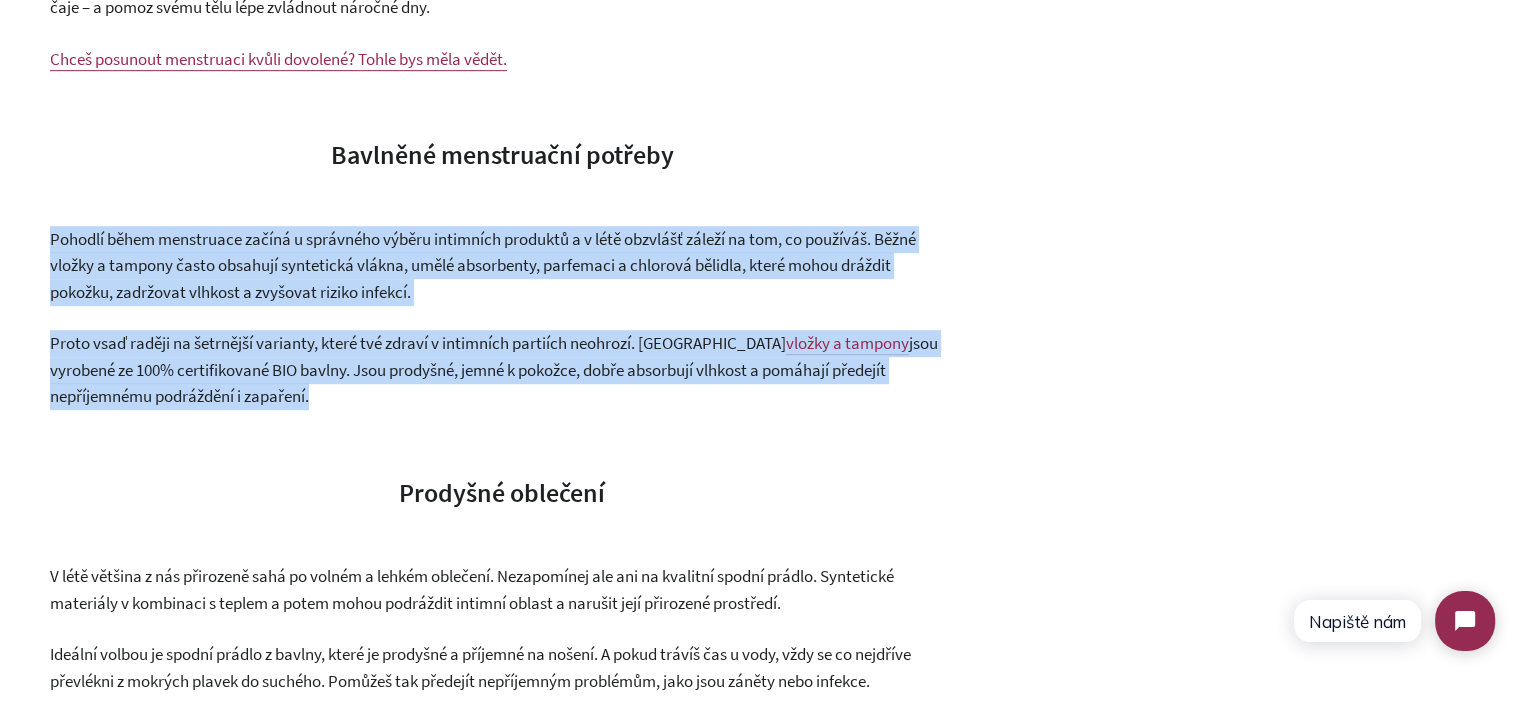 drag, startPoint x: 370, startPoint y: 176, endPoint x: 466, endPoint y: 407, distance: 250.15395 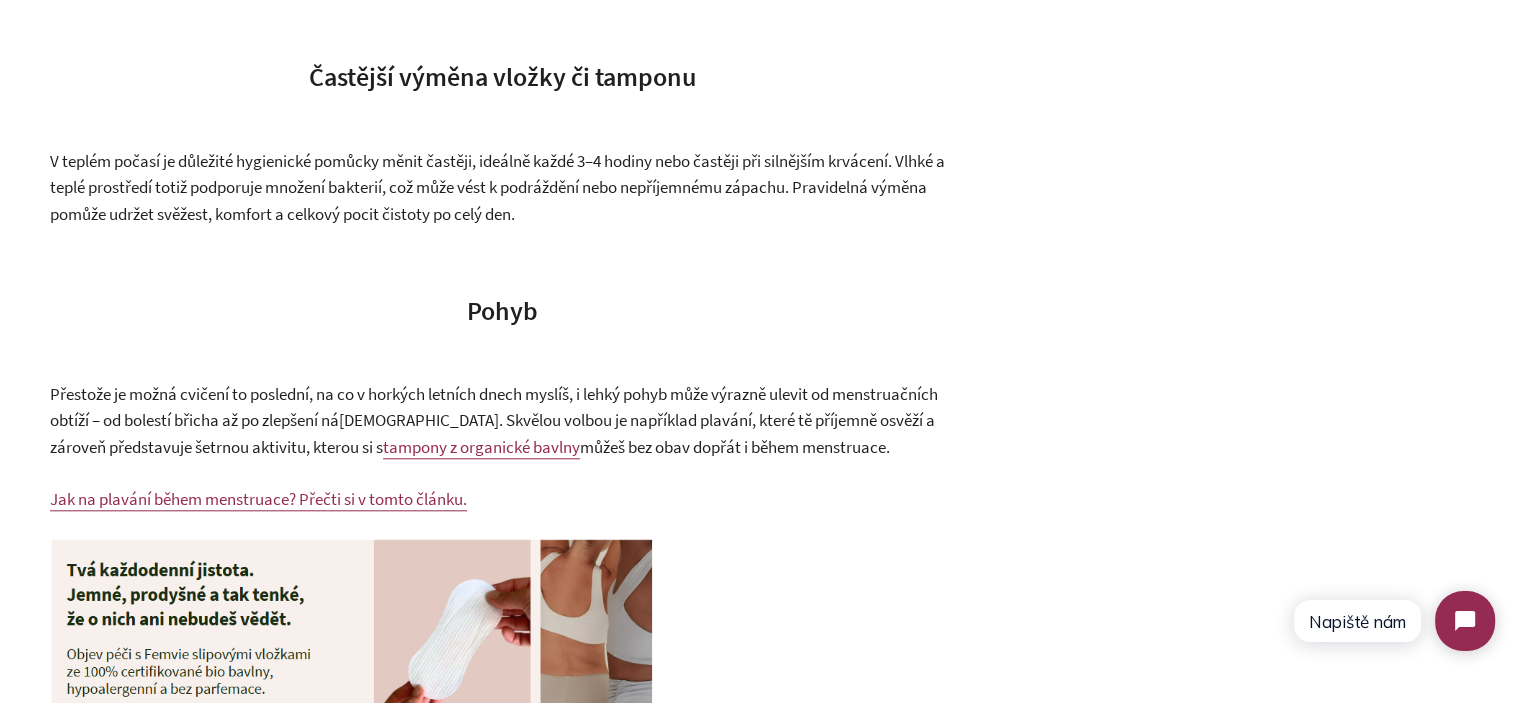 scroll, scrollTop: 2200, scrollLeft: 0, axis: vertical 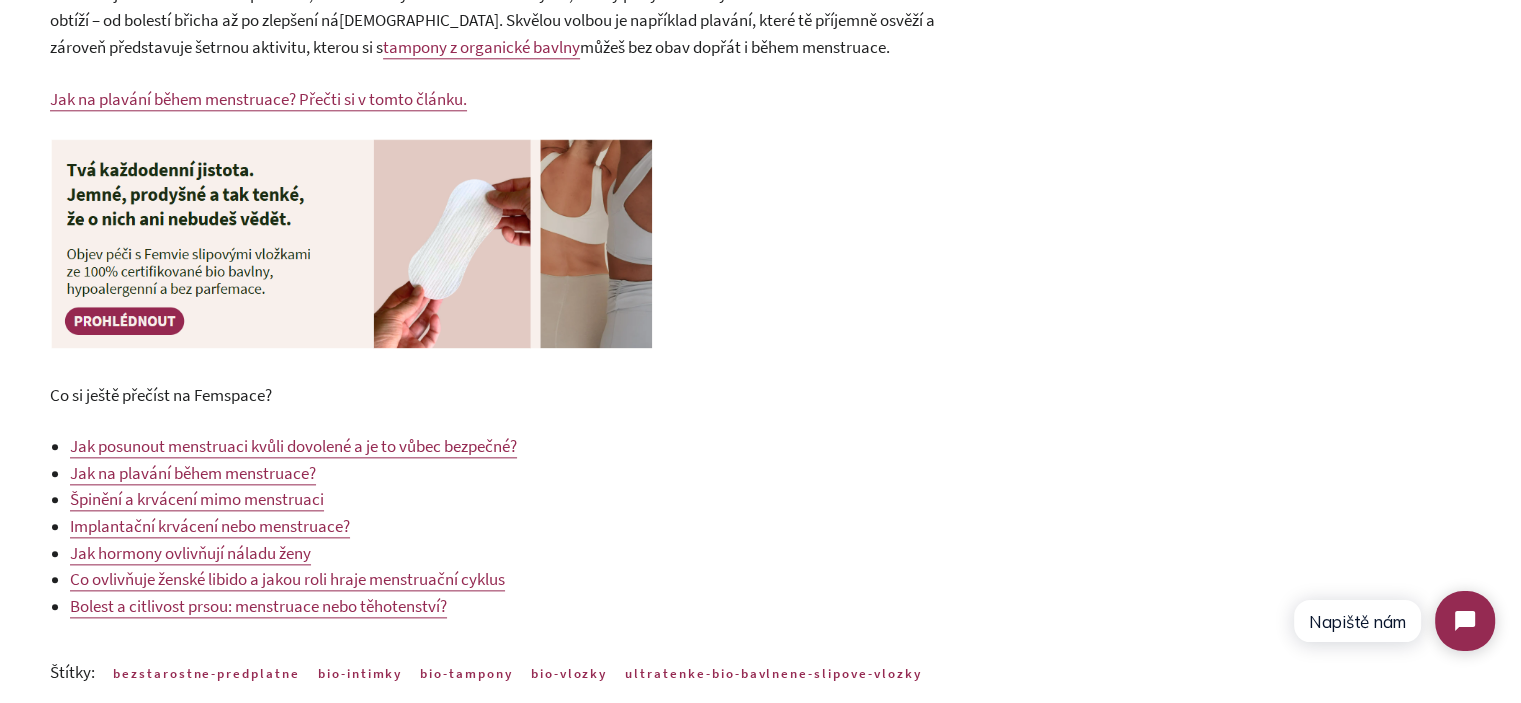 click on "Co si ještě přečíst na Femspace?" at bounding box center [161, 395] 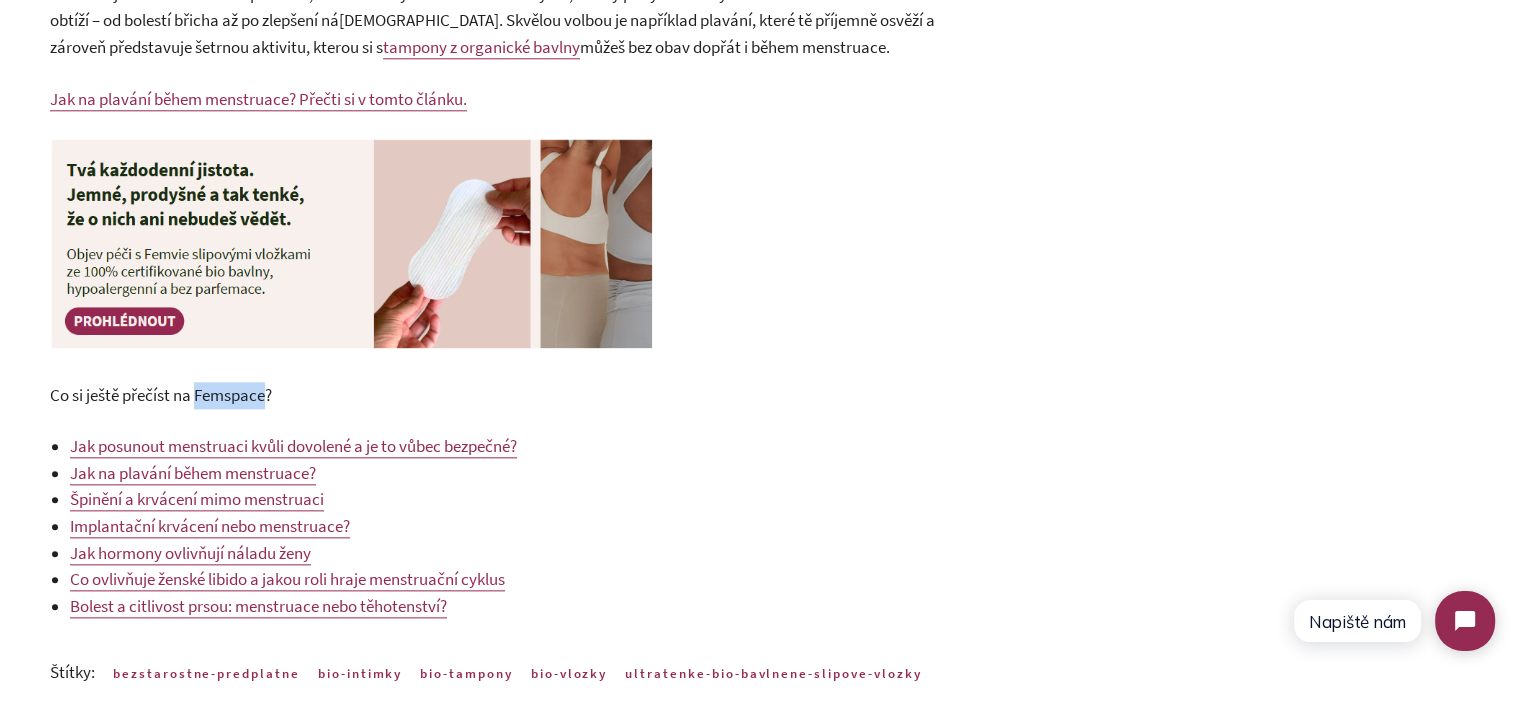 click on "Co si ještě přečíst na Femspace?" at bounding box center [161, 395] 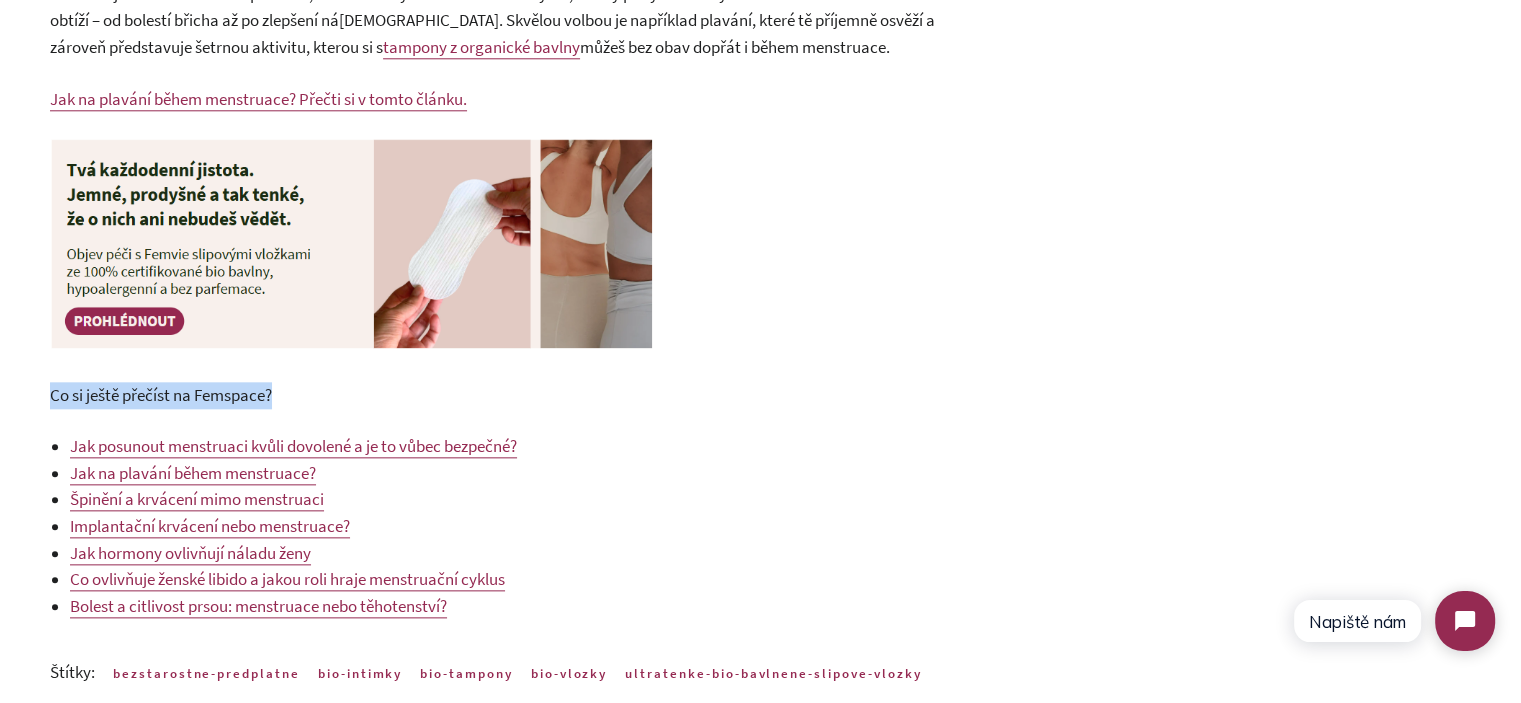 click on "Co si ještě přečíst na Femspace?" at bounding box center (161, 395) 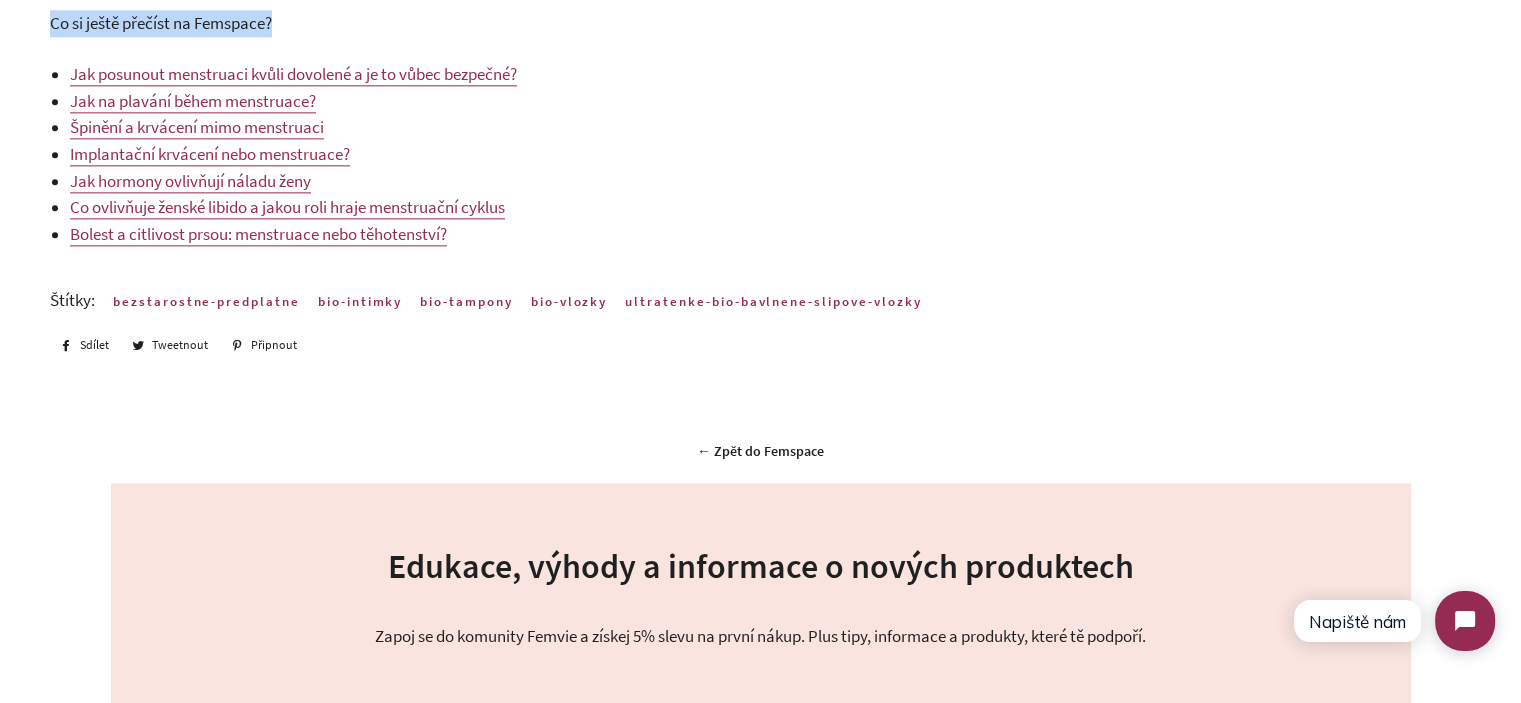 scroll, scrollTop: 2600, scrollLeft: 0, axis: vertical 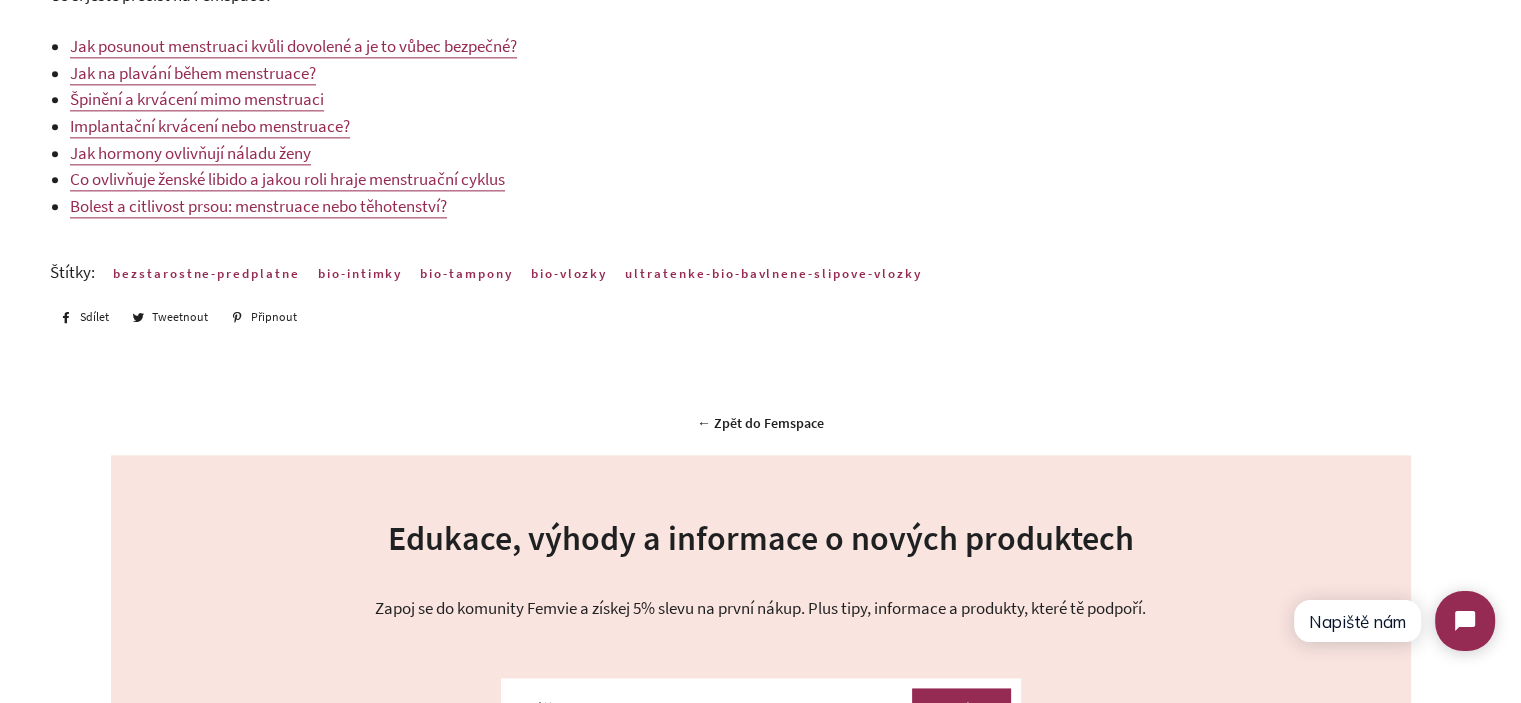 click on "5 tipů, jak se vypořádat s menstruací v létě
23. červenec 2025
Je v létě menstruace horší?
Roční období samo o sobě nemá přímý vliv na pravidelnost cyklu nebo na průběh a intenzitu menstruace. V letních horkých dnech ale můžeš určité potíže pociťovat o něco citlivěji, ať už je řeč o únavě, bolesti a křečích nebo celkovém diskomfortu.
A jak si tedy v létě ulevit? Máme pro tebe 5 praktických tipů, díky kterým zvládneš své dny pohodlněji i v horku.
Dostatečná hydratace
Chceš posunout menstruaci kvůli dovolené? Tohle bys měla vědět.
Bavlněné menstruační potřeby
Proto vsaď raději na šetrnější varianty, které tvé zdraví v intimních partiích neohrozí. Femvie  vložky a tampony
Prodyšné oblečení
Častější výměna vložky či tamponu" at bounding box center (760, -1037) 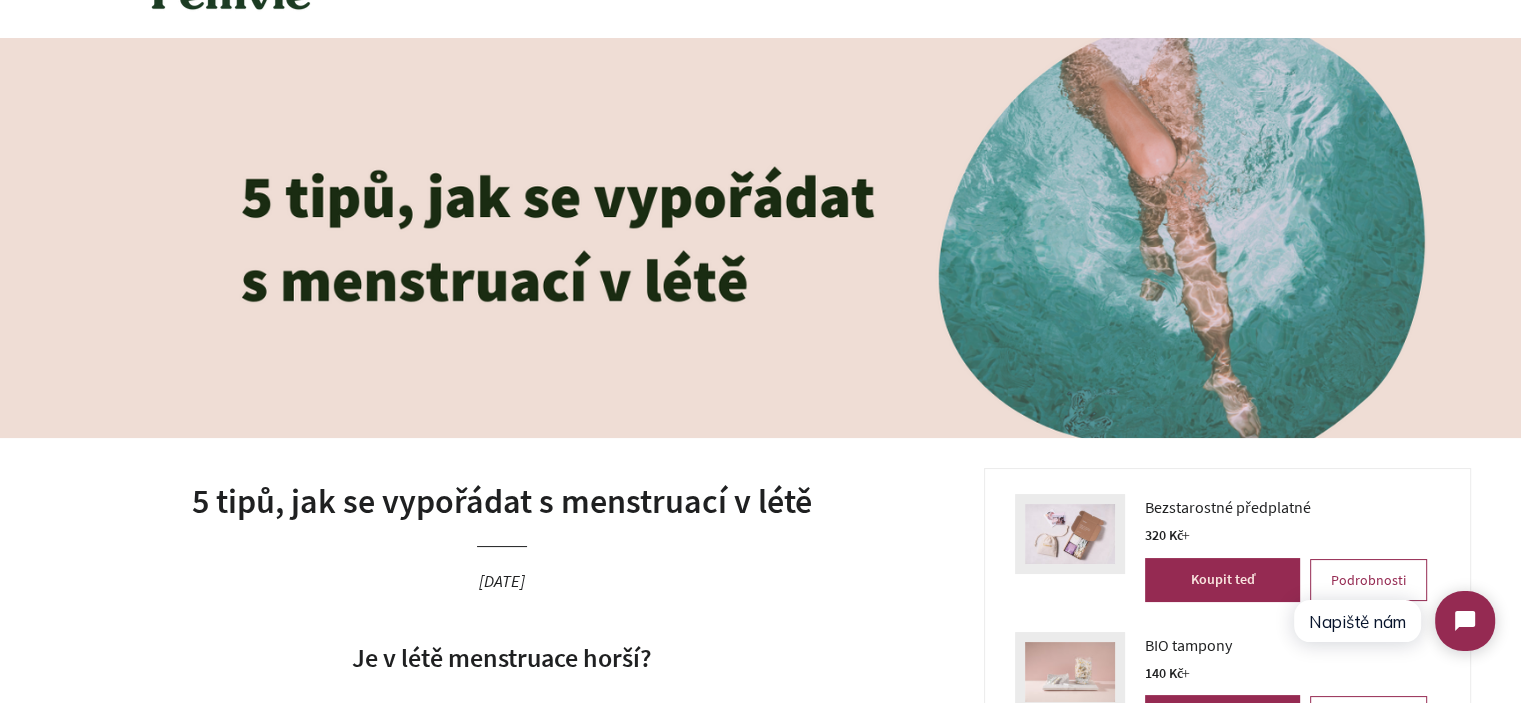 scroll, scrollTop: 0, scrollLeft: 0, axis: both 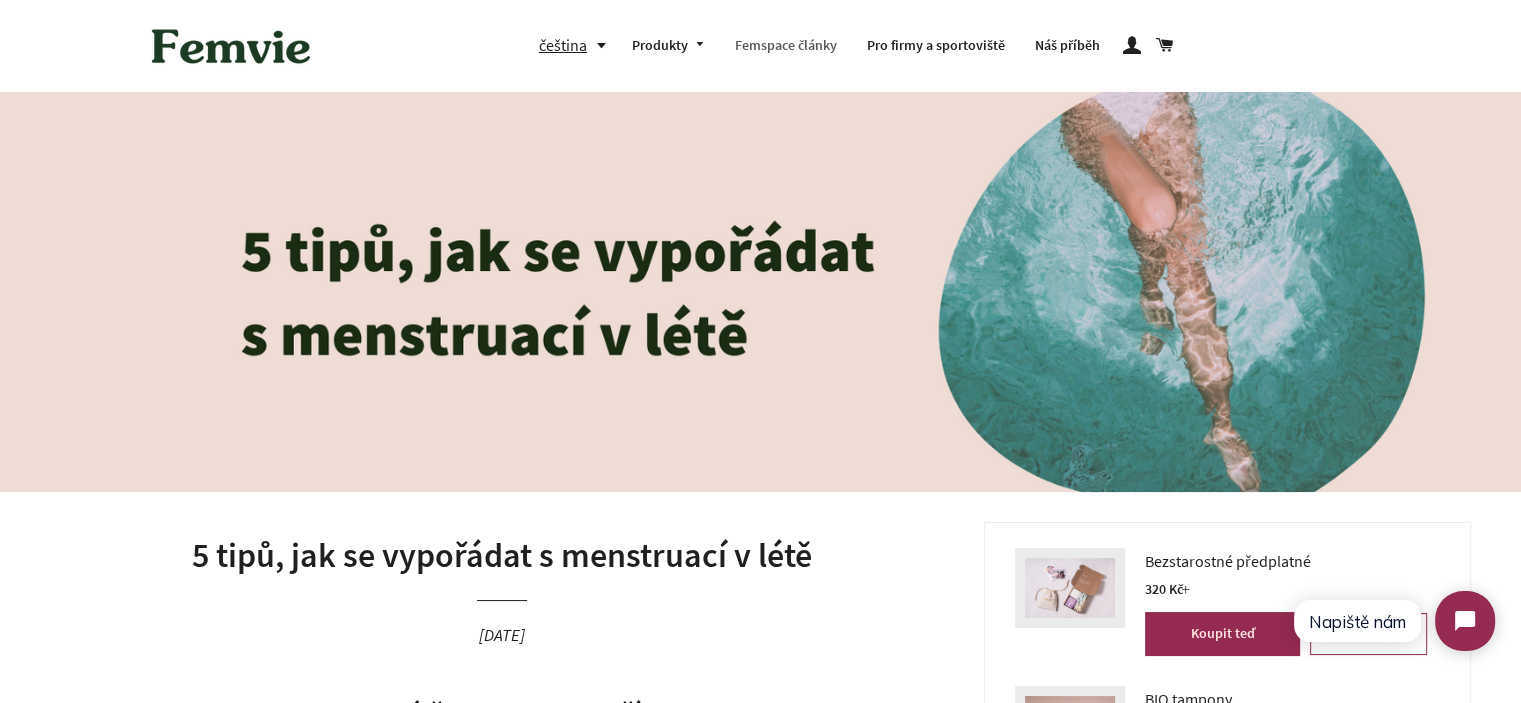 click on "Femspace články" at bounding box center [786, 46] 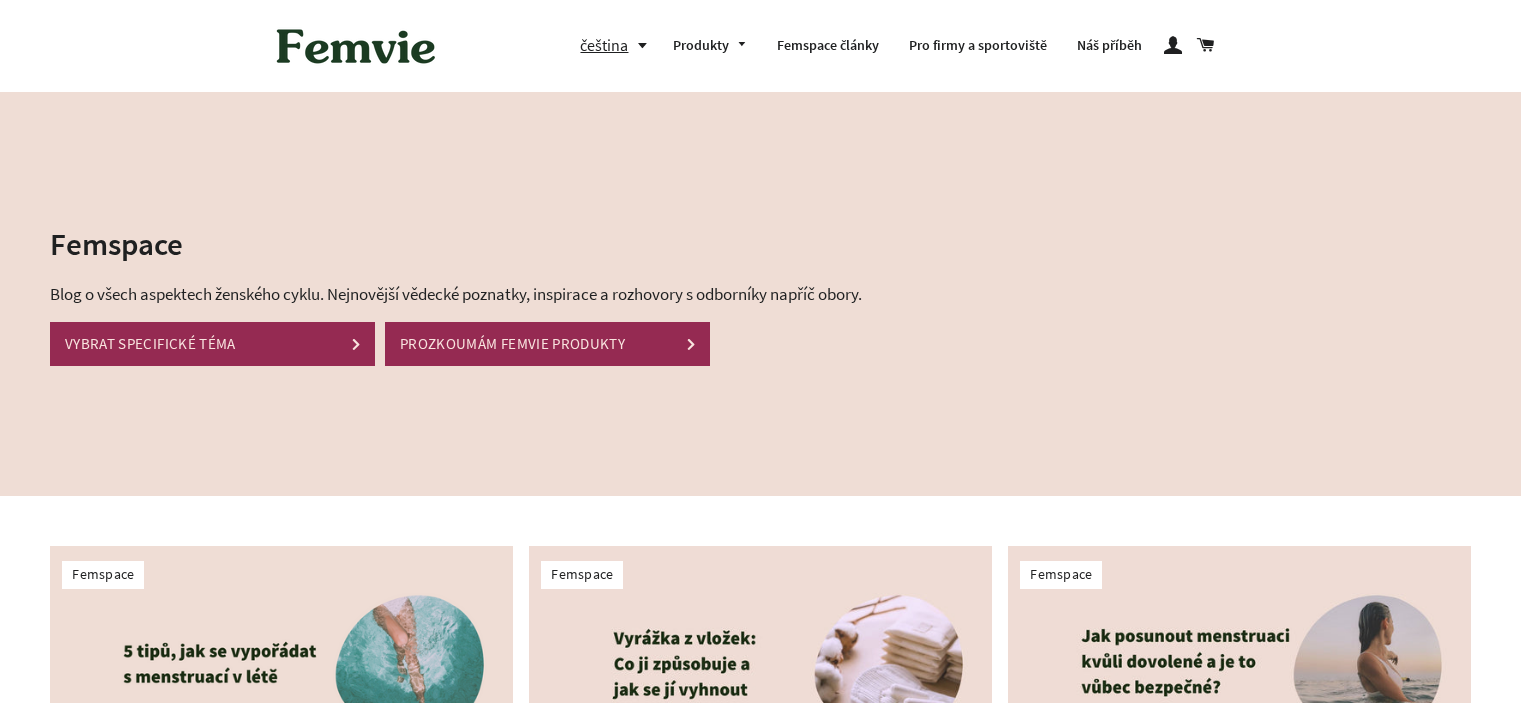 scroll, scrollTop: 0, scrollLeft: 0, axis: both 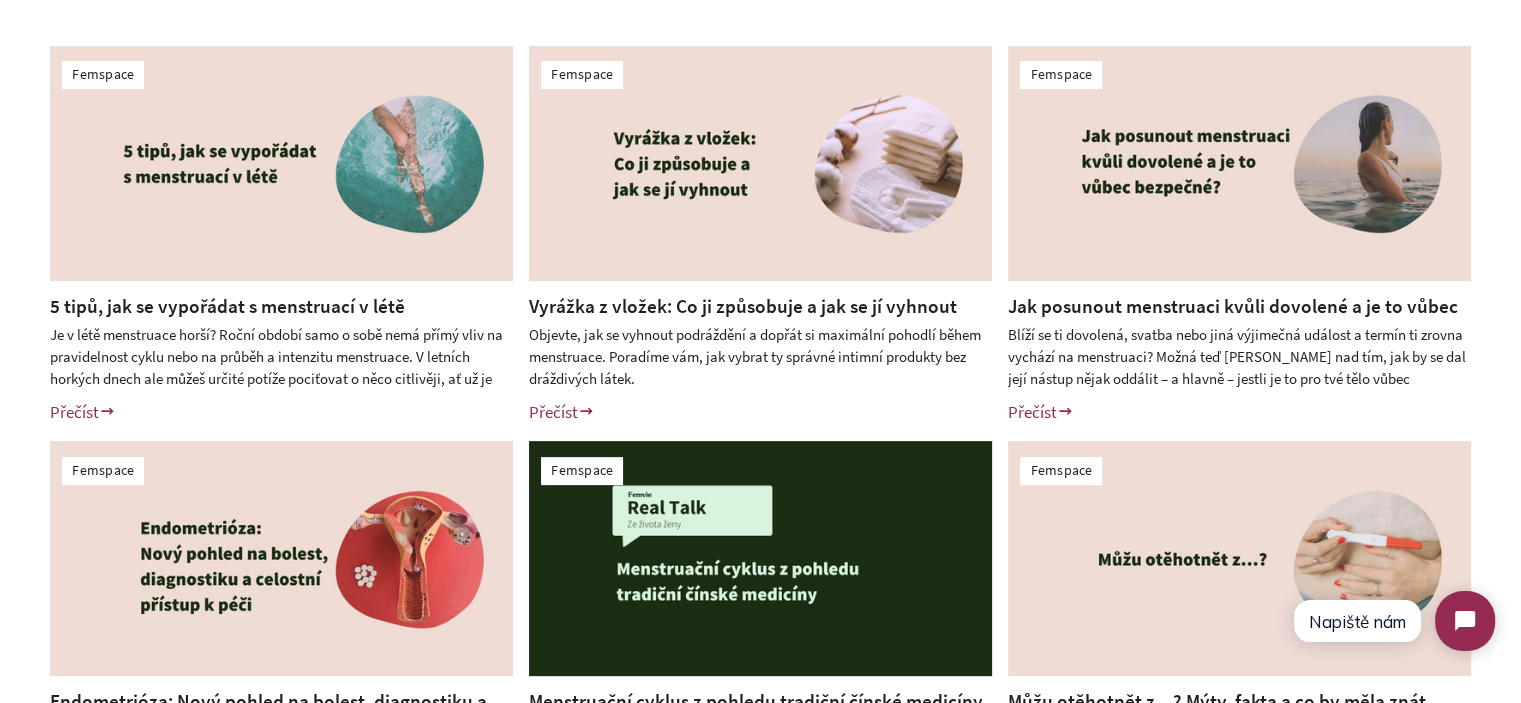 click on "Femspace
5 tipů, jak se vypořádat s menstruací v létě
Přečíst
Štítky:
bezstarostne-predplatne
bio-intimky
bio-tampony
bio-vlozky
ultratenke-bio-bavlnene-slipove-vlozky
Femspace
Vyrážka z vložek: Co ji způsobuje a jak se jí vyhnout
Přečíst" at bounding box center [760, 433] 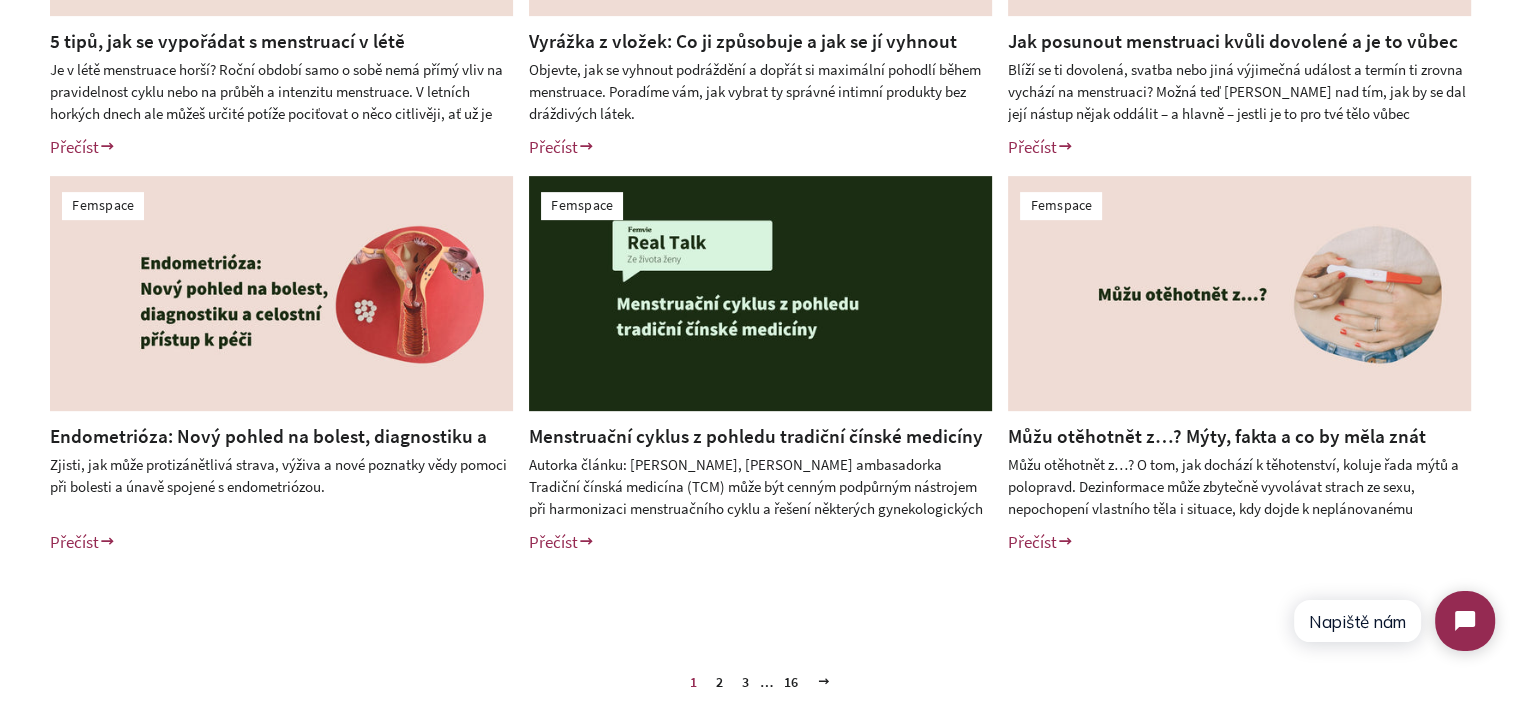 scroll, scrollTop: 800, scrollLeft: 0, axis: vertical 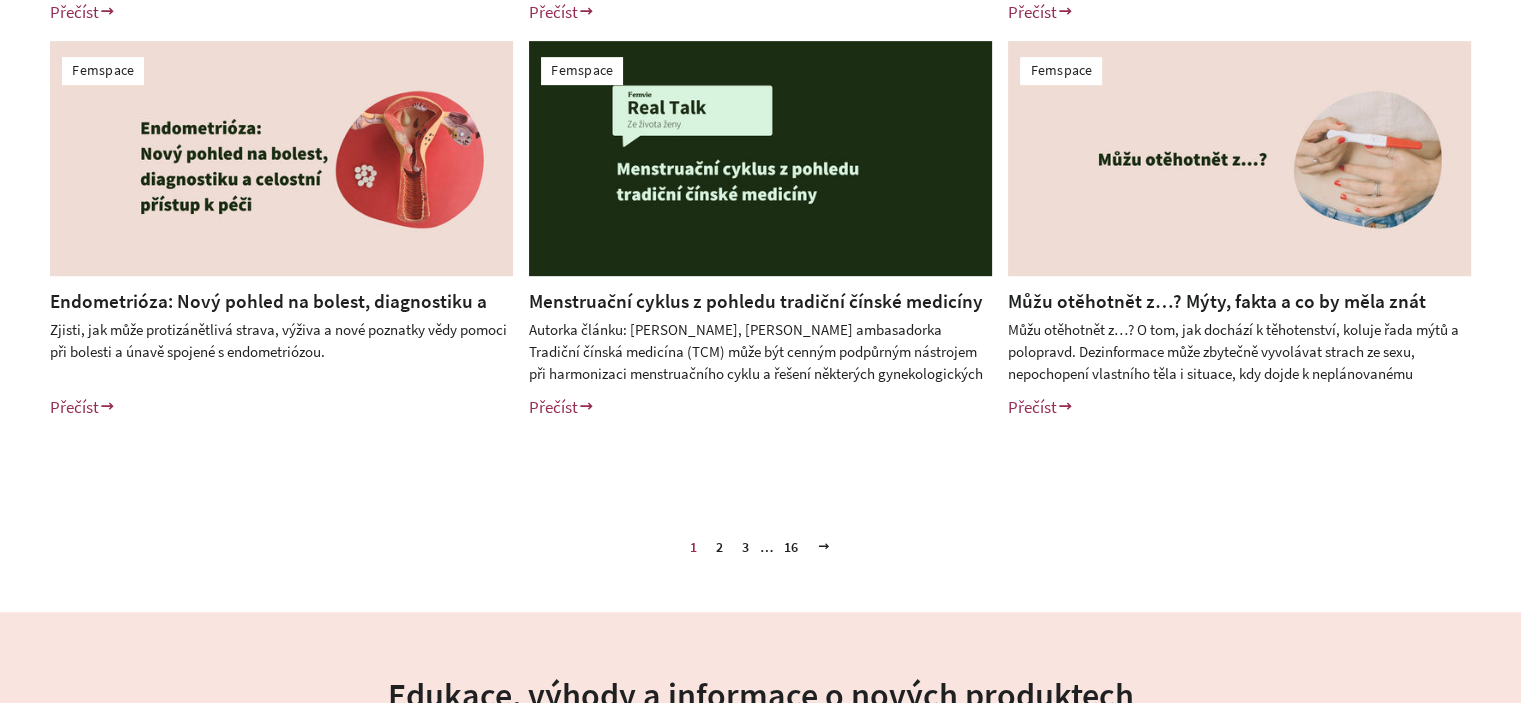 click on "2" at bounding box center [719, 547] 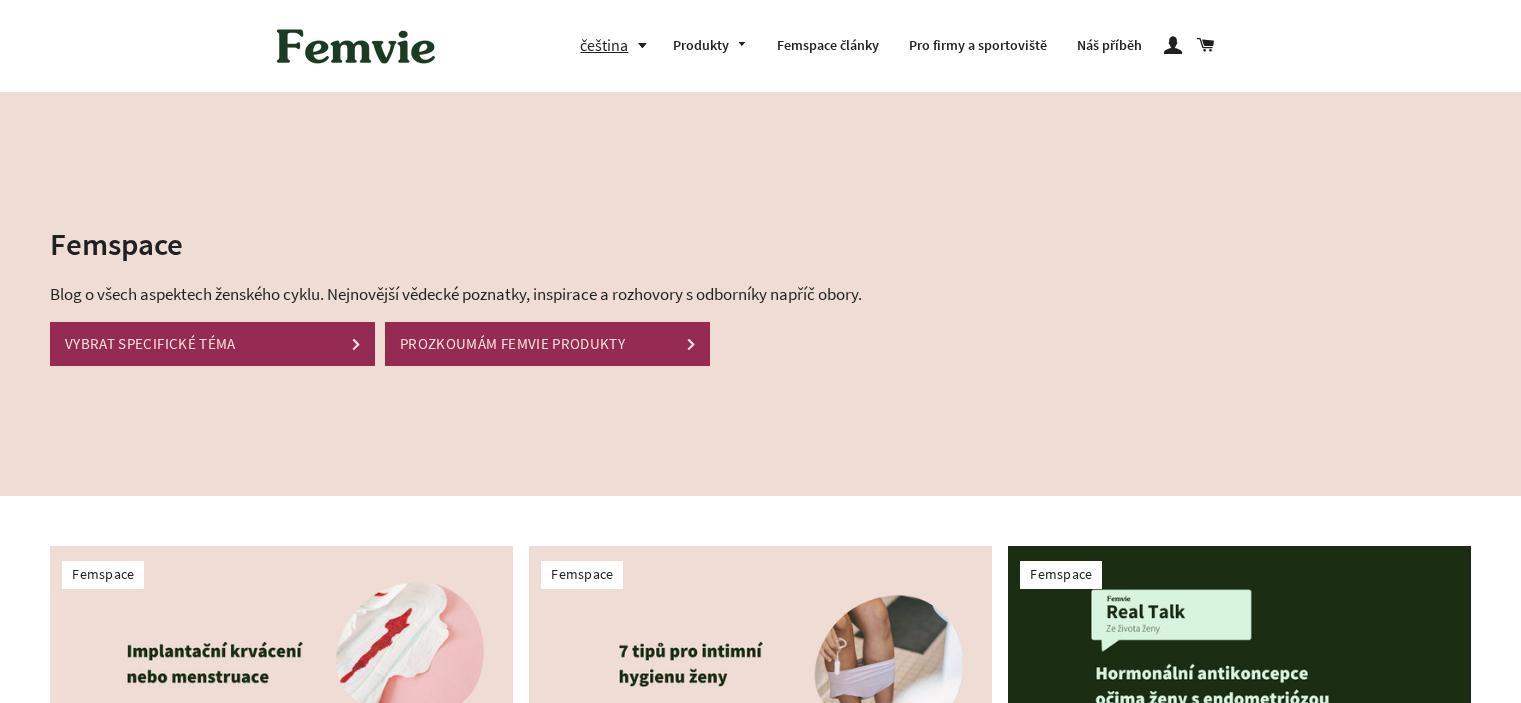 scroll, scrollTop: 600, scrollLeft: 0, axis: vertical 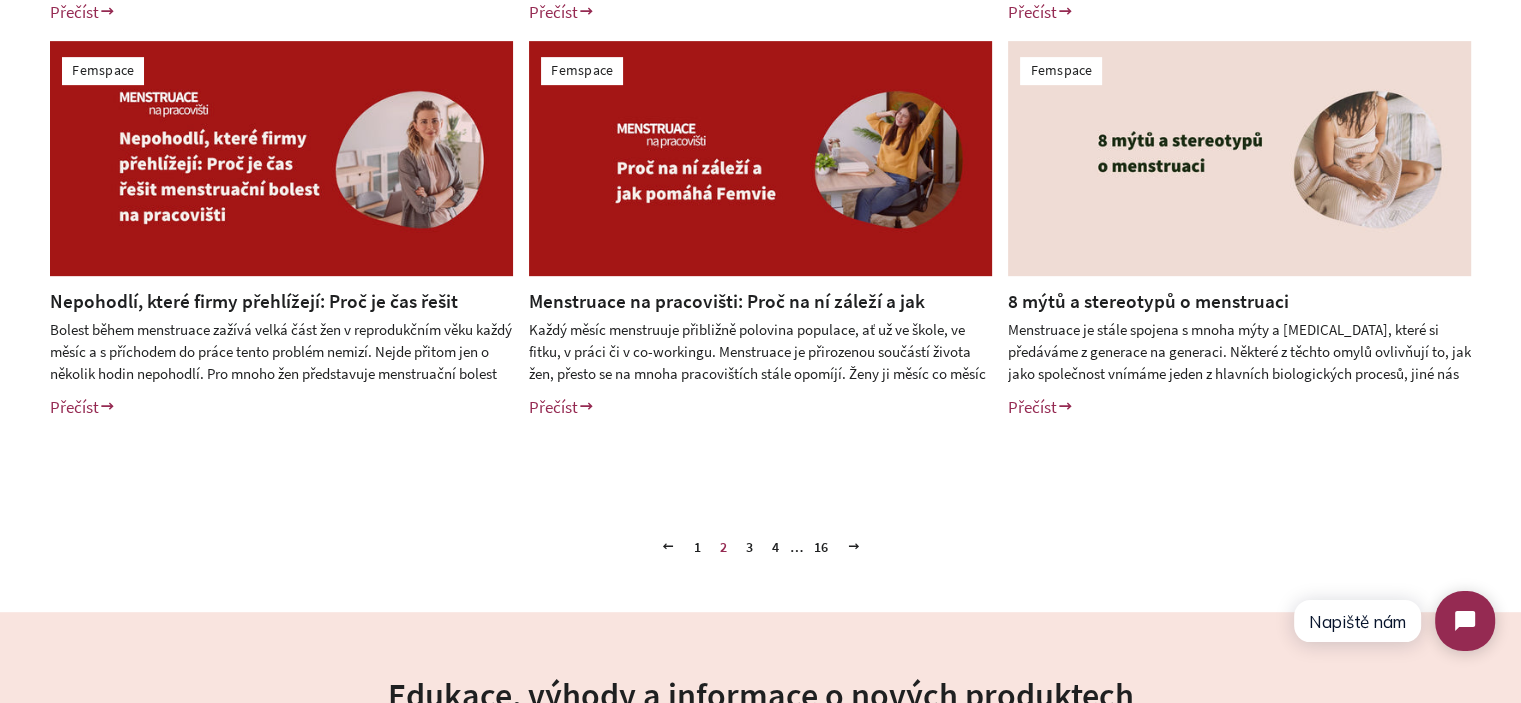 click on "3" at bounding box center (749, 547) 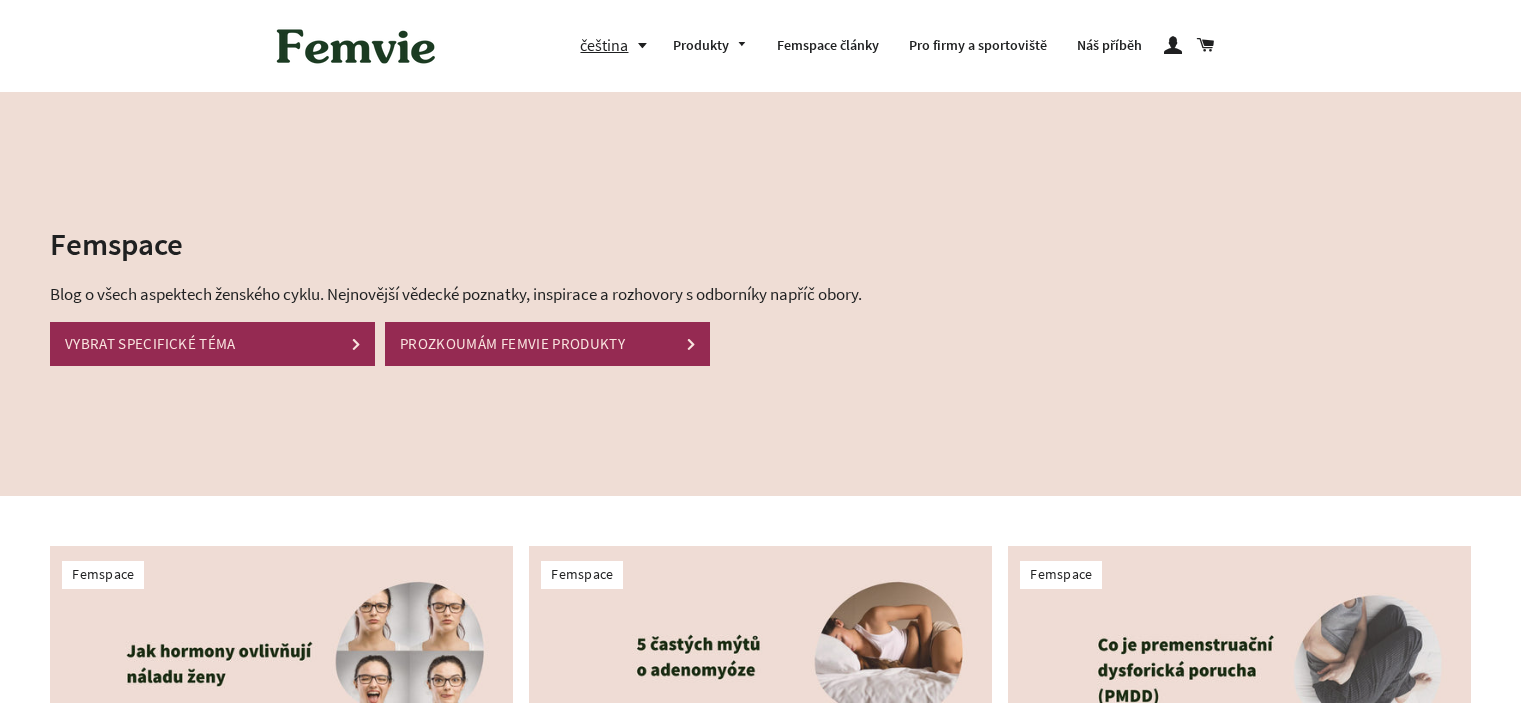 scroll, scrollTop: 0, scrollLeft: 0, axis: both 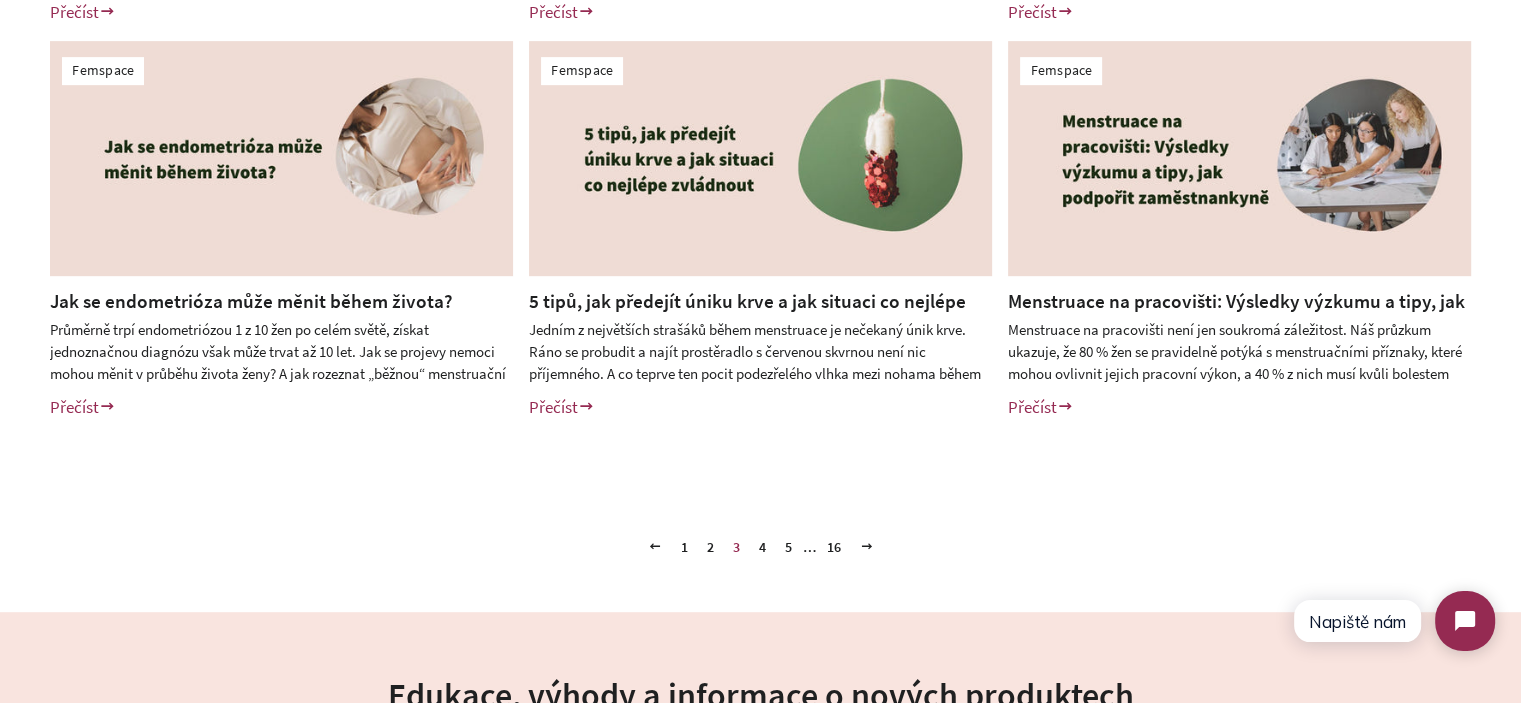 click on "4" at bounding box center [762, 547] 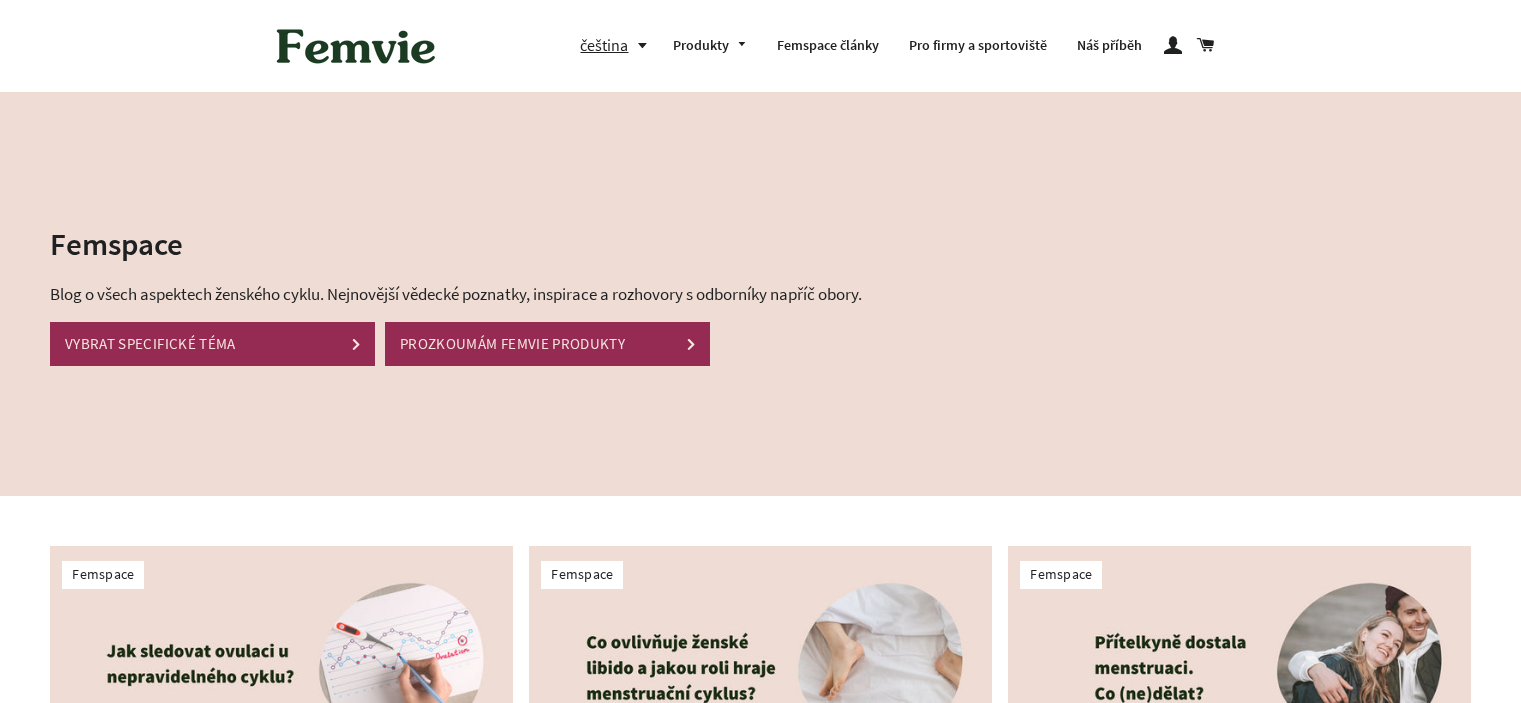 scroll, scrollTop: 247, scrollLeft: 0, axis: vertical 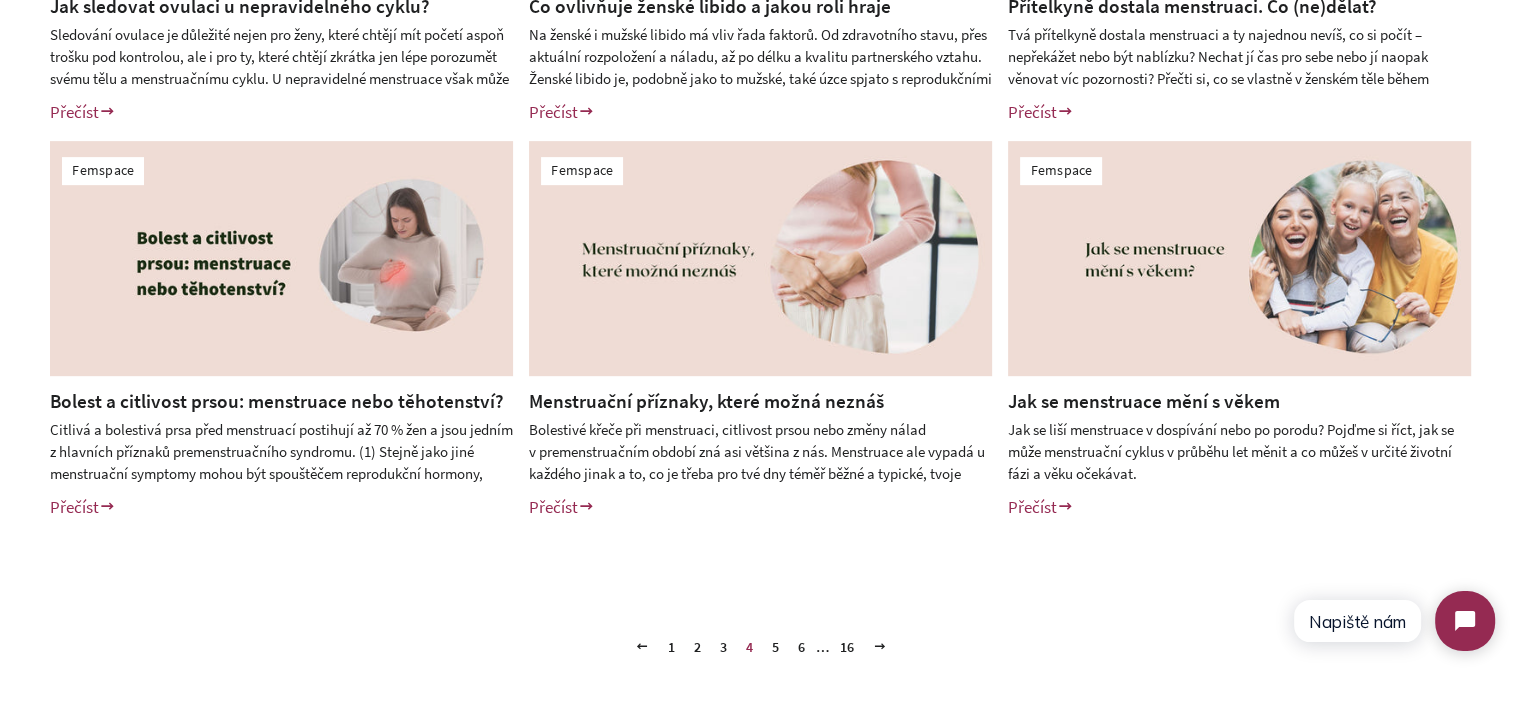 click on "5" at bounding box center (775, 647) 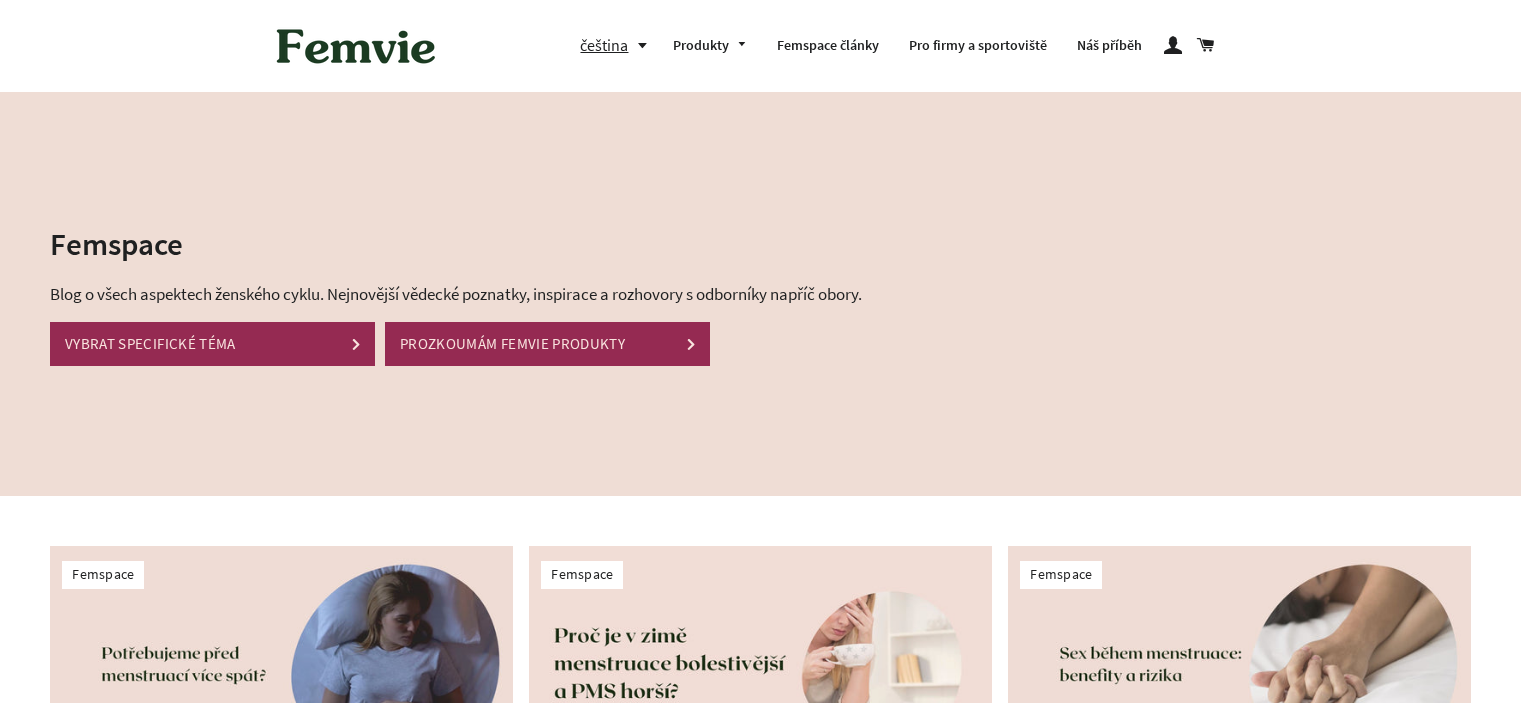 scroll, scrollTop: 0, scrollLeft: 0, axis: both 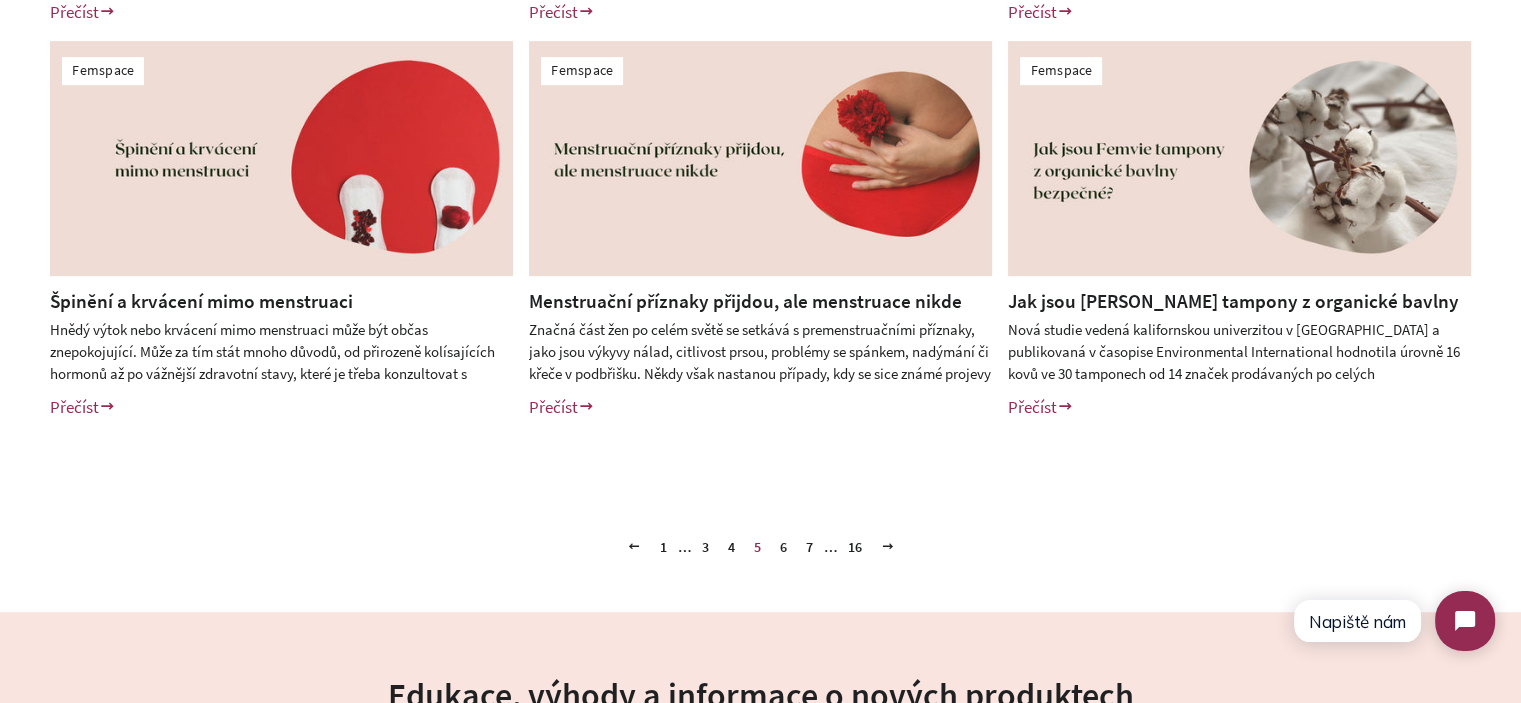 click on "6" at bounding box center [783, 547] 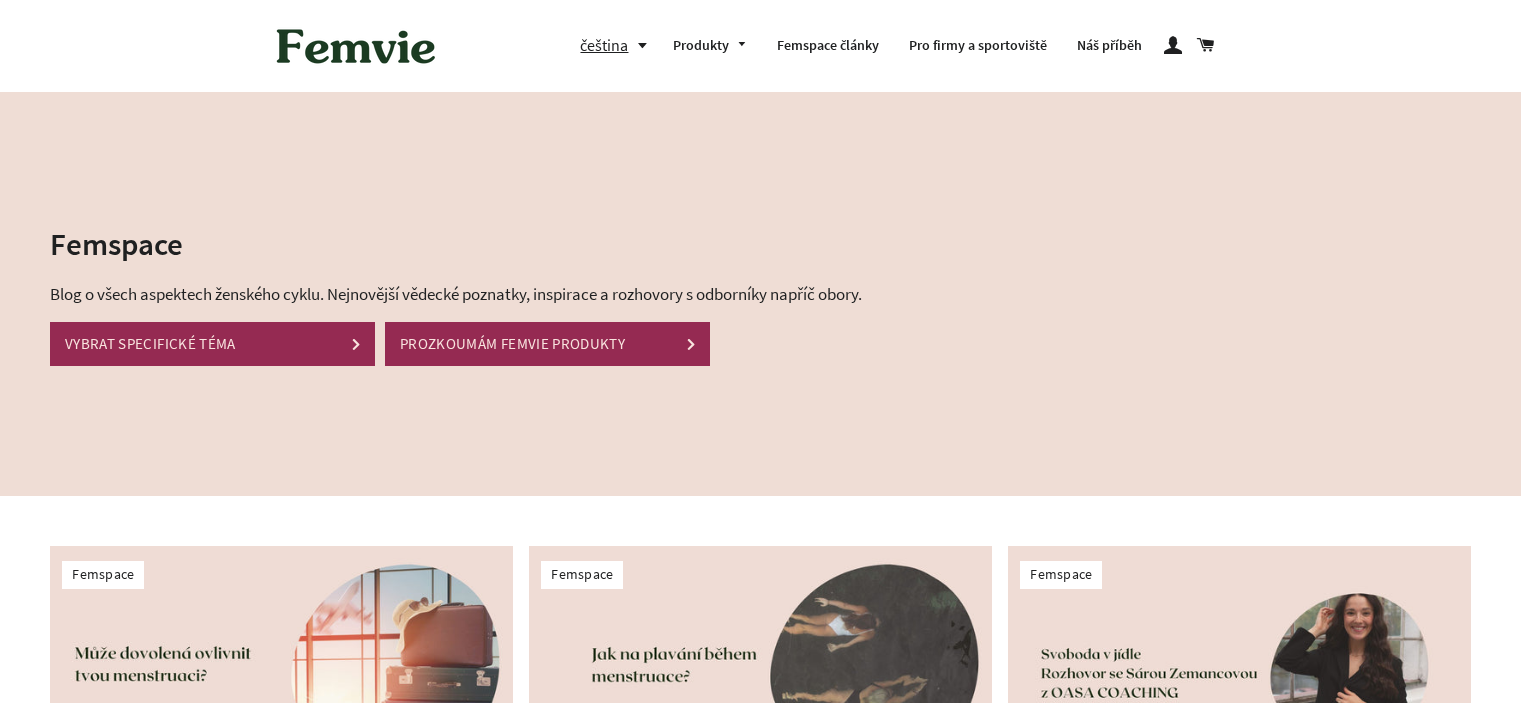 scroll, scrollTop: 476, scrollLeft: 0, axis: vertical 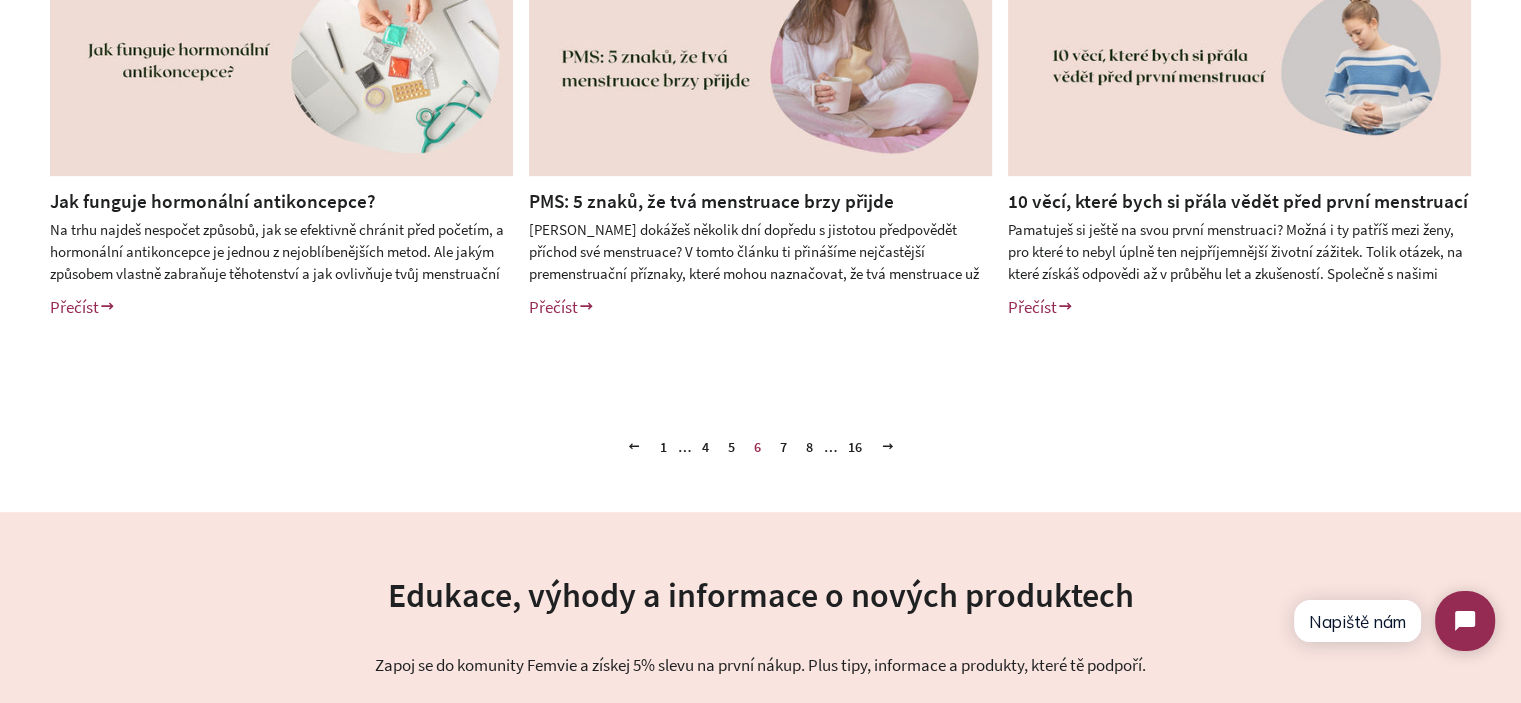 click on "7" at bounding box center [783, 447] 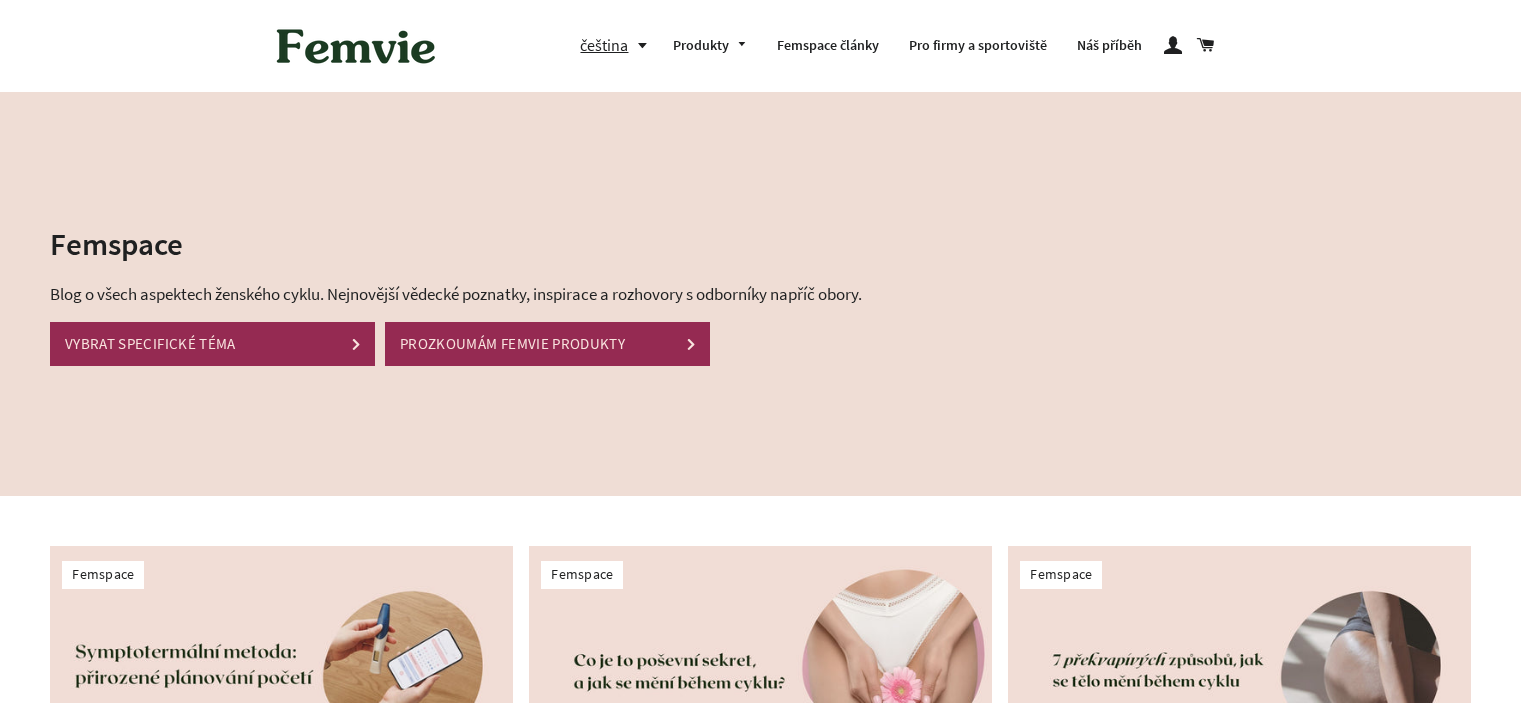 scroll, scrollTop: 400, scrollLeft: 0, axis: vertical 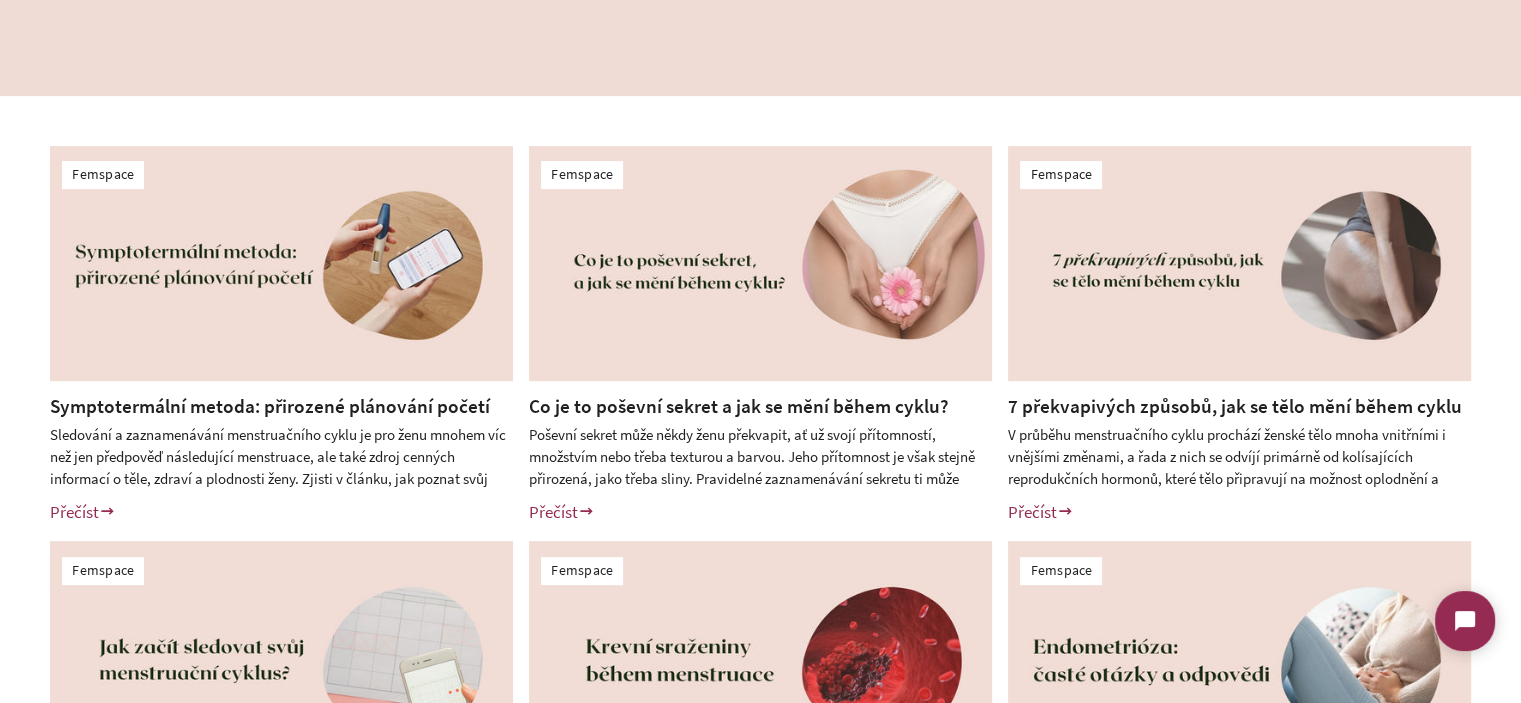 click on "Co je to poševní sekret a jak se mění během cyklu?" at bounding box center [739, 406] 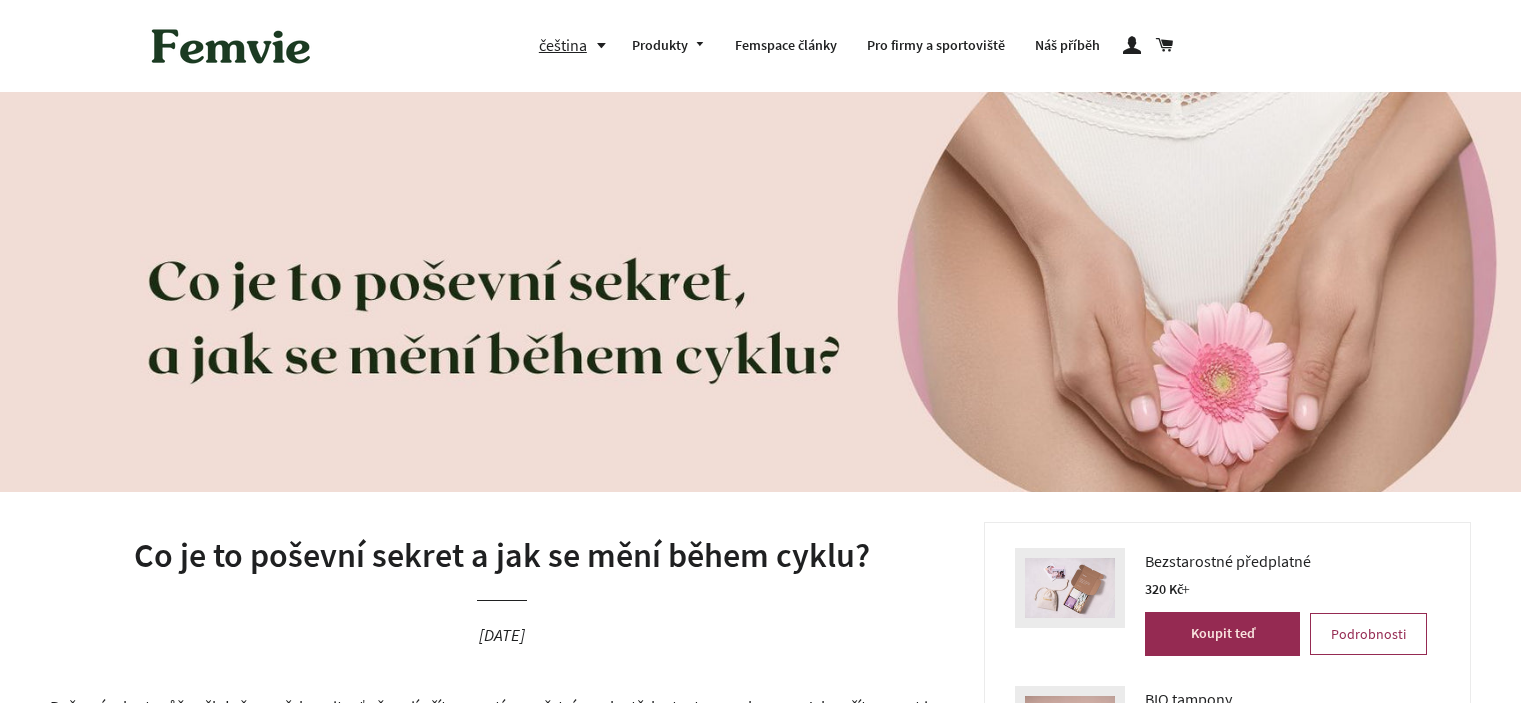scroll, scrollTop: 0, scrollLeft: 0, axis: both 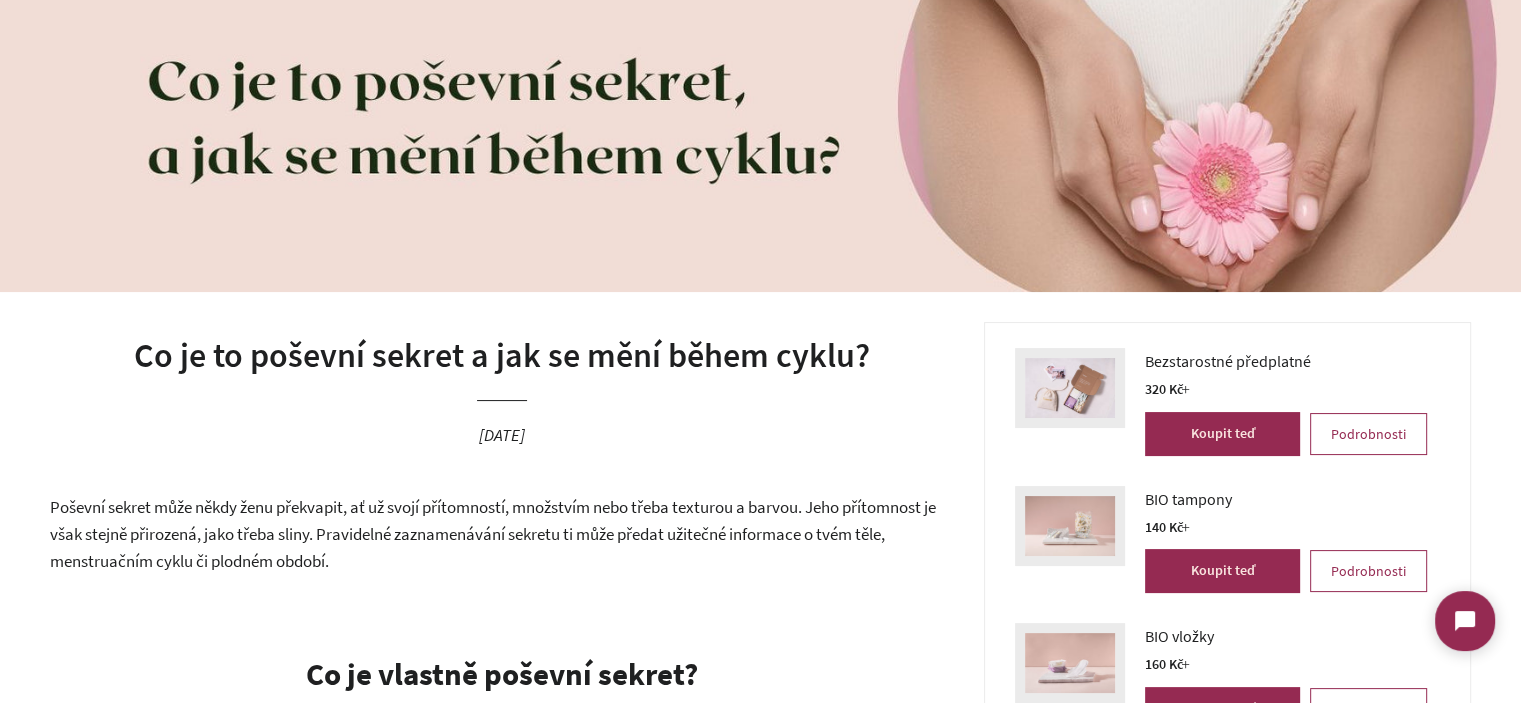 click on "[DATE]" at bounding box center (502, 435) 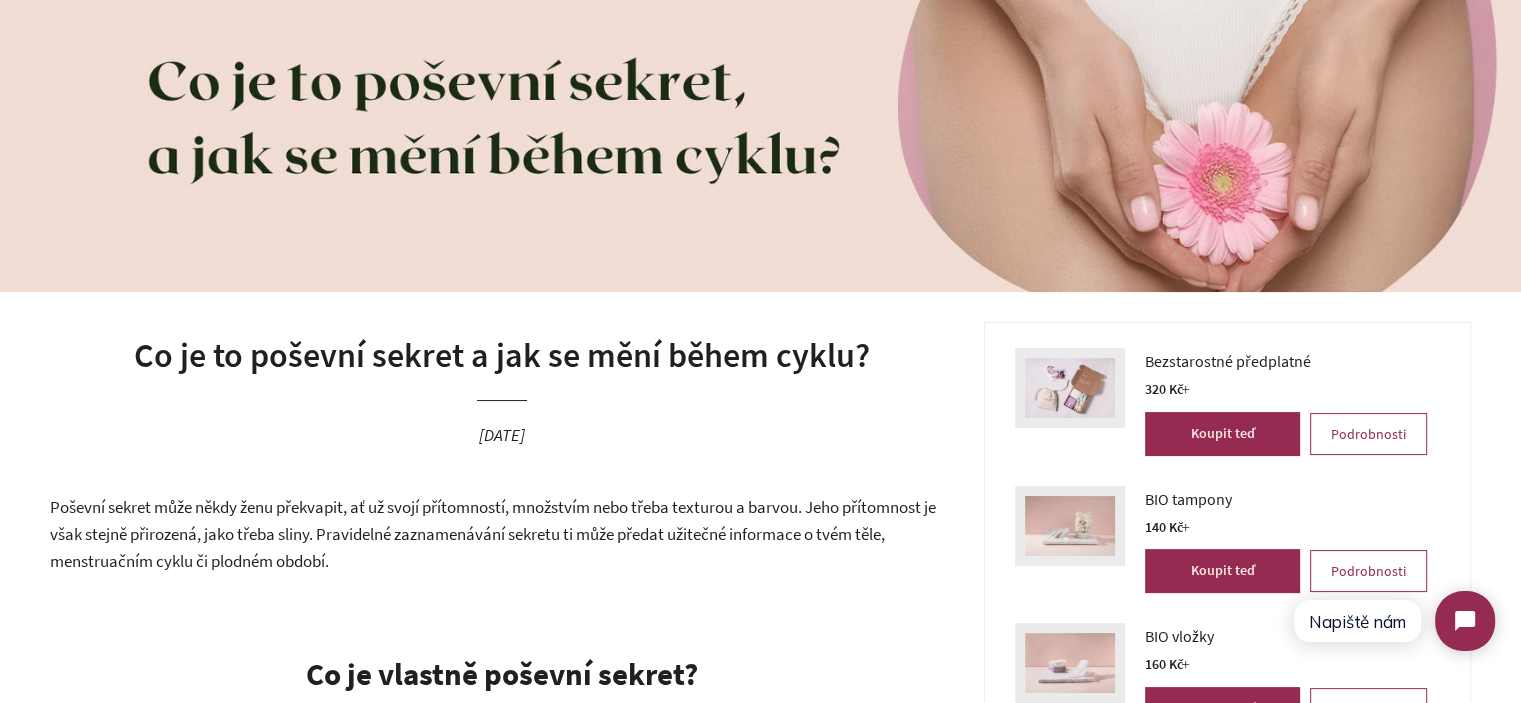 click on "[DATE]" at bounding box center (502, 435) 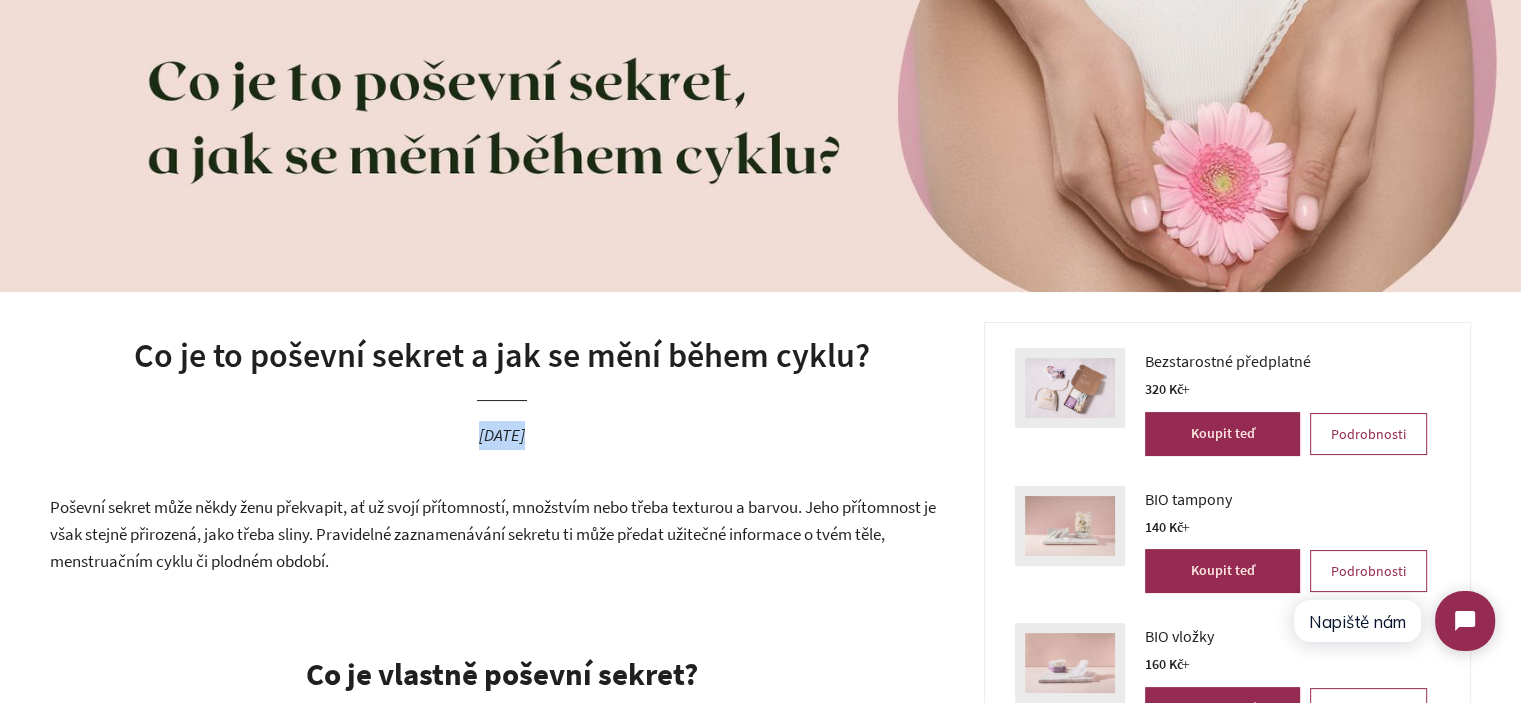 click on "[DATE]" at bounding box center [502, 435] 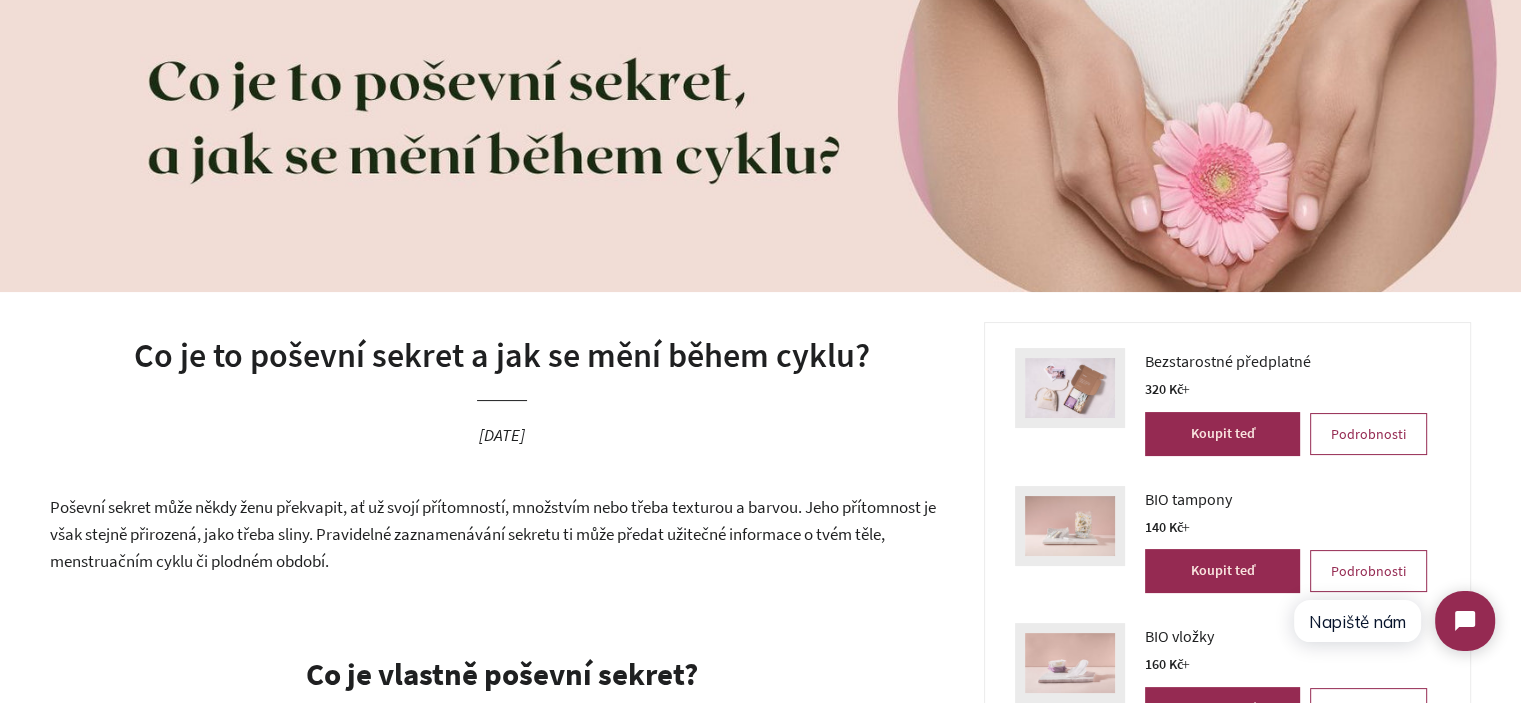 click on "[DATE]" at bounding box center [502, 435] 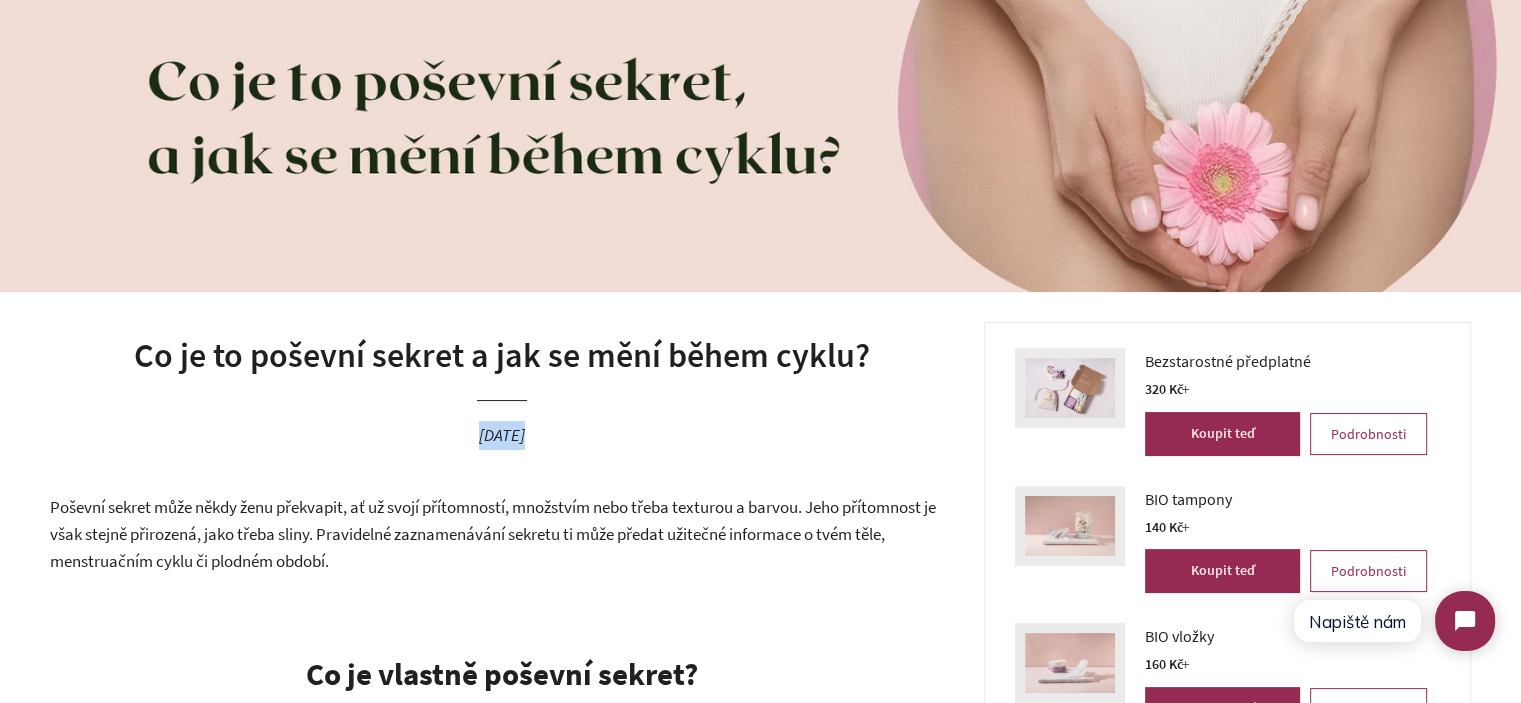 click on "[DATE]" at bounding box center (502, 435) 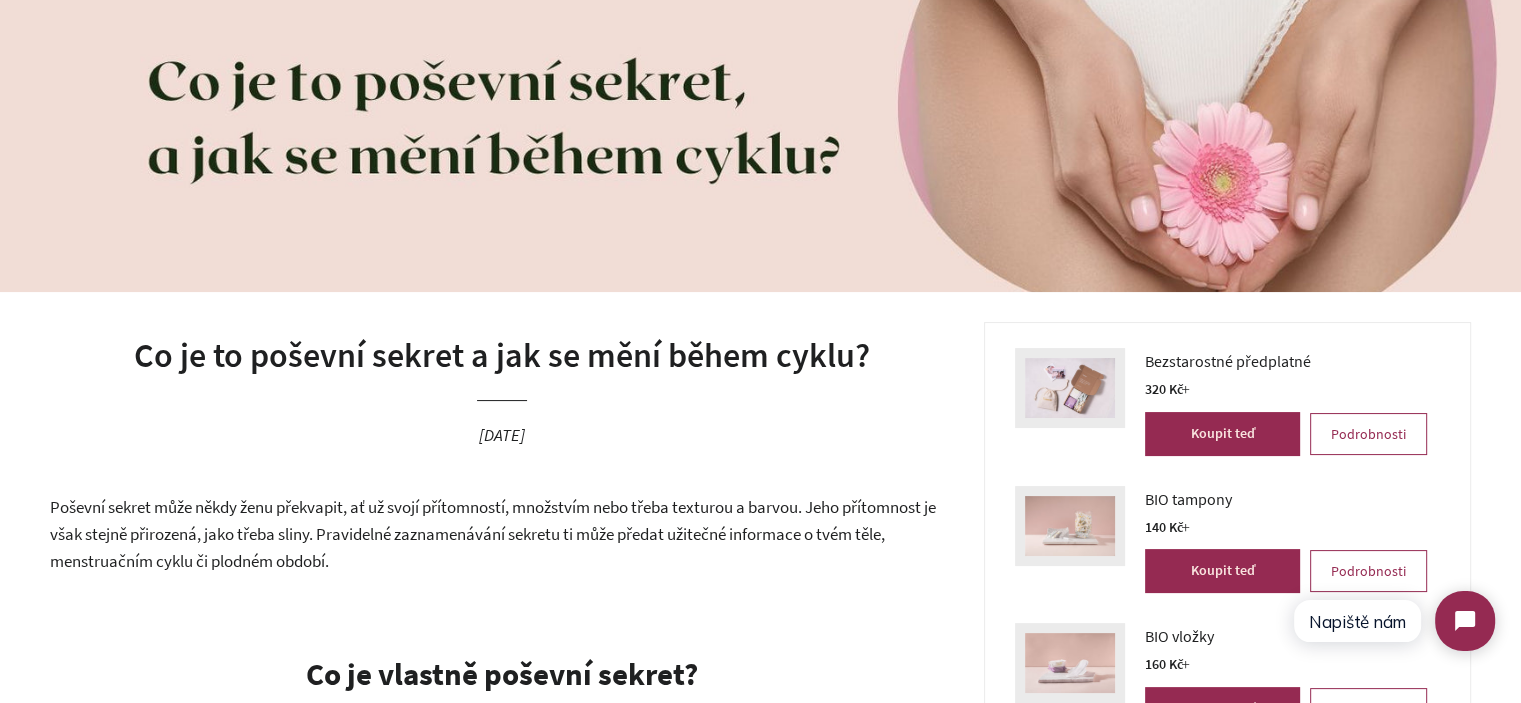 click on "[DATE]" at bounding box center (502, 435) 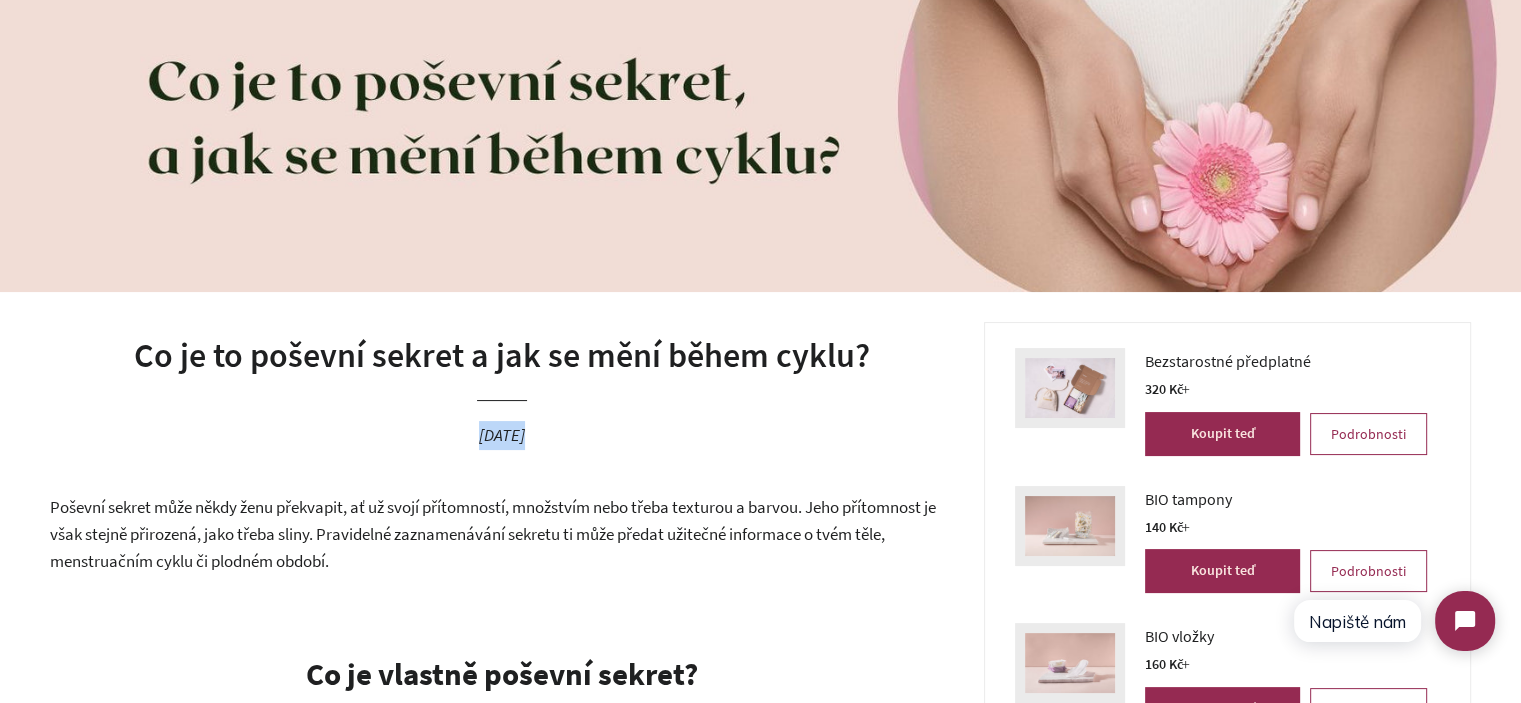 click on "[DATE]" at bounding box center [502, 435] 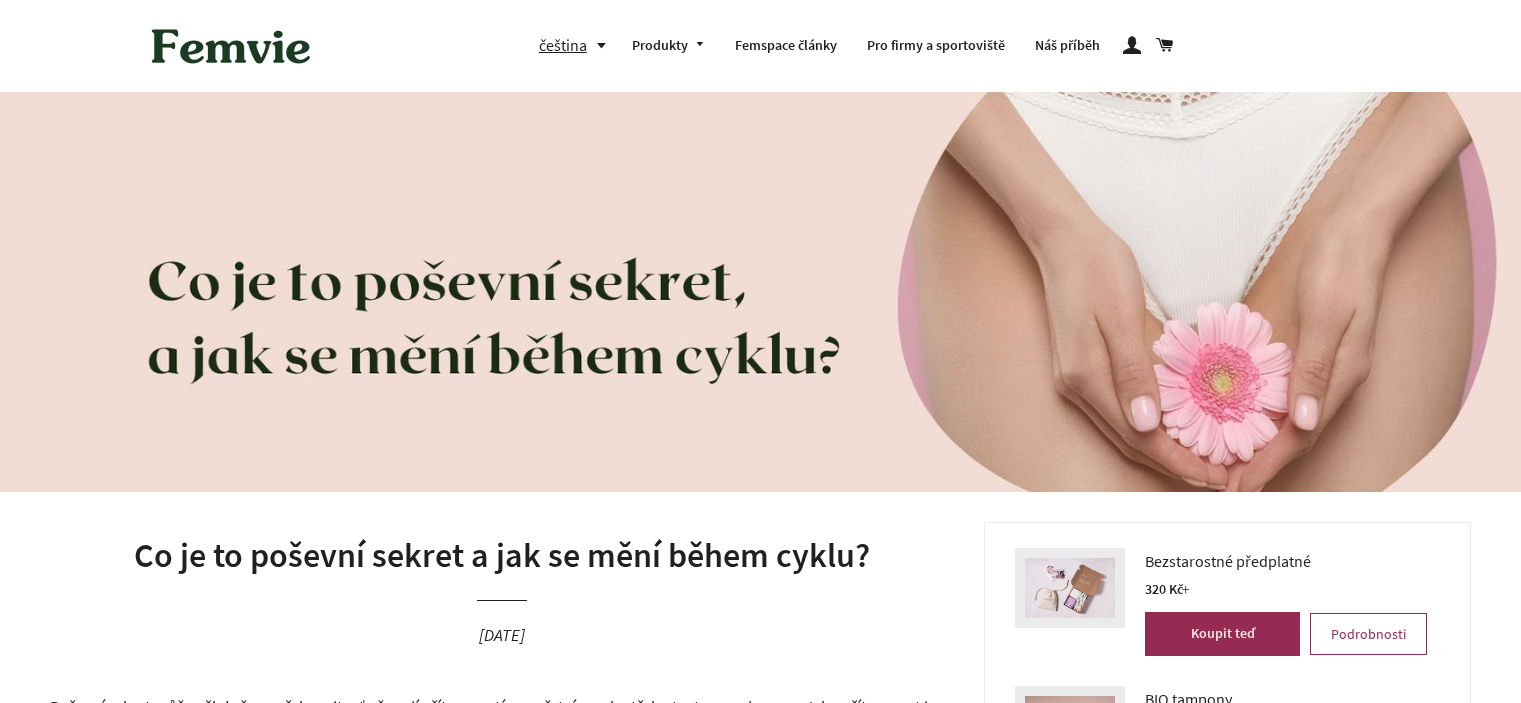 scroll, scrollTop: 700, scrollLeft: 0, axis: vertical 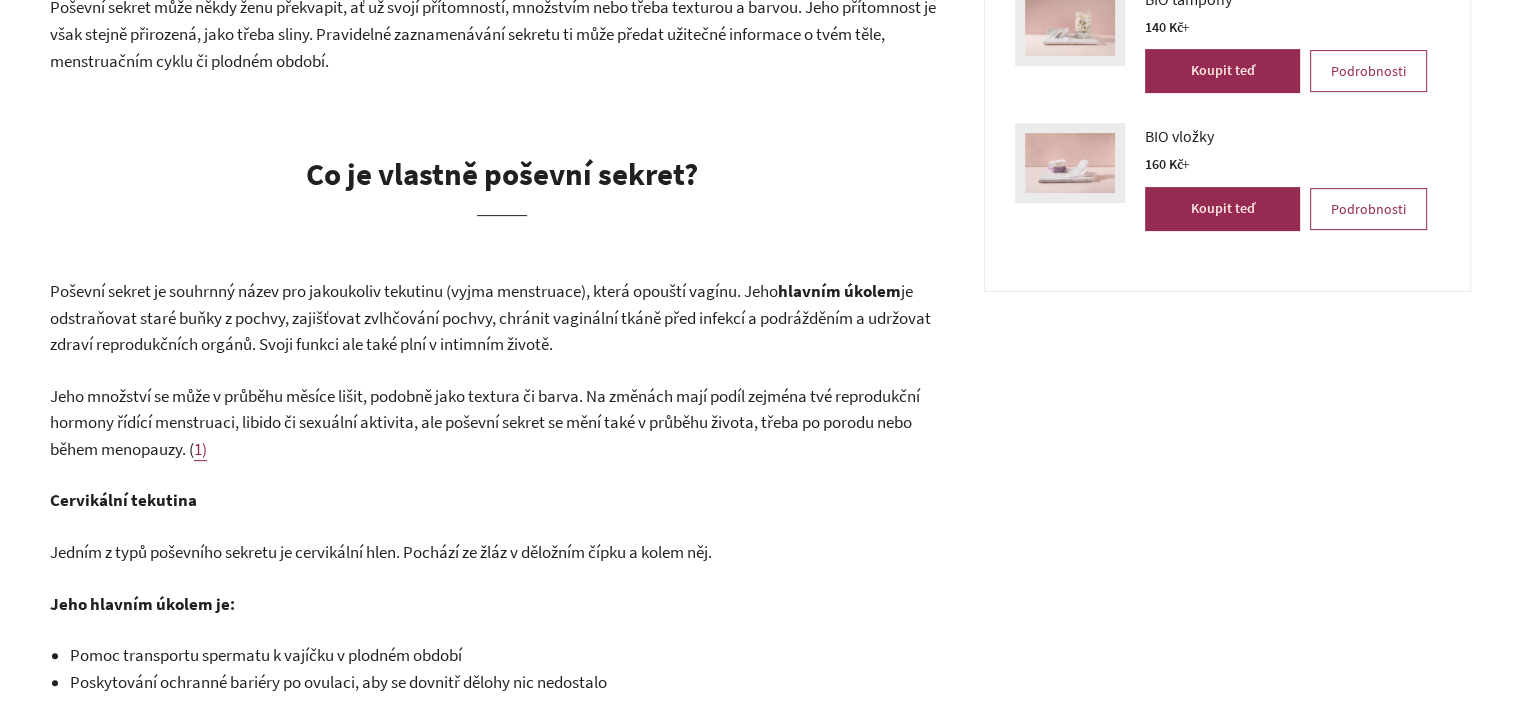 click on "Poševní sekret může někdy ženu překvapit, ať už svojí přítomností, množstvím nebo třeba texturou a barvou. Jeho přítomnost je však stejně přirozená, jako třeba sliny. Pravidelné zaznamenávání sekretu ti může předat užitečné informace o tvém těle, menstruačním cyklu či plodném období.
Co je vlastně poševní sekret?
Poševní sekret je souhrnný název pro jakoukoliv tekutinu (vyjma menstruace), která opouští vagínu. Jeho  hlavním úkolem  je odstraňovat staré buňky z pochvy, zajišťovat zvlhčování pochvy, chránit vaginální tkáně před infekcí a podrážděním a udržovat zdraví reprodukčních orgánů. Svoji funkci ale také plní v intimním životě.
1)
Cervikální tekutina
Jedním z typů poševního sekretu je cervikální hlen. Pochází ze žláz v děložním čípku a kolem něj.
Jeho hlavním úkolem je:
Pomoc transportu spermatu k vajíčku v plodném období
2 )
Sledováním cyklu normální" at bounding box center (502, 1360) 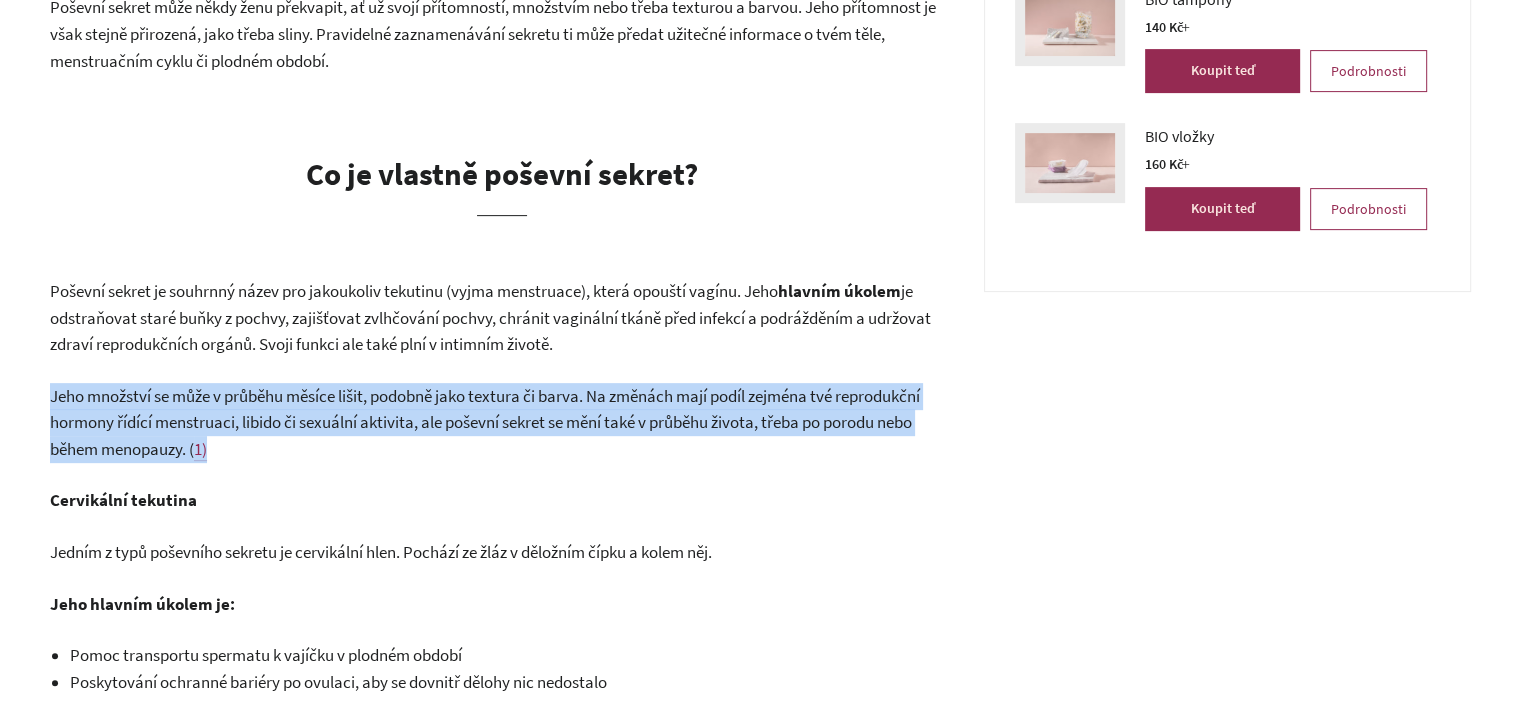 click on "Poševní sekret může někdy ženu překvapit, ať už svojí přítomností, množstvím nebo třeba texturou a barvou. Jeho přítomnost je však stejně přirozená, jako třeba sliny. Pravidelné zaznamenávání sekretu ti může předat užitečné informace o tvém těle, menstruačním cyklu či plodném období.
Co je vlastně poševní sekret?
Poševní sekret je souhrnný název pro jakoukoliv tekutinu (vyjma menstruace), která opouští vagínu. Jeho  hlavním úkolem  je odstraňovat staré buňky z pochvy, zajišťovat zvlhčování pochvy, chránit vaginální tkáně před infekcí a podrážděním a udržovat zdraví reprodukčních orgánů. Svoji funkci ale také plní v intimním životě.
1)
Cervikální tekutina
Jedním z typů poševního sekretu je cervikální hlen. Pochází ze žláz v děložním čípku a kolem něj.
Jeho hlavním úkolem je:
Pomoc transportu spermatu k vajíčku v plodném období
2 )
Sledováním cyklu normální" at bounding box center (502, 1360) 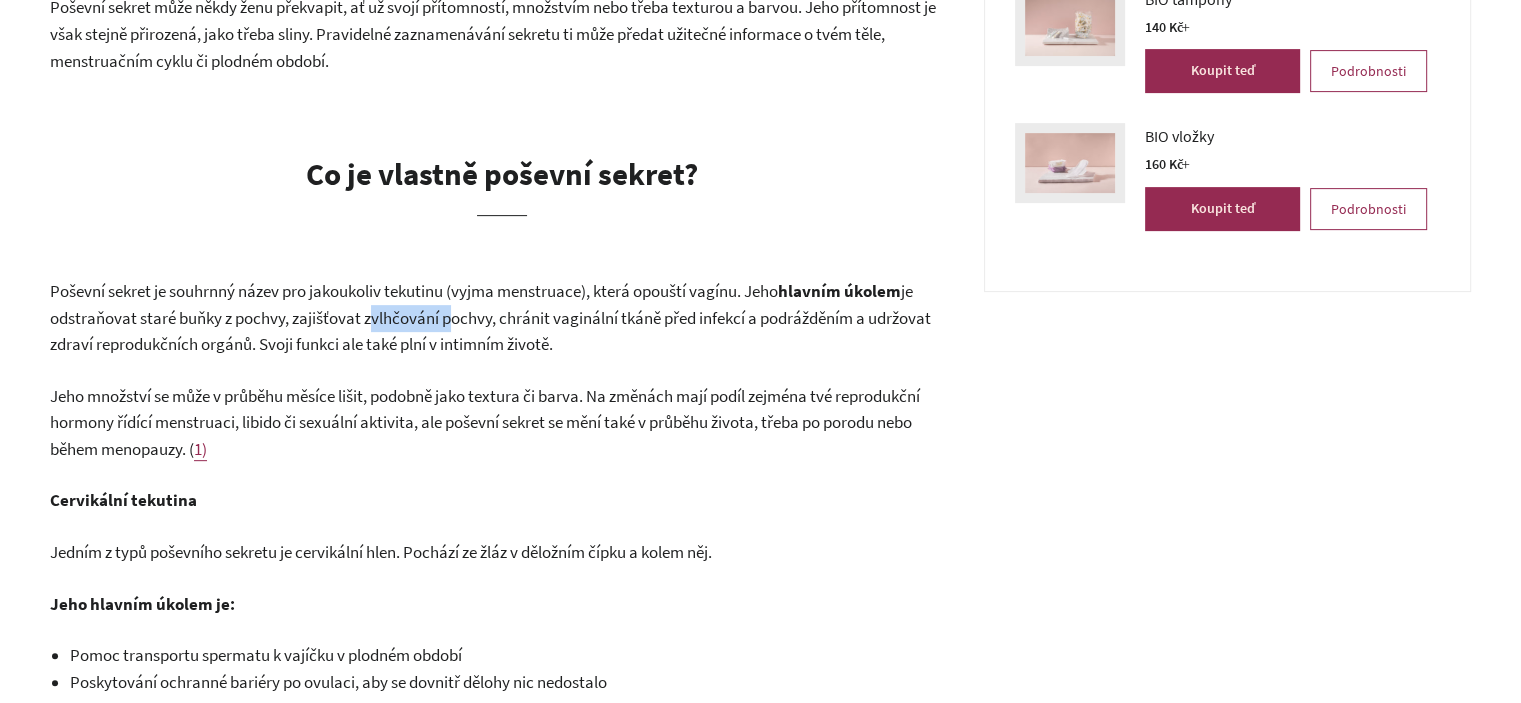 click on "je odstraňovat staré buňky z pochvy, zajišťovat zvlhčování pochvy, chránit vaginální tkáně před infekcí a podrážděním a udržovat zdraví reprodukčních orgánů. Svoji funkci ale také plní v intimním životě." at bounding box center (490, 317) 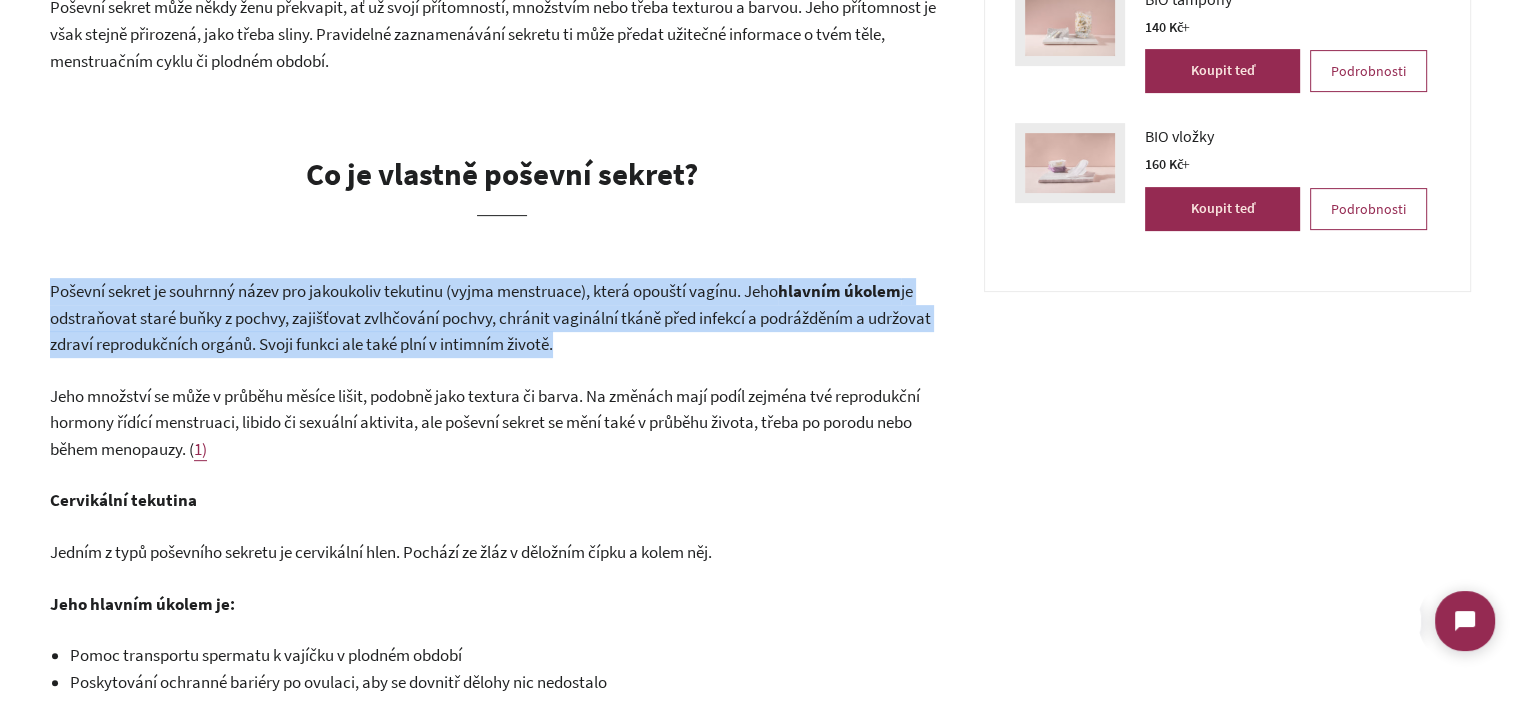 scroll, scrollTop: 0, scrollLeft: 0, axis: both 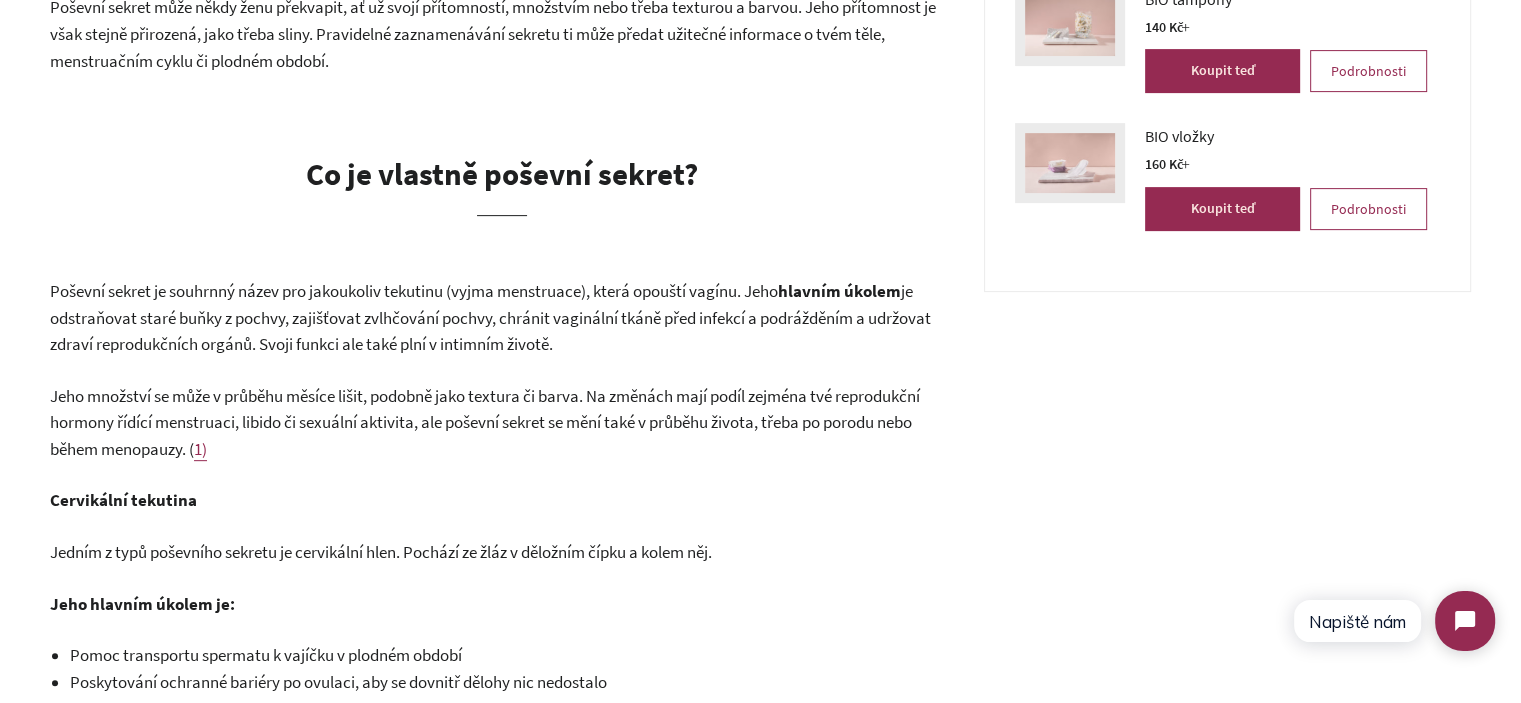 click on "Jeho množství se může v průběhu měsíce lišit, podobně jako textura či barva. Na změnách mají podíl zejména tvé reprodukční hormony řídící menstruaci, libido či sexuální aktivita, ale poševní sekret se mění také v průběhu života, třeba po porodu nebo během menopauzy. (" at bounding box center (485, 422) 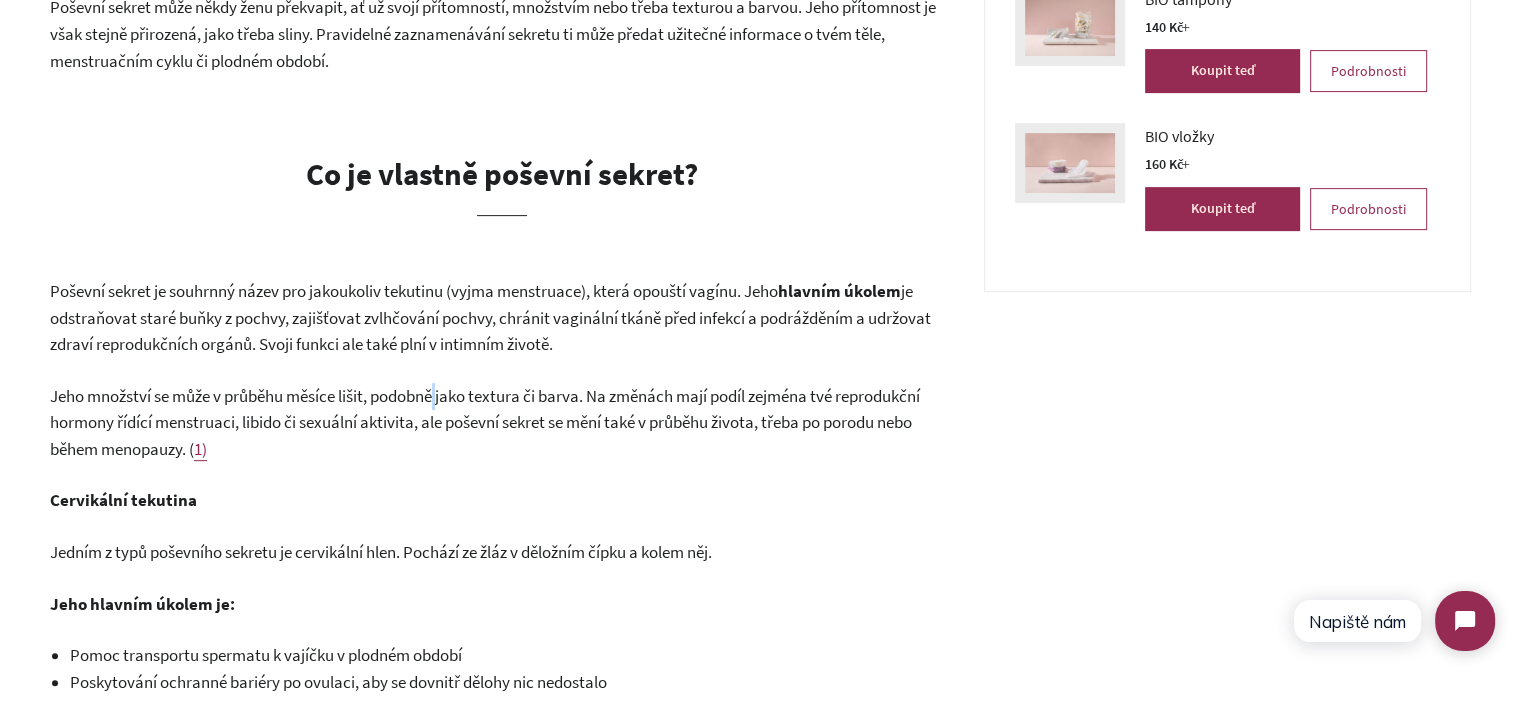click on "Jeho množství se může v průběhu měsíce lišit, podobně jako textura či barva. Na změnách mají podíl zejména tvé reprodukční hormony řídící menstruaci, libido či sexuální aktivita, ale poševní sekret se mění také v průběhu života, třeba po porodu nebo během menopauzy. (" at bounding box center (485, 422) 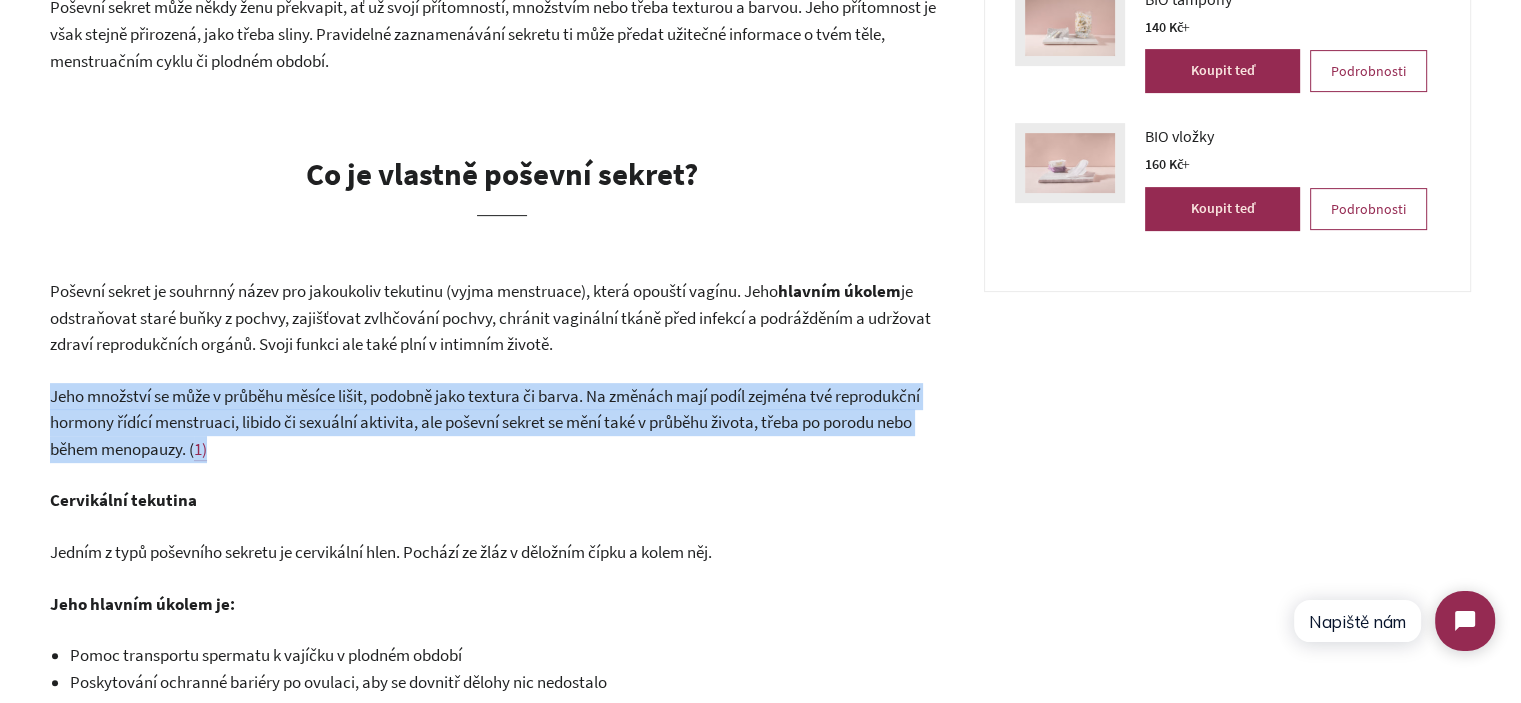 click on "Jeho množství se může v průběhu měsíce lišit, podobně jako textura či barva. Na změnách mají podíl zejména tvé reprodukční hormony řídící menstruaci, libido či sexuální aktivita, ale poševní sekret se mění také v průběhu života, třeba po porodu nebo během menopauzy. (" at bounding box center [485, 422] 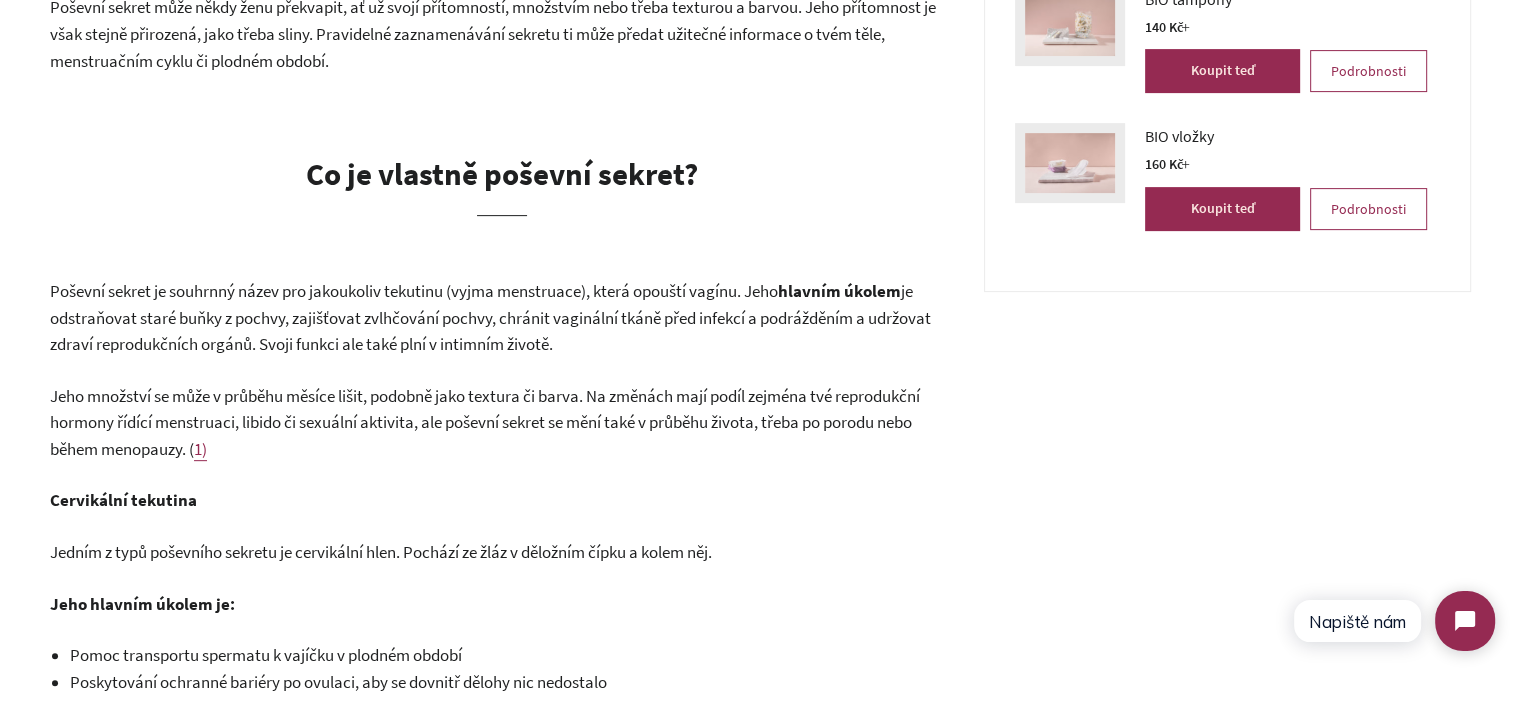click on "Co je to poševní sekret a jak se mění během cyklu?
[DATE]
Poševní sekret může někdy ženu překvapit, ať už svojí přítomností, množstvím nebo třeba texturou a barvou. Jeho přítomnost je však stejně přirozená, jako třeba sliny. Pravidelné zaznamenávání sekretu ti může předat užitečné informace o tvém těle, menstruačním cyklu či plodném období.
Co je vlastně poševní sekret?
Poševní sekret je souhrnný název pro jakoukoliv tekutinu (vyjma menstruace), která opouští vagínu. Jeho  hlavním úkolem  je odstraňovat staré buňky z pochvy, zajišťovat zvlhčování pochvy, chránit vaginální tkáně před infekcí a podrážděním a udržovat zdraví reprodukčních orgánů. Svoji funkci ale také plní v intimním životě.
1)
Cervikální tekutina
Jeho hlavním úkolem je:
2 )
Sledováním cyklu normální
. ( 4 )" at bounding box center [760, 1325] 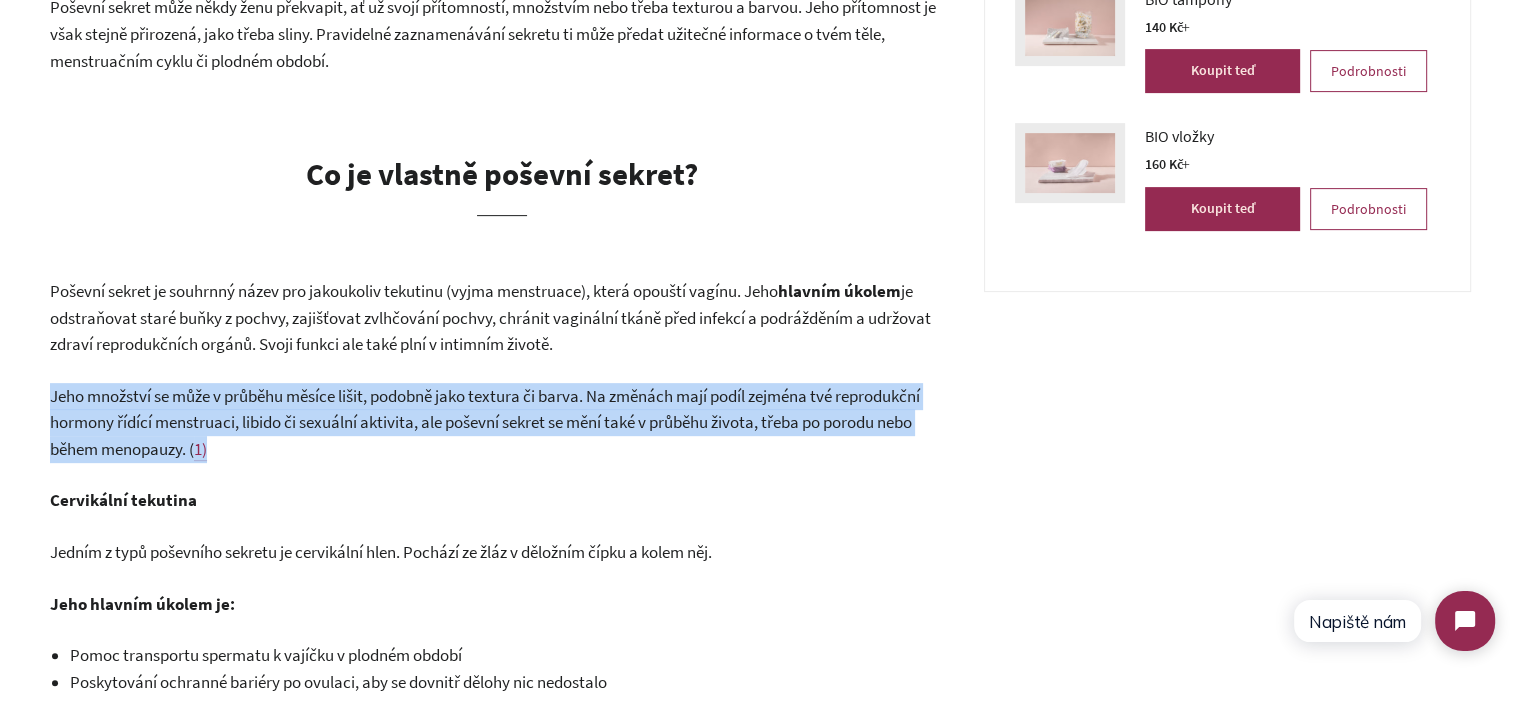 drag, startPoint x: 40, startPoint y: 400, endPoint x: 400, endPoint y: 447, distance: 363.05508 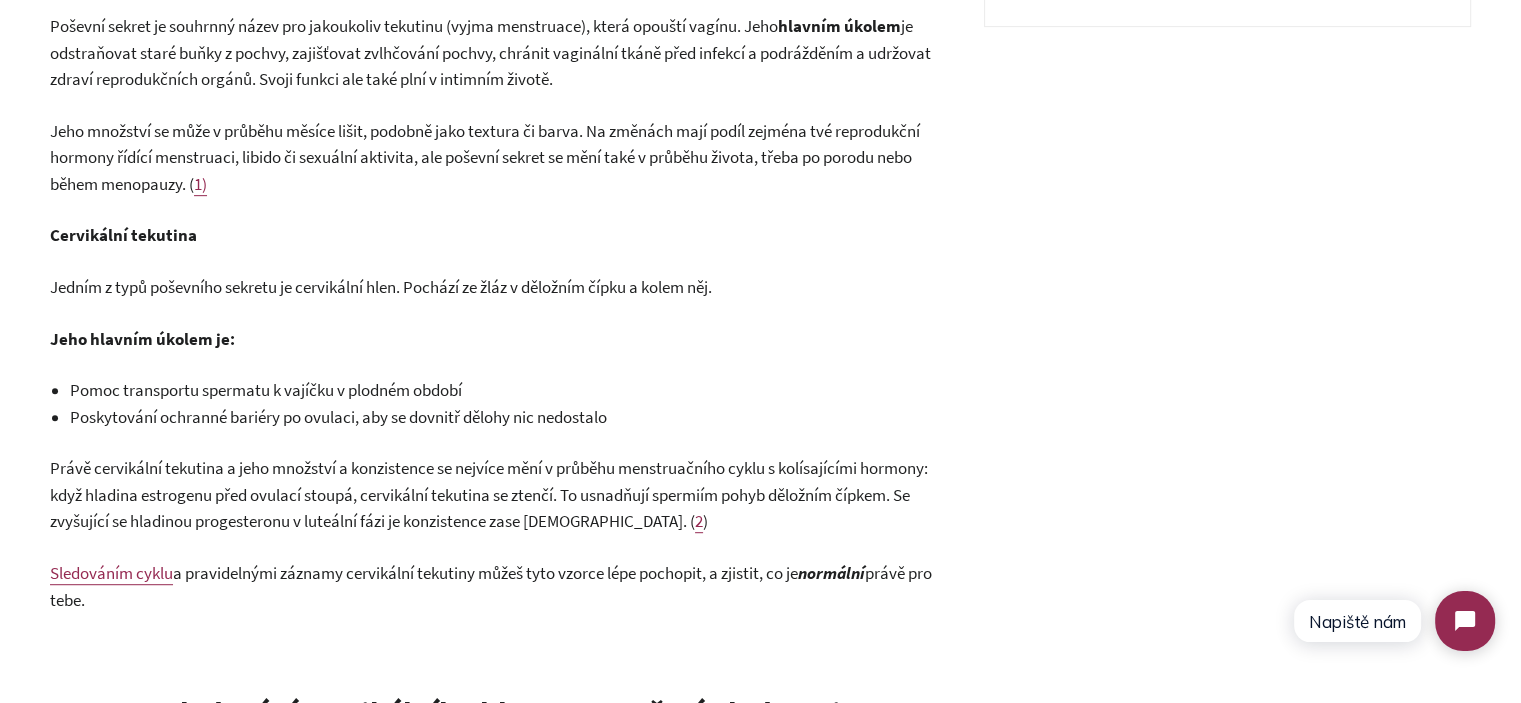 scroll, scrollTop: 1200, scrollLeft: 0, axis: vertical 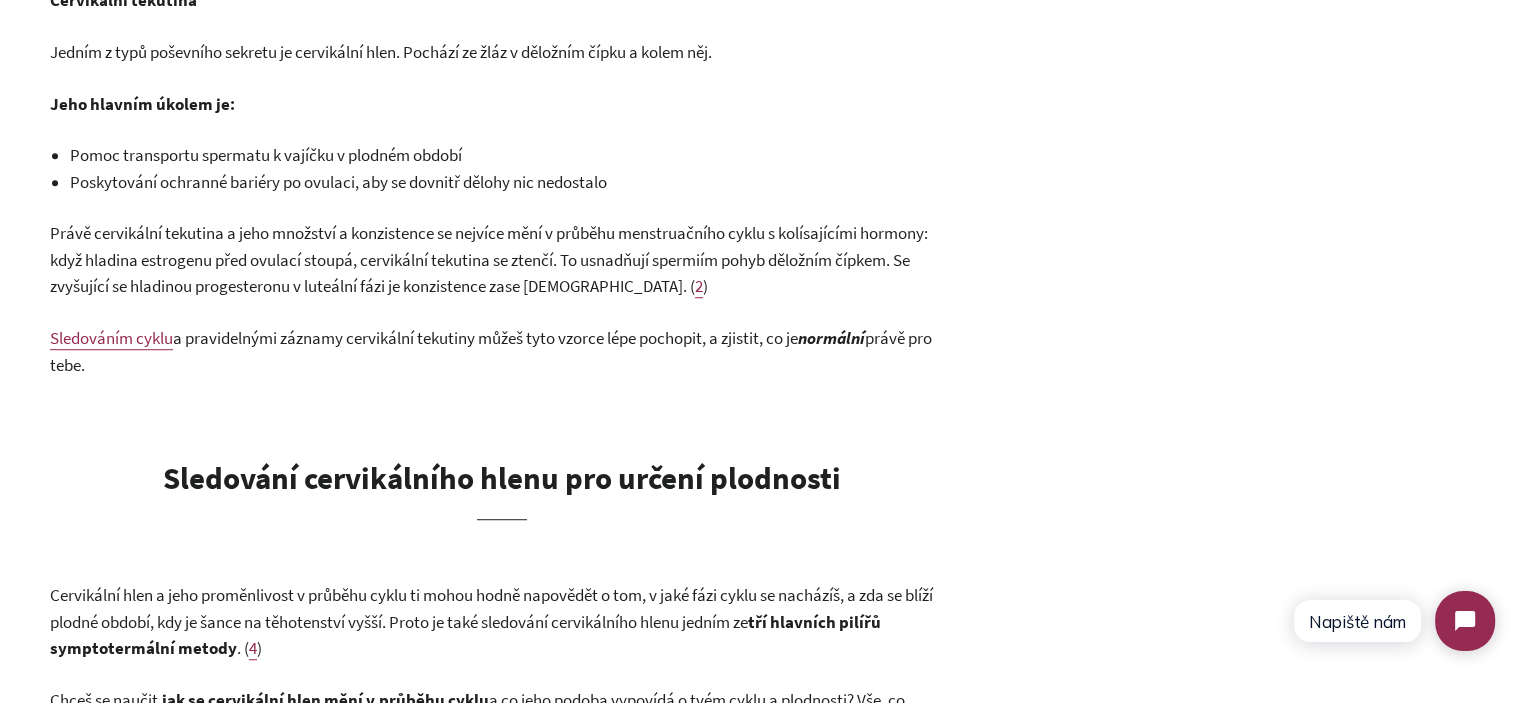 click on "Právě cervikální tekutina a jeho množství a konzistence se nejvíce mění v průběhu menstruačního cyklu s kolísajícími hormony: když hladina estrogenu před ovulací stoupá, cervikální tekutina se ztenčí. To usnadňují spermiím pohyb děložním čípkem. Se zvyšující se hladinou progesteronu v luteální fázi je konzistence zase [DEMOGRAPHIC_DATA]. (" at bounding box center [489, 259] 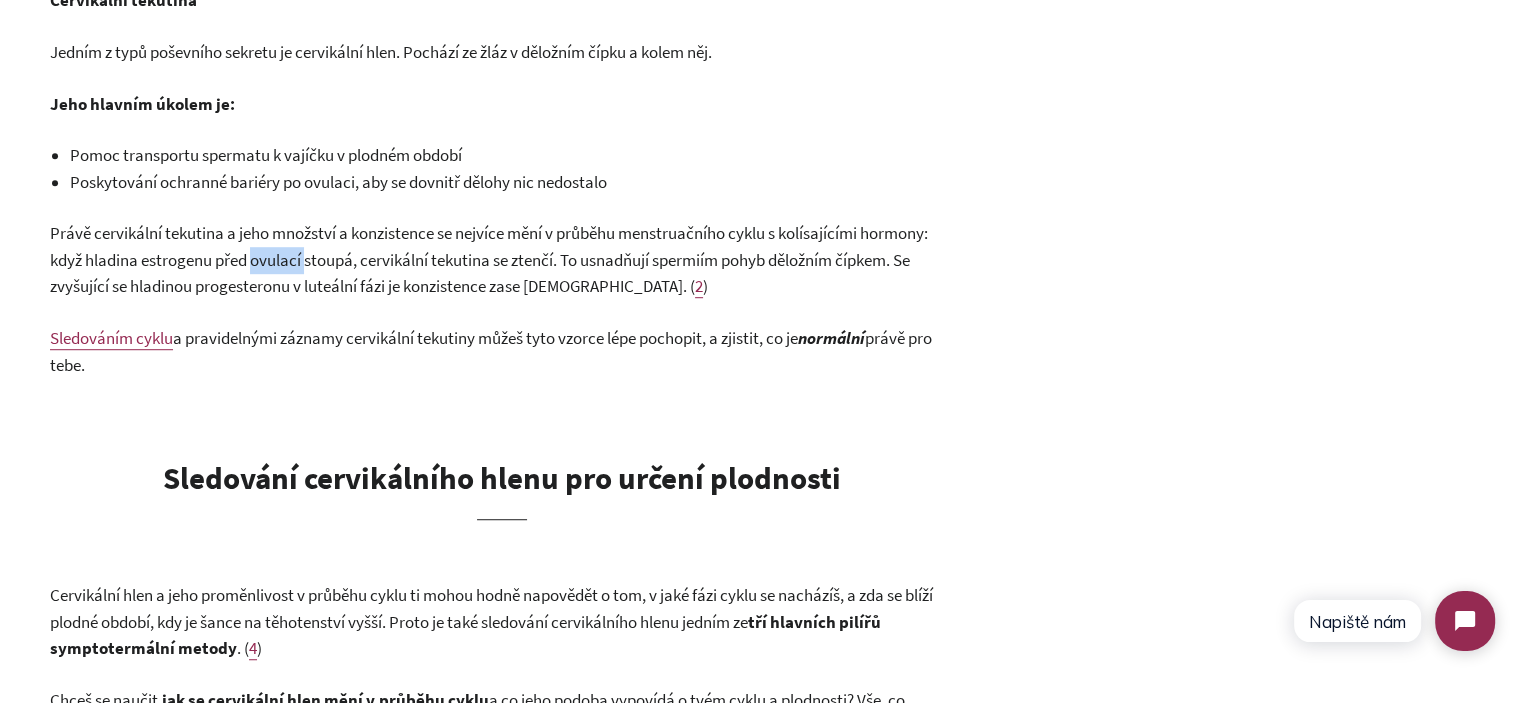 click on "Právě cervikální tekutina a jeho množství a konzistence se nejvíce mění v průběhu menstruačního cyklu s kolísajícími hormony: když hladina estrogenu před ovulací stoupá, cervikální tekutina se ztenčí. To usnadňují spermiím pohyb děložním čípkem. Se zvyšující se hladinou progesteronu v luteální fázi je konzistence zase [DEMOGRAPHIC_DATA]. (" at bounding box center (489, 259) 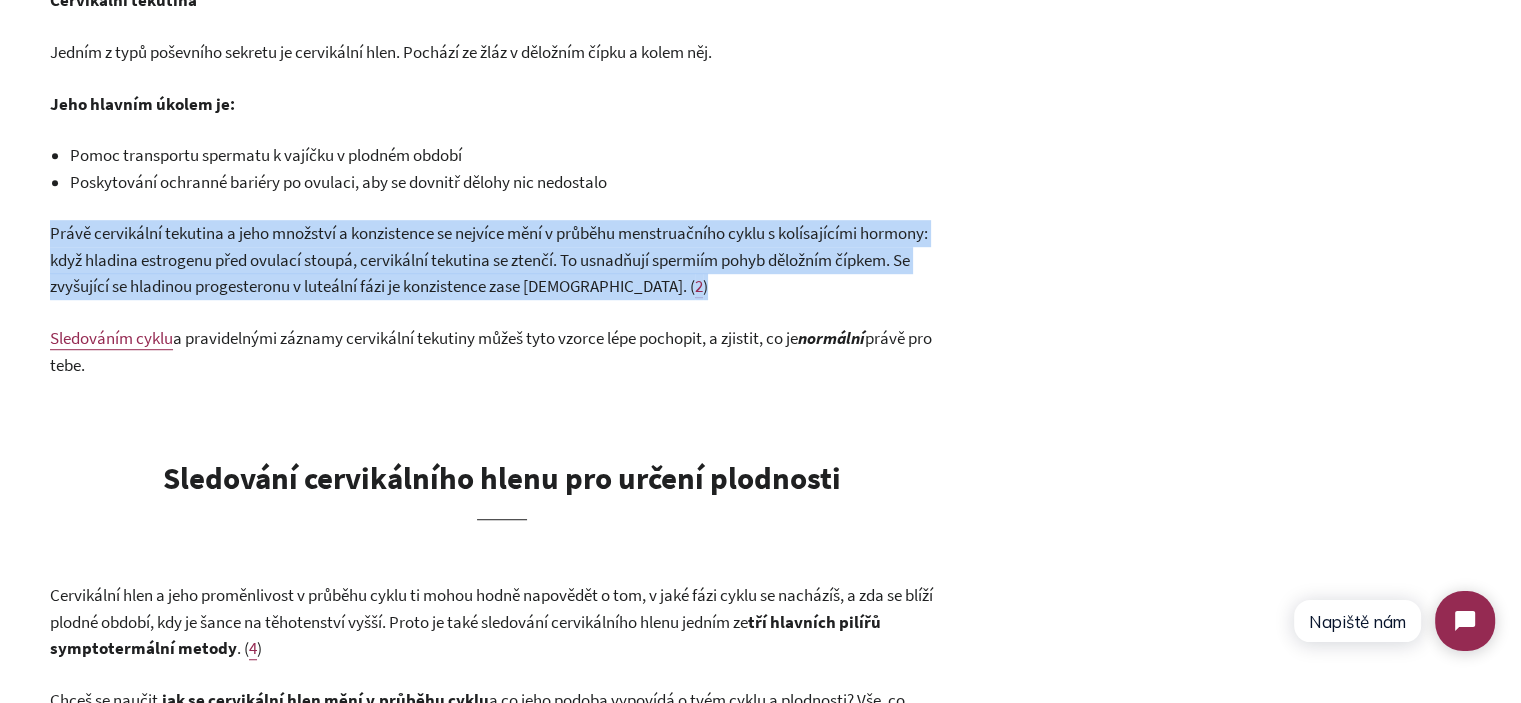 click on "Právě cervikální tekutina a jeho množství a konzistence se nejvíce mění v průběhu menstruačního cyklu s kolísajícími hormony: když hladina estrogenu před ovulací stoupá, cervikální tekutina se ztenčí. To usnadňují spermiím pohyb děložním čípkem. Se zvyšující se hladinou progesteronu v luteální fázi je konzistence zase [DEMOGRAPHIC_DATA]. (" at bounding box center (489, 259) 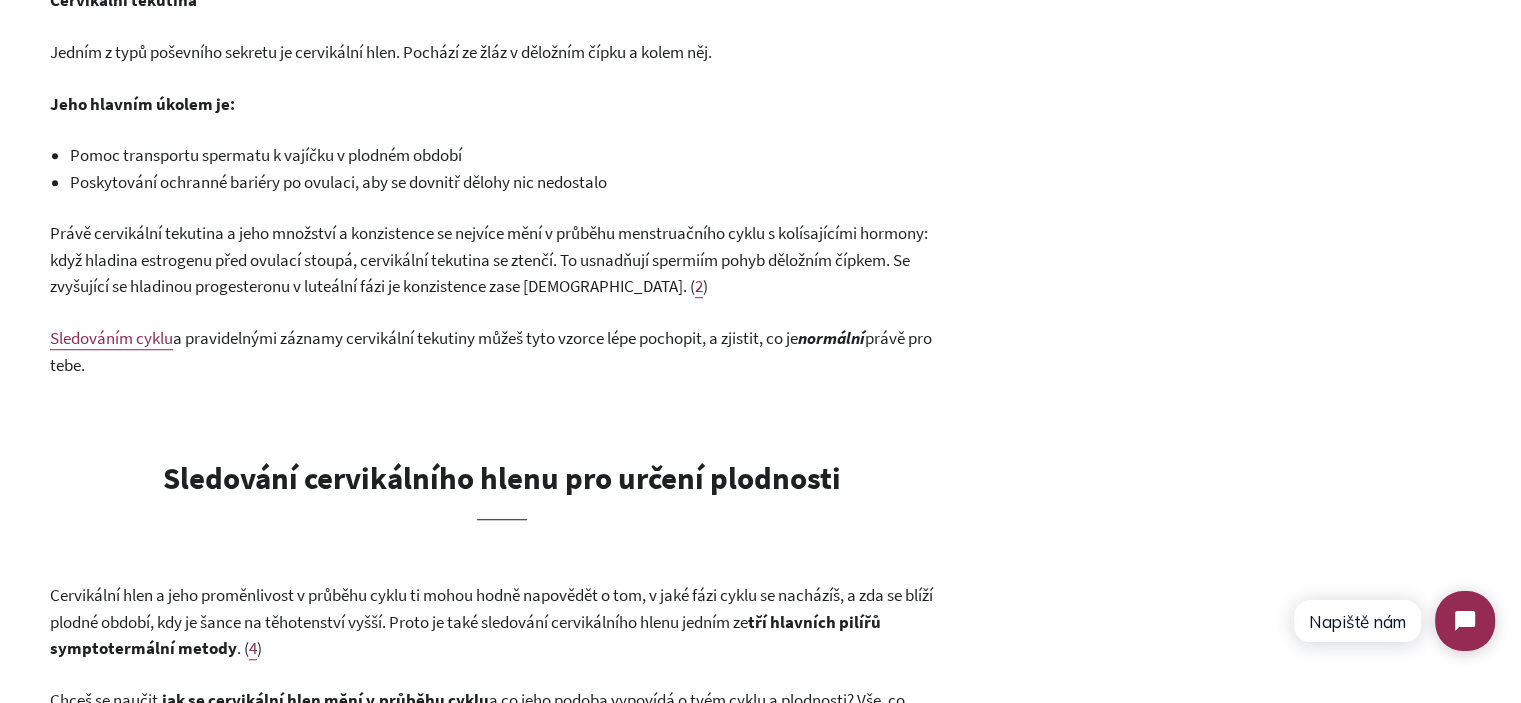 click on "Právě cervikální tekutina a jeho množství a konzistence se nejvíce mění v průběhu menstruačního cyklu s kolísajícími hormony: když hladina estrogenu před ovulací stoupá, cervikální tekutina se ztenčí. To usnadňují spermiím pohyb děložním čípkem. Se zvyšující se hladinou progesteronu v luteální fázi je konzistence zase [DEMOGRAPHIC_DATA]. (" at bounding box center [489, 259] 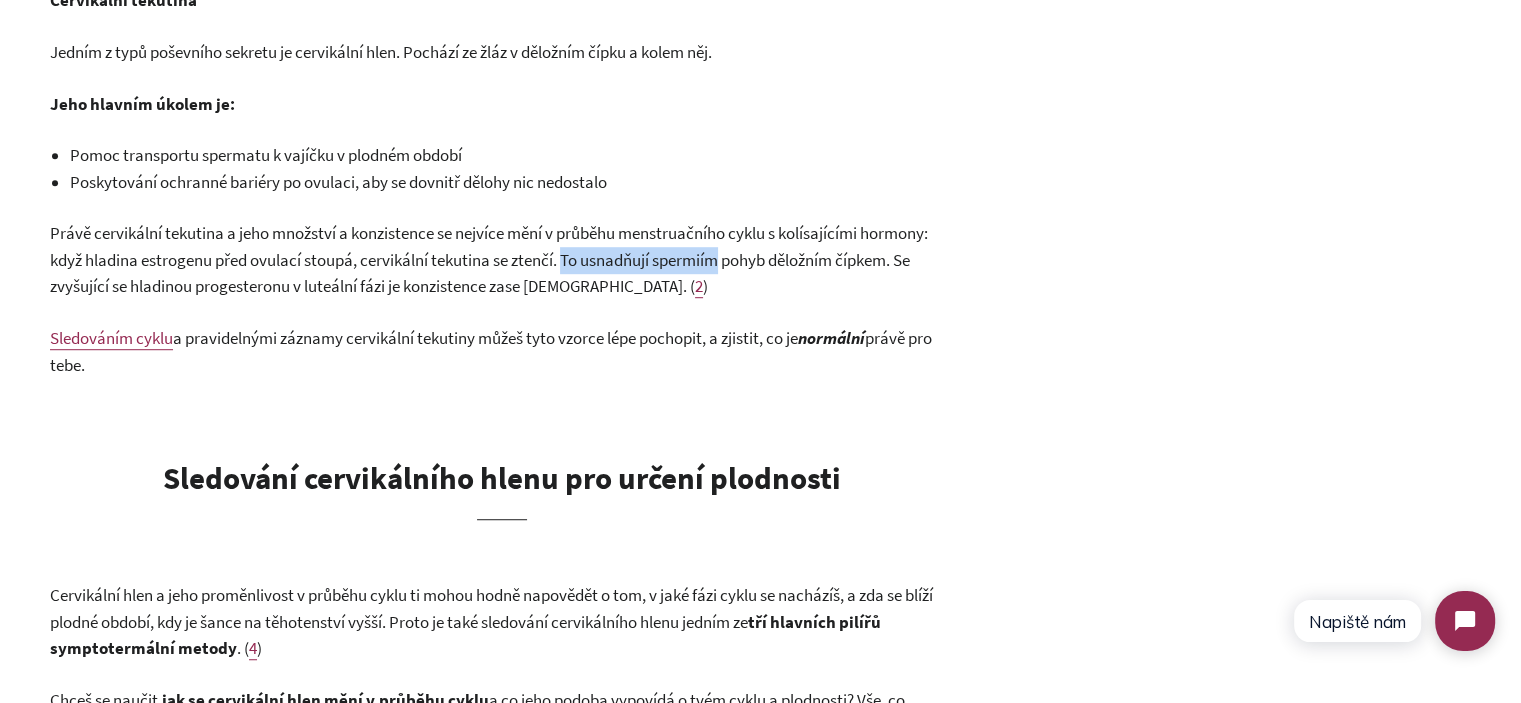 drag, startPoint x: 575, startPoint y: 259, endPoint x: 664, endPoint y: 272, distance: 89.94443 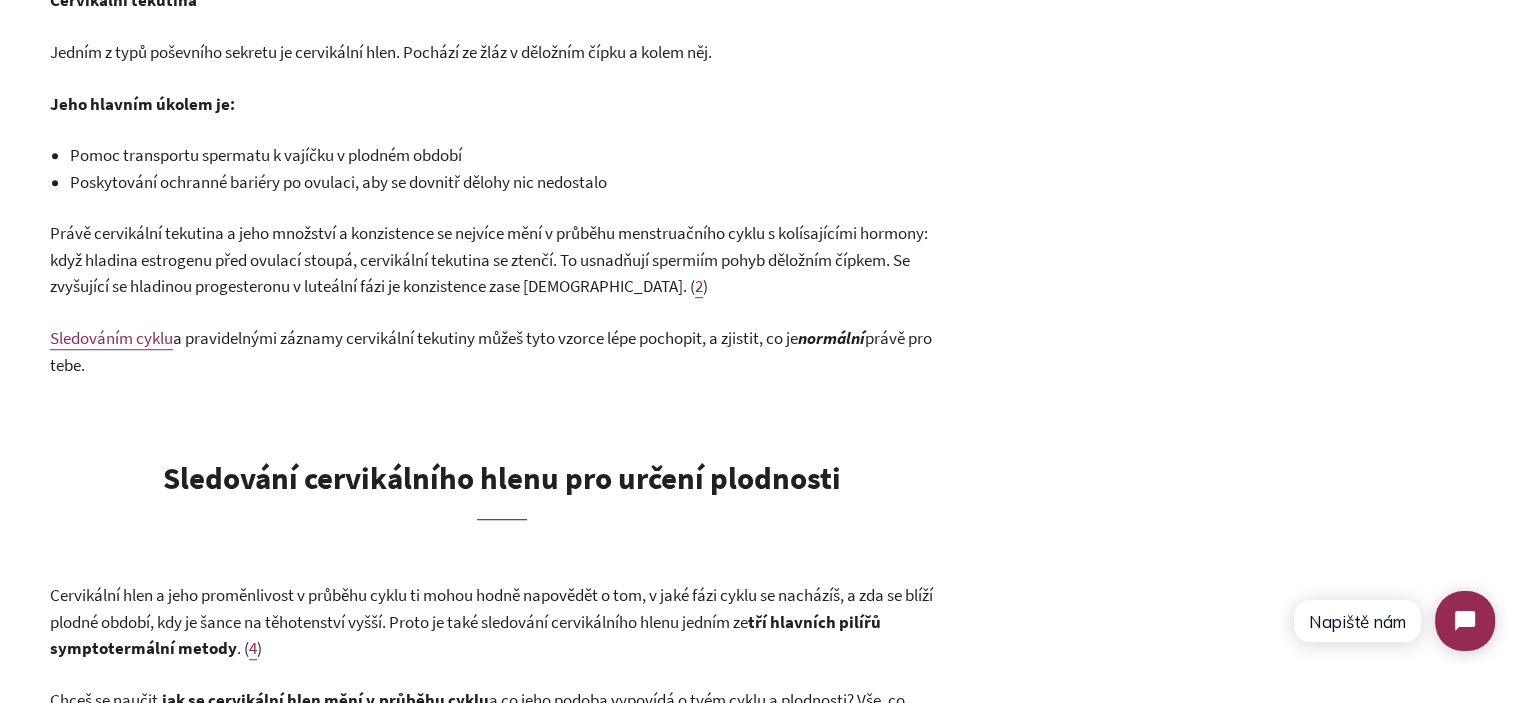 click on "Právě cervikální tekutina a jeho množství a konzistence se nejvíce mění v průběhu menstruačního cyklu s kolísajícími hormony: když hladina estrogenu před ovulací stoupá, cervikální tekutina se ztenčí. To usnadňují spermiím pohyb děložním čípkem. Se zvyšující se hladinou progesteronu v luteální fázi je konzistence zase [DEMOGRAPHIC_DATA]. (" at bounding box center (489, 259) 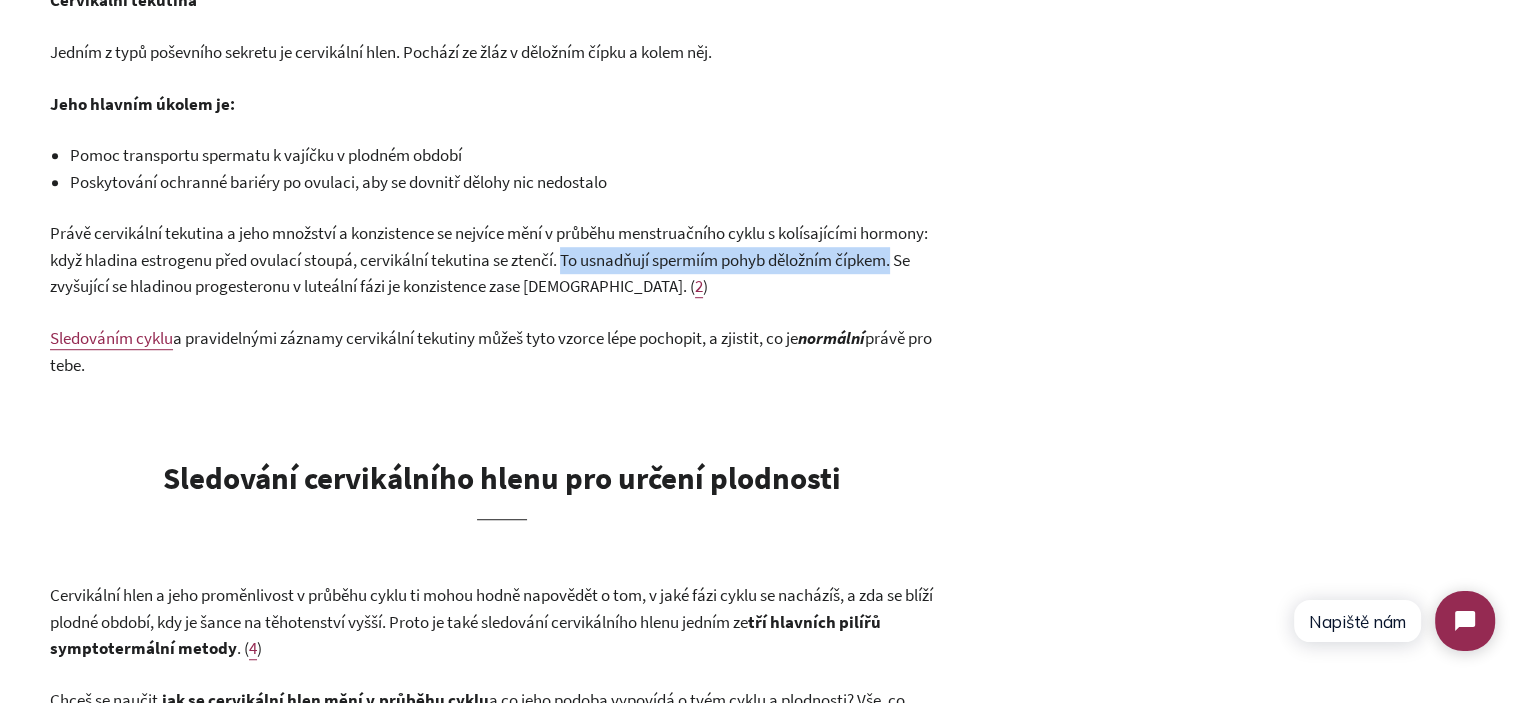 drag, startPoint x: 573, startPoint y: 261, endPoint x: 903, endPoint y: 259, distance: 330.00607 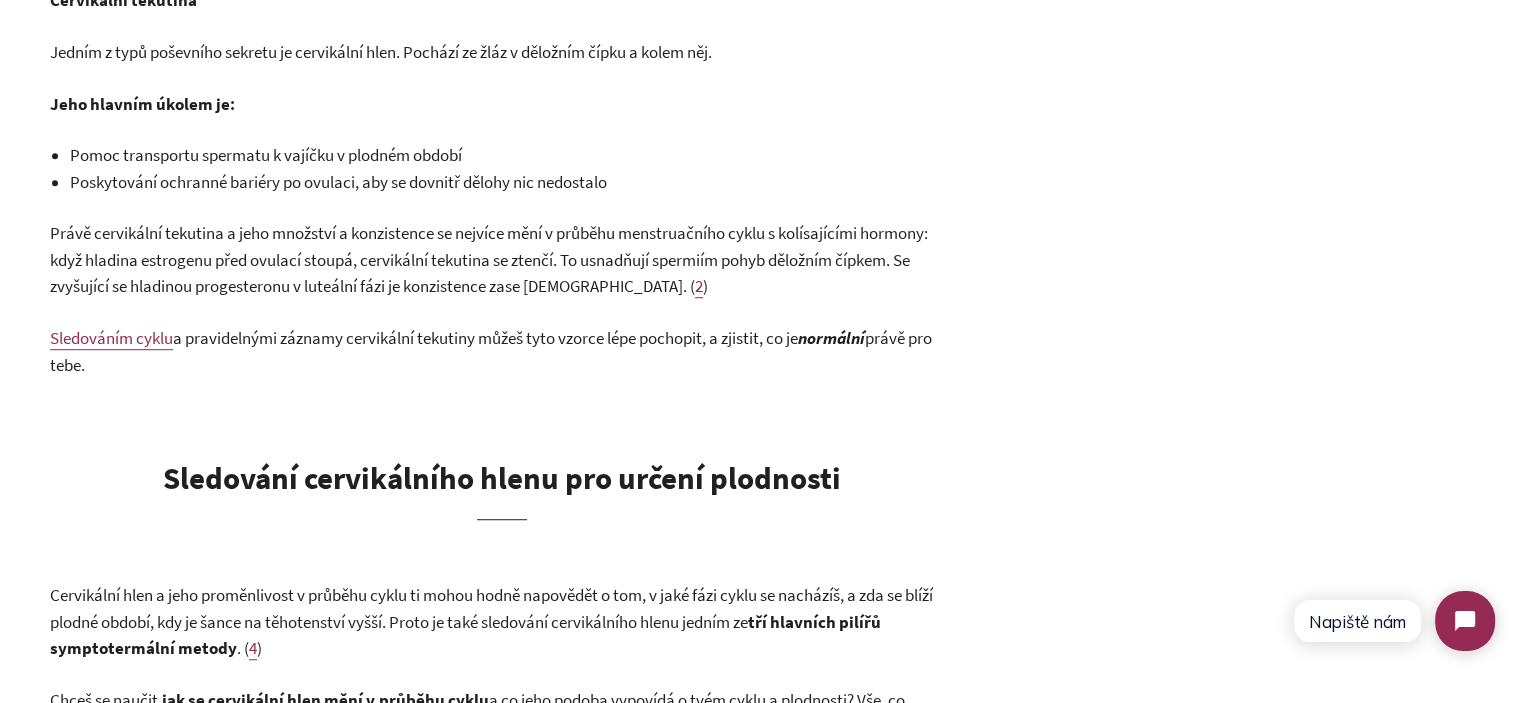 click on "Poševní sekret může někdy ženu překvapit, ať už svojí přítomností, množstvím nebo třeba texturou a barvou. Jeho přítomnost je však stejně přirozená, jako třeba sliny. Pravidelné zaznamenávání sekretu ti může předat užitečné informace o tvém těle, menstruačním cyklu či plodném období.
Co je vlastně poševní sekret?
Poševní sekret je souhrnný název pro jakoukoliv tekutinu (vyjma menstruace), která opouští vagínu. Jeho  hlavním úkolem  je odstraňovat staré buňky z pochvy, zajišťovat zvlhčování pochvy, chránit vaginální tkáně před infekcí a podrážděním a udržovat zdraví reprodukčních orgánů. Svoji funkci ale také plní v intimním životě.
1)
Cervikální tekutina
Jedním z typů poševního sekretu je cervikální hlen. Pochází ze žláz v děložním čípku a kolem něj.
Jeho hlavním úkolem je:
Pomoc transportu spermatu k vajíčku v plodném období
2 )
Sledováním cyklu normální" at bounding box center [502, 860] 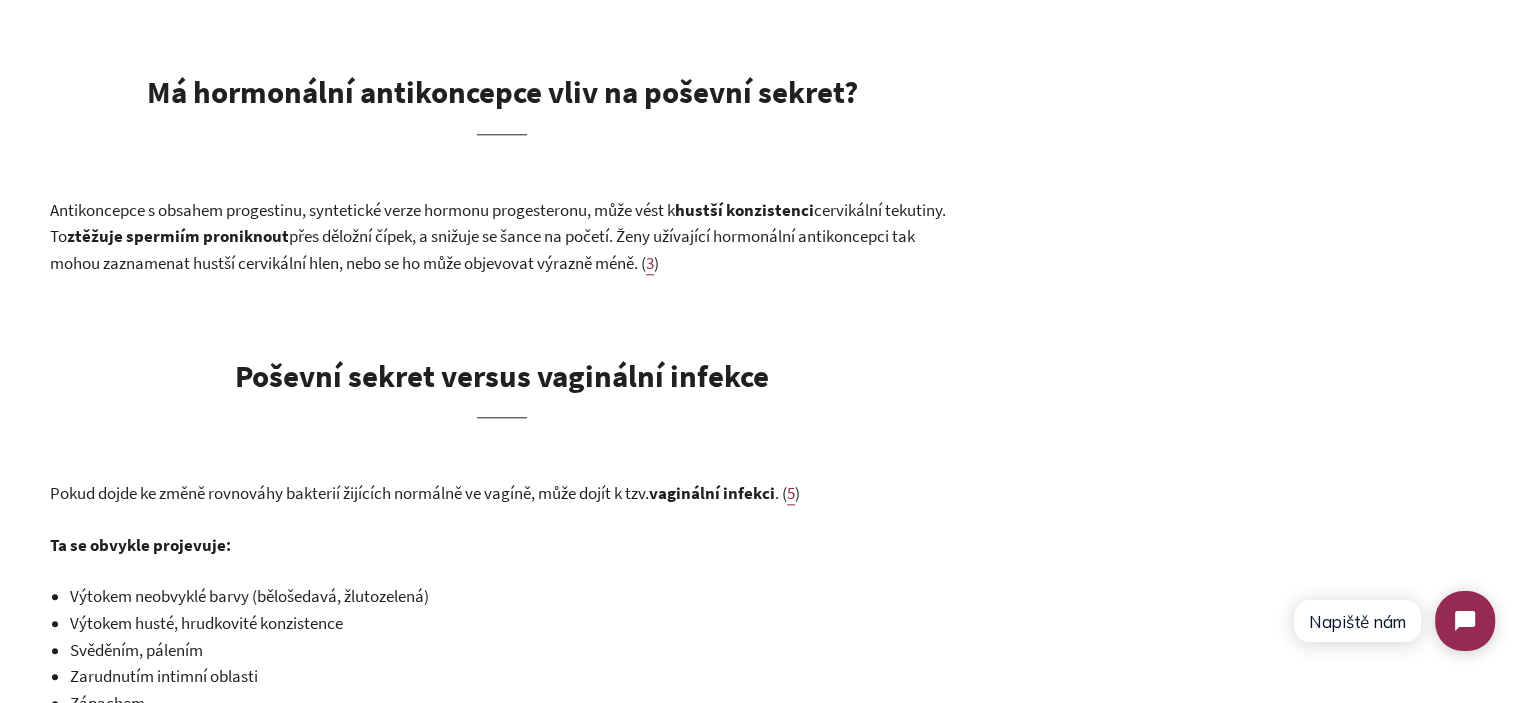 scroll, scrollTop: 2200, scrollLeft: 0, axis: vertical 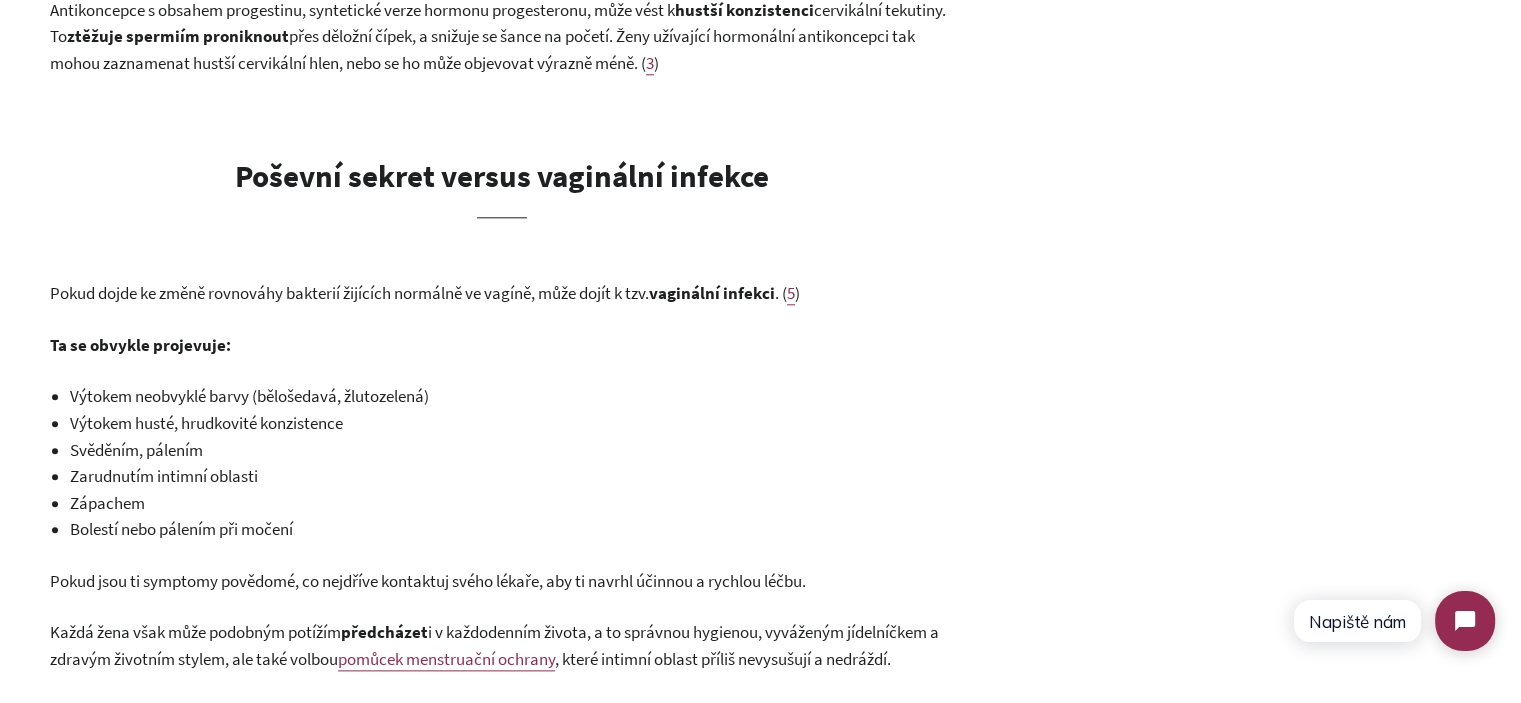 click on "Výtokem neobvyklé barvy (bělošedavá, žlutozelená)" at bounding box center [249, 396] 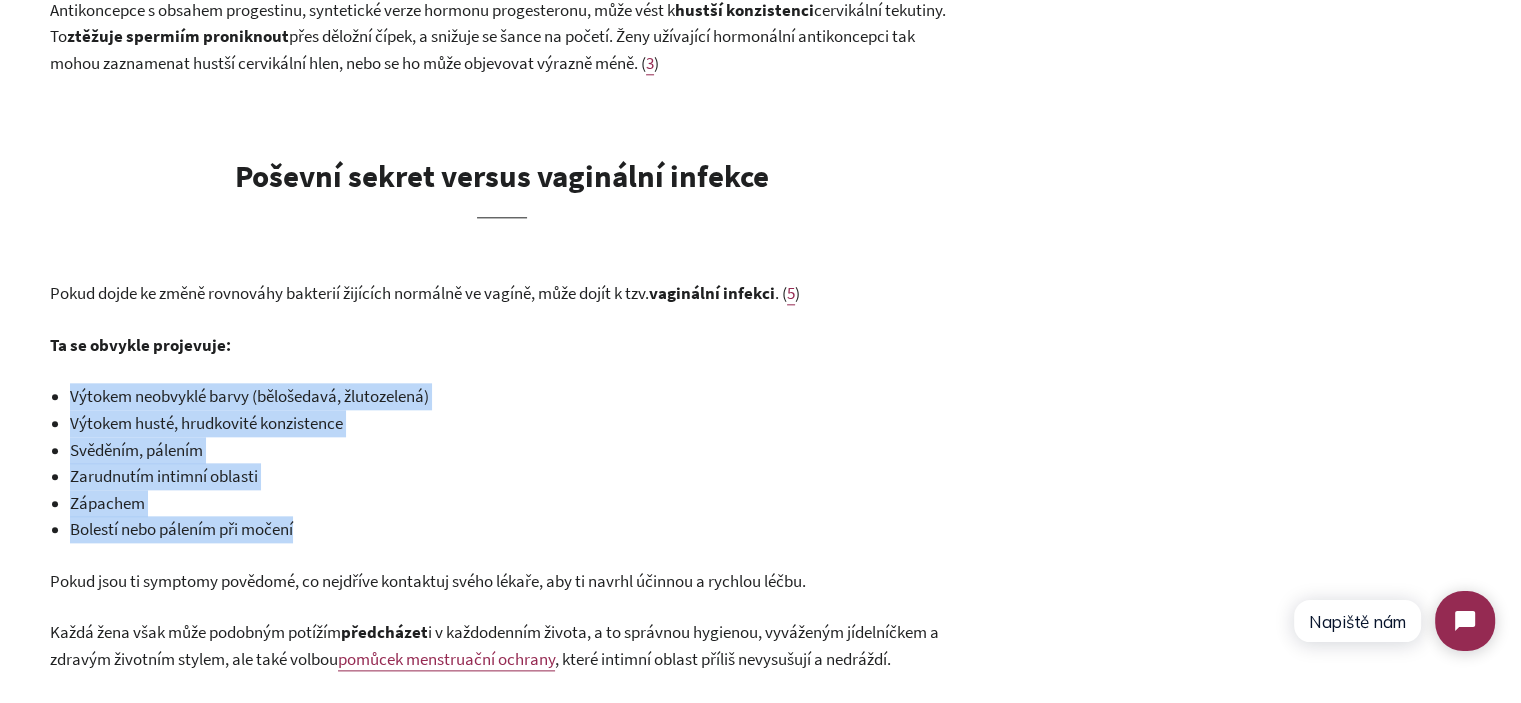 drag, startPoint x: 69, startPoint y: 394, endPoint x: 387, endPoint y: 523, distance: 343.16907 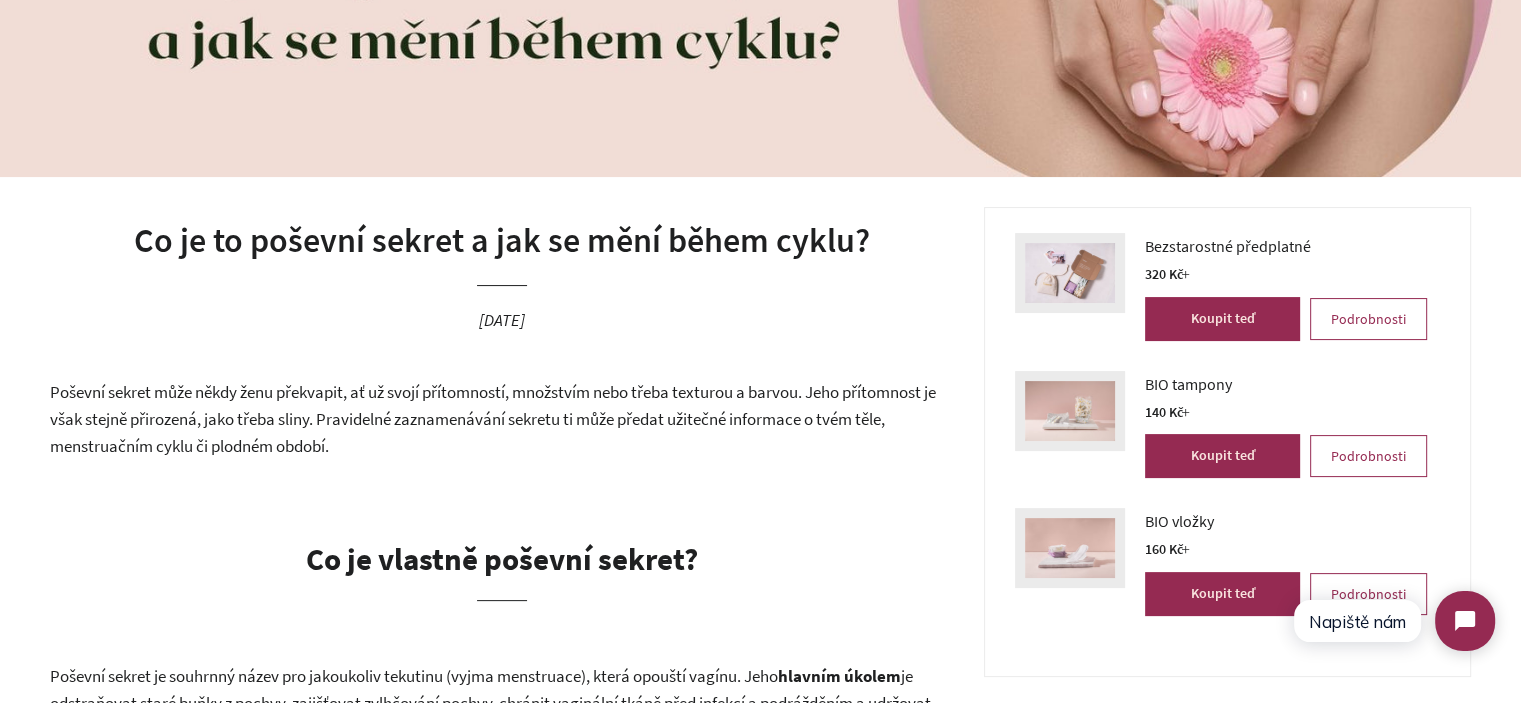 scroll, scrollTop: 800, scrollLeft: 0, axis: vertical 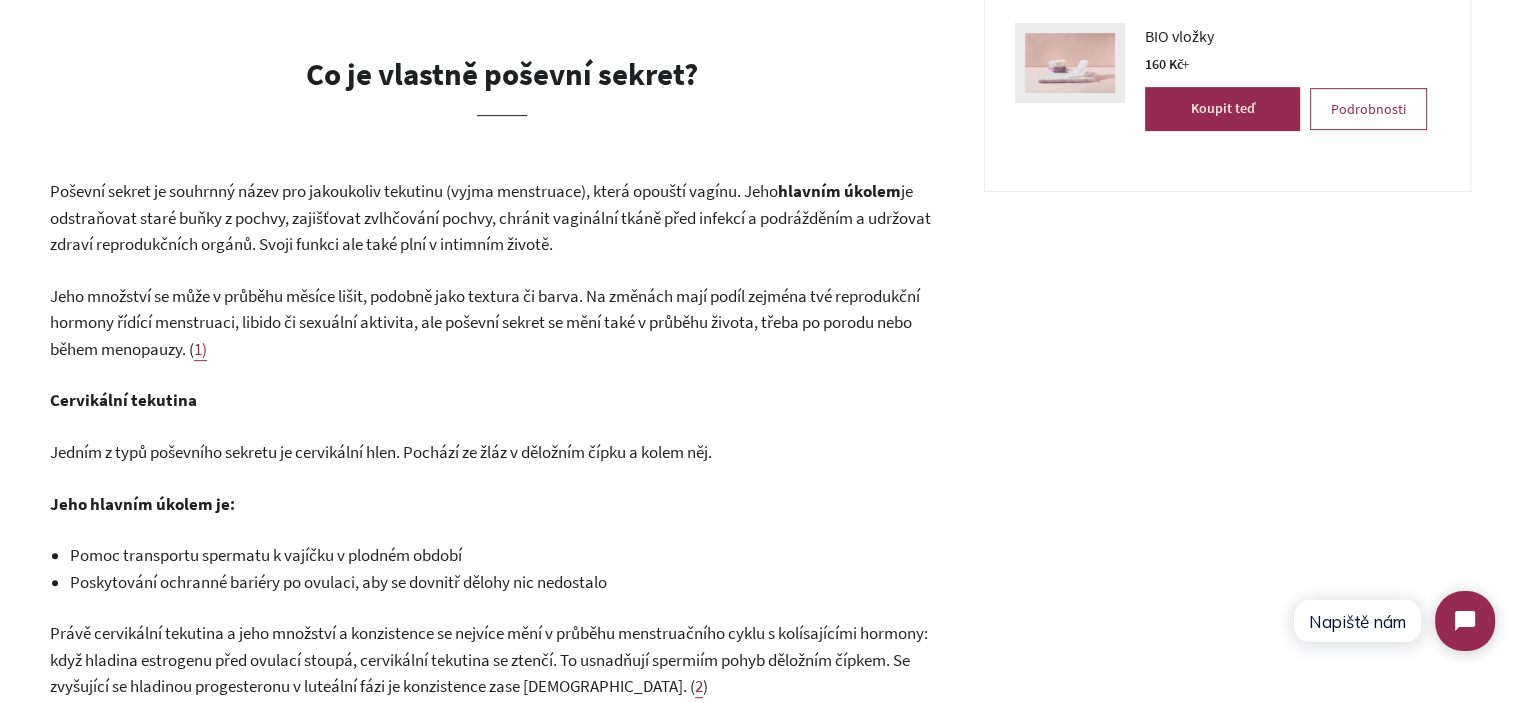 click on "Poševní sekret je souhrnný název pro jakoukoliv tekutinu (vyjma menstruace), která opouští vagínu. Jeho" at bounding box center [414, 191] 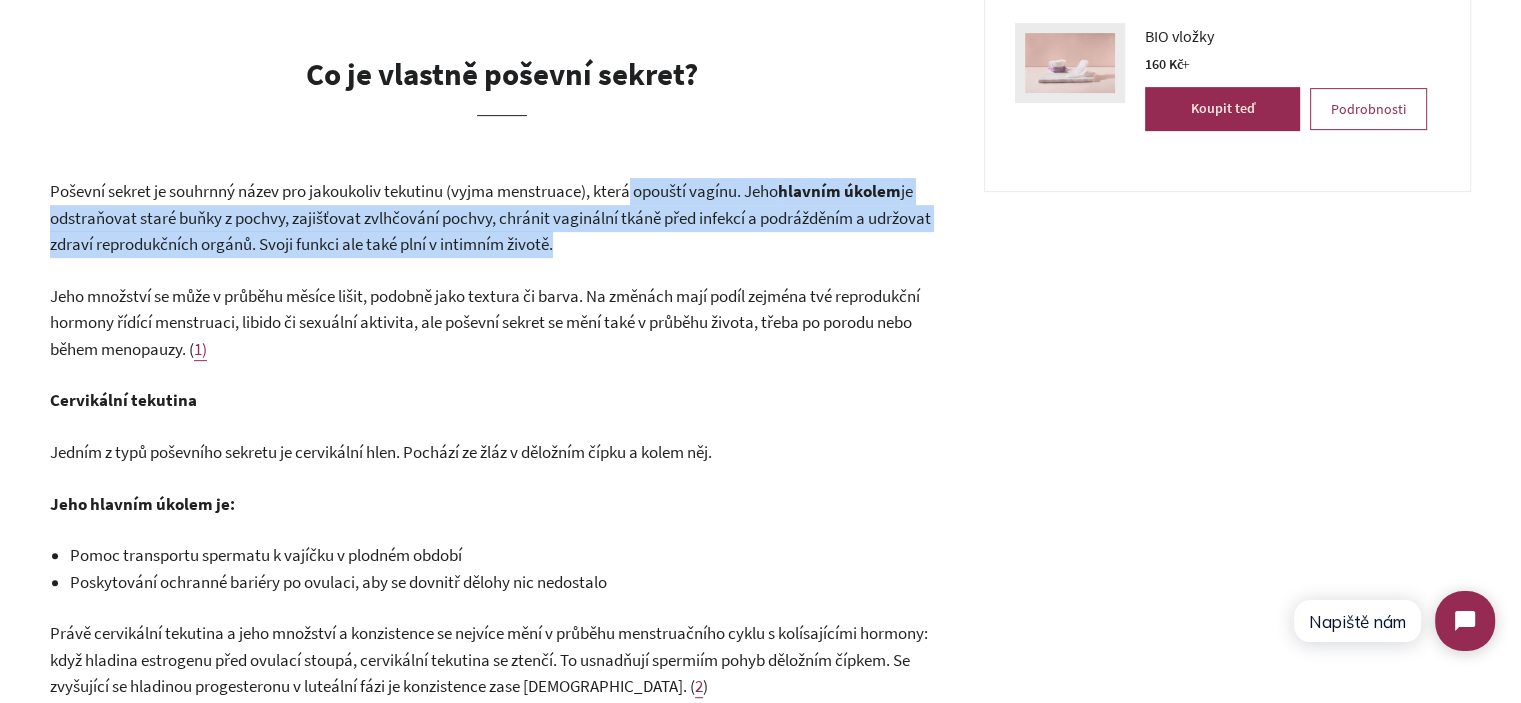 drag, startPoint x: 638, startPoint y: 195, endPoint x: 646, endPoint y: 243, distance: 48.6621 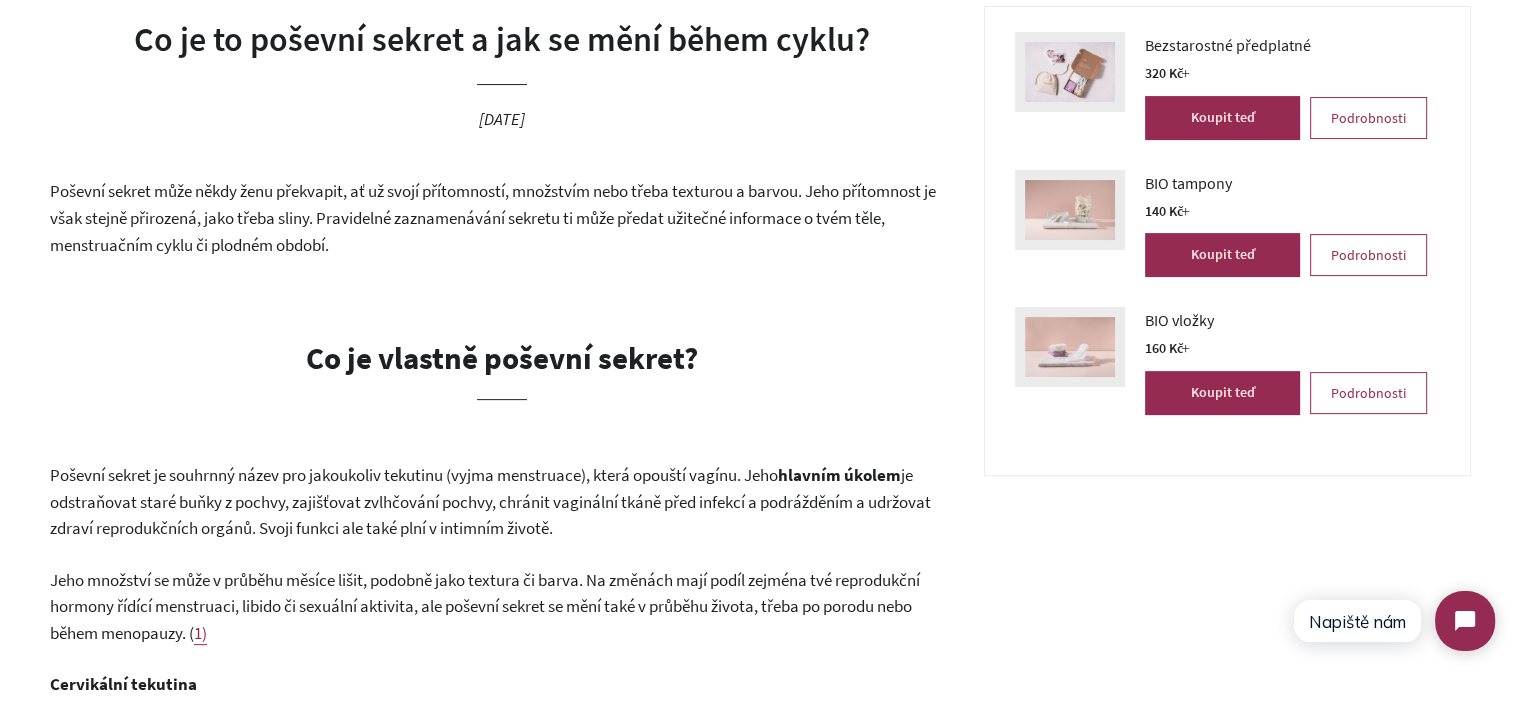 scroll, scrollTop: 500, scrollLeft: 0, axis: vertical 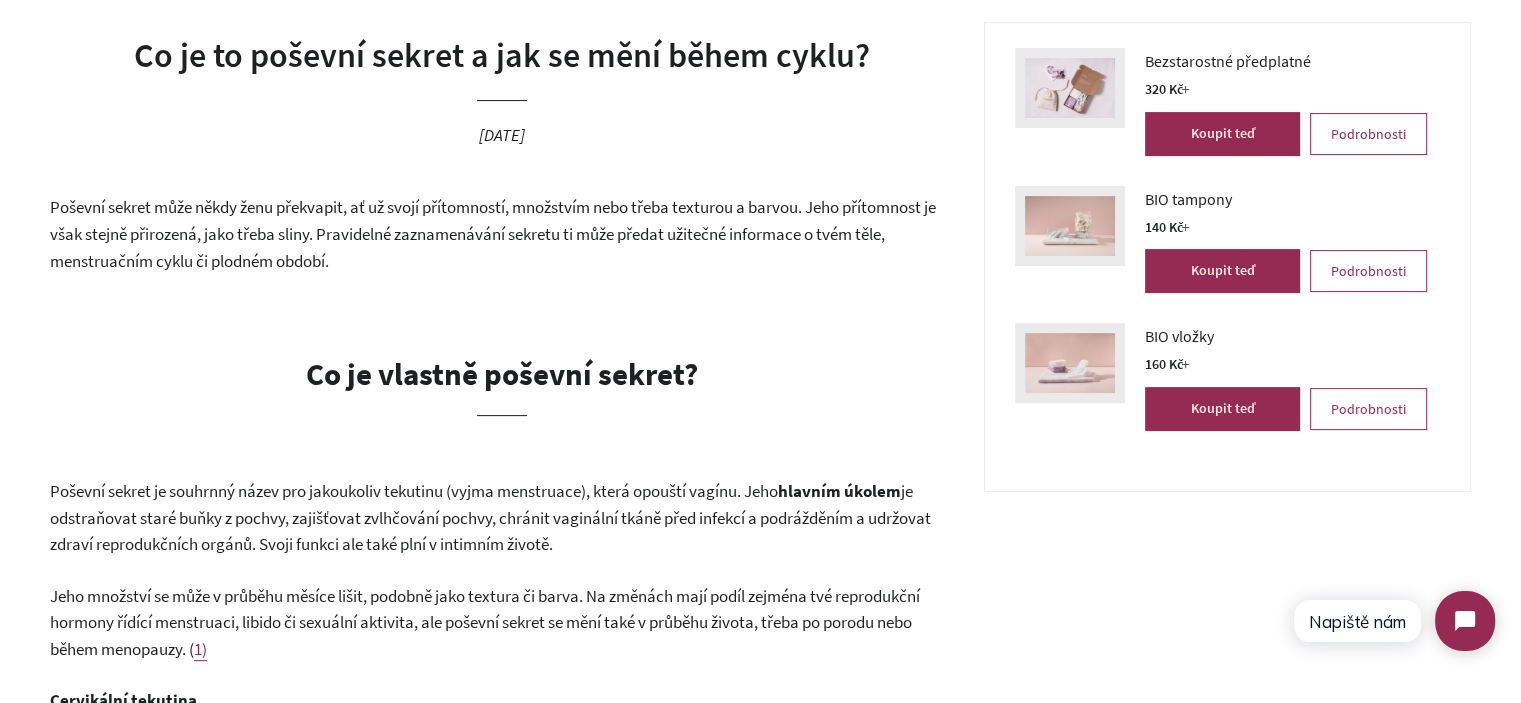 click on "Poševní sekret může někdy ženu překvapit, ať už svojí přítomností, množstvím nebo třeba texturou a barvou. Jeho přítomnost je však stejně přirozená, jako třeba sliny. Pravidelné zaznamenávání sekretu ti může předat užitečné informace o tvém těle, menstruačním cyklu či plodném období." at bounding box center (502, 234) 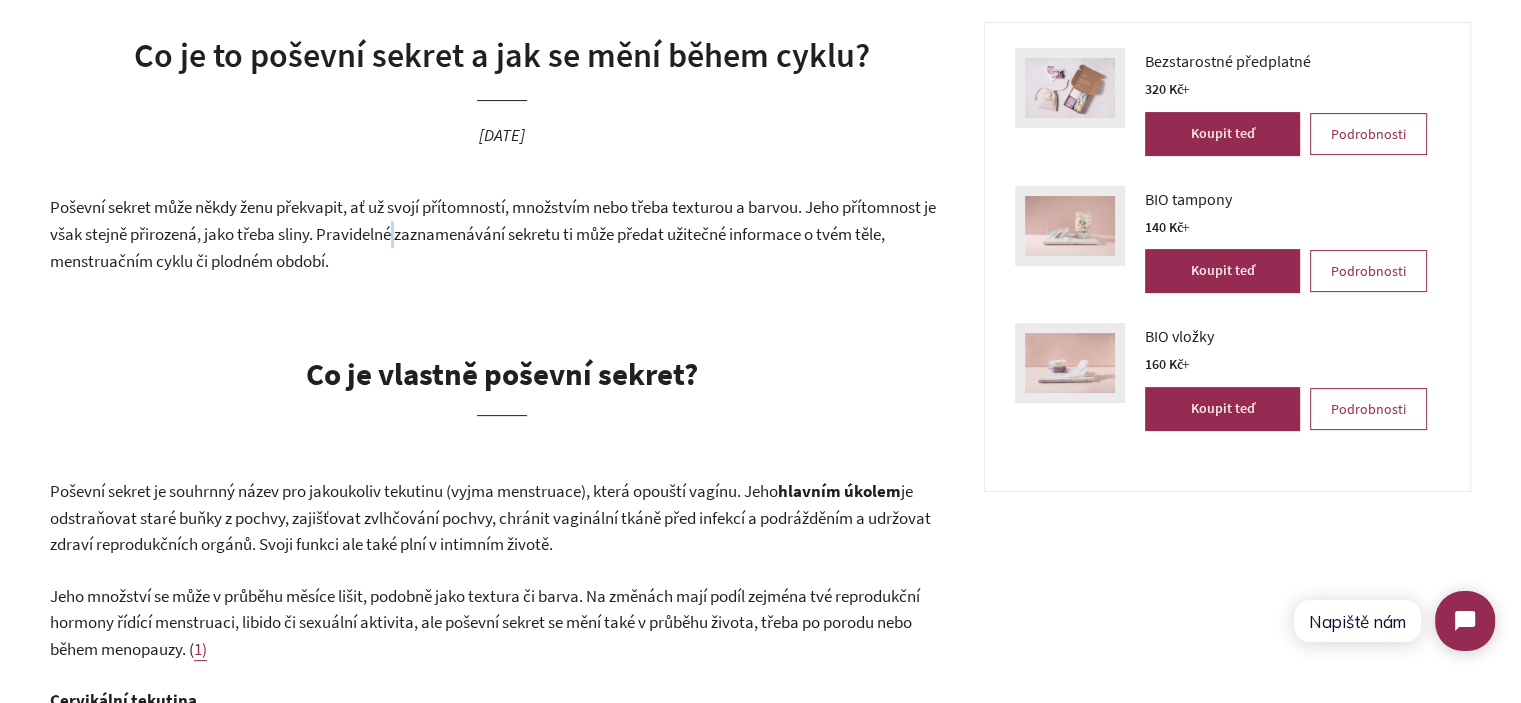 click on "Poševní sekret může někdy ženu překvapit, ať už svojí přítomností, množstvím nebo třeba texturou a barvou. Jeho přítomnost je však stejně přirozená, jako třeba sliny. Pravidelné zaznamenávání sekretu ti může předat užitečné informace o tvém těle, menstruačním cyklu či plodném období." at bounding box center [502, 234] 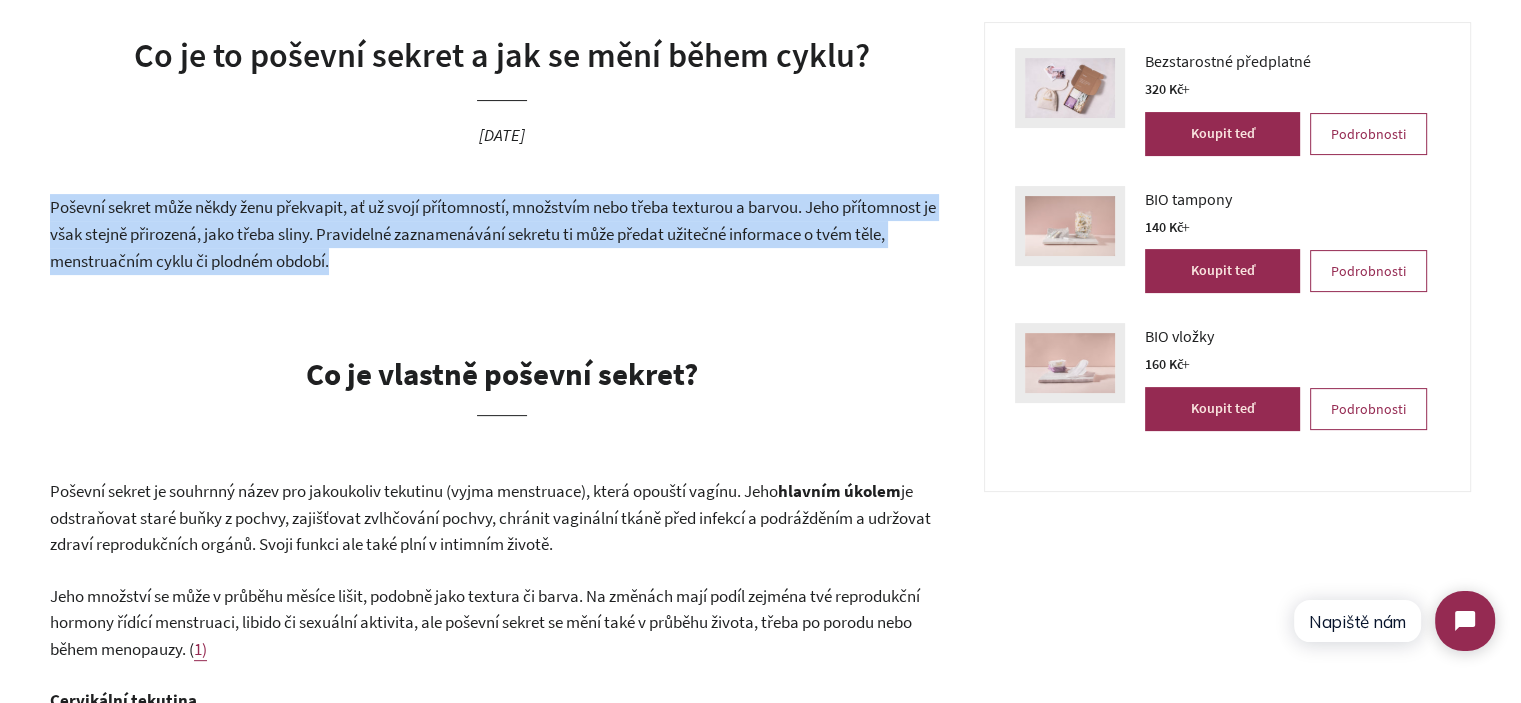 click on "Poševní sekret může někdy ženu překvapit, ať už svojí přítomností, množstvím nebo třeba texturou a barvou. Jeho přítomnost je však stejně přirozená, jako třeba sliny. Pravidelné zaznamenávání sekretu ti může předat užitečné informace o tvém těle, menstruačním cyklu či plodném období." at bounding box center [502, 234] 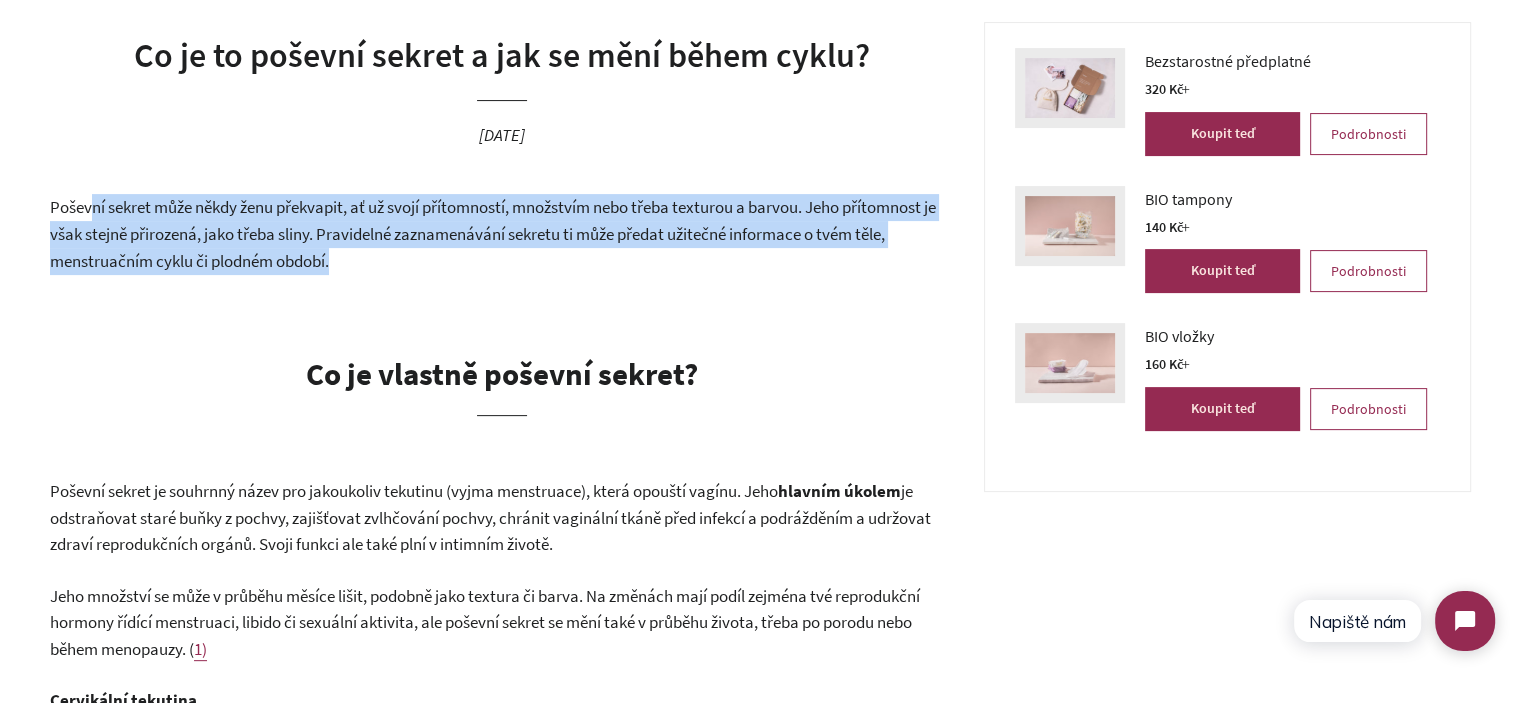 drag, startPoint x: 417, startPoint y: 260, endPoint x: 91, endPoint y: 216, distance: 328.95593 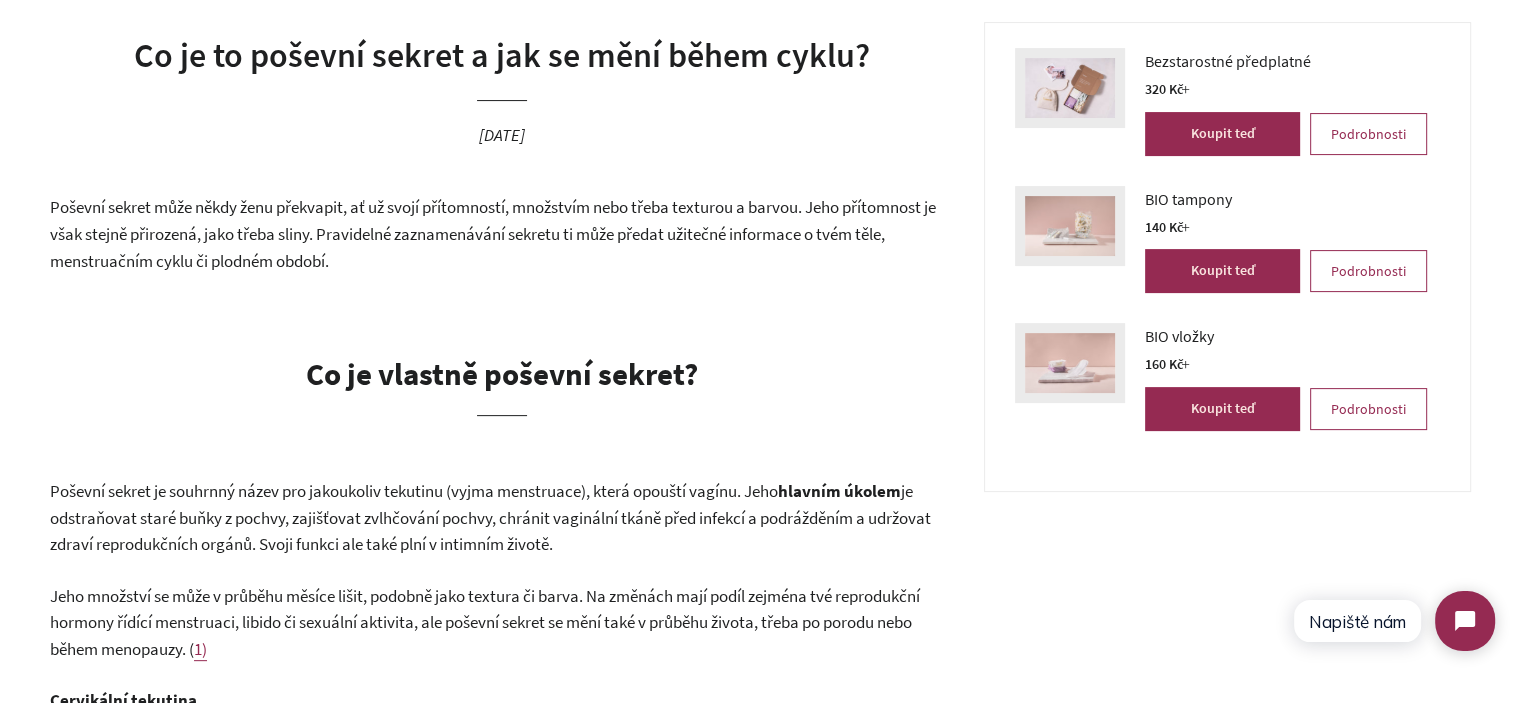 click on "Poševní sekret může někdy ženu překvapit, ať už svojí přítomností, množstvím nebo třeba texturou a barvou. Jeho přítomnost je však stejně přirozená, jako třeba sliny. Pravidelné zaznamenávání sekretu ti může předat užitečné informace o tvém těle, menstruačním cyklu či plodném období.
Co je vlastně poševní sekret?
Poševní sekret je souhrnný název pro jakoukoliv tekutinu (vyjma menstruace), která opouští vagínu. Jeho  hlavním úkolem  je odstraňovat staré buňky z pochvy, zajišťovat zvlhčování pochvy, chránit vaginální tkáně před infekcí a podrážděním a udržovat zdraví reprodukčních orgánů. Svoji funkci ale také plní v intimním životě.
1)
Cervikální tekutina
Jedním z typů poševního sekretu je cervikální hlen. Pochází ze žláz v děložním čípku a kolem něj.
Jeho hlavním úkolem je:
Pomoc transportu spermatu k vajíčku v plodném období
2 )
Sledováním cyklu normální" at bounding box center (502, 1560) 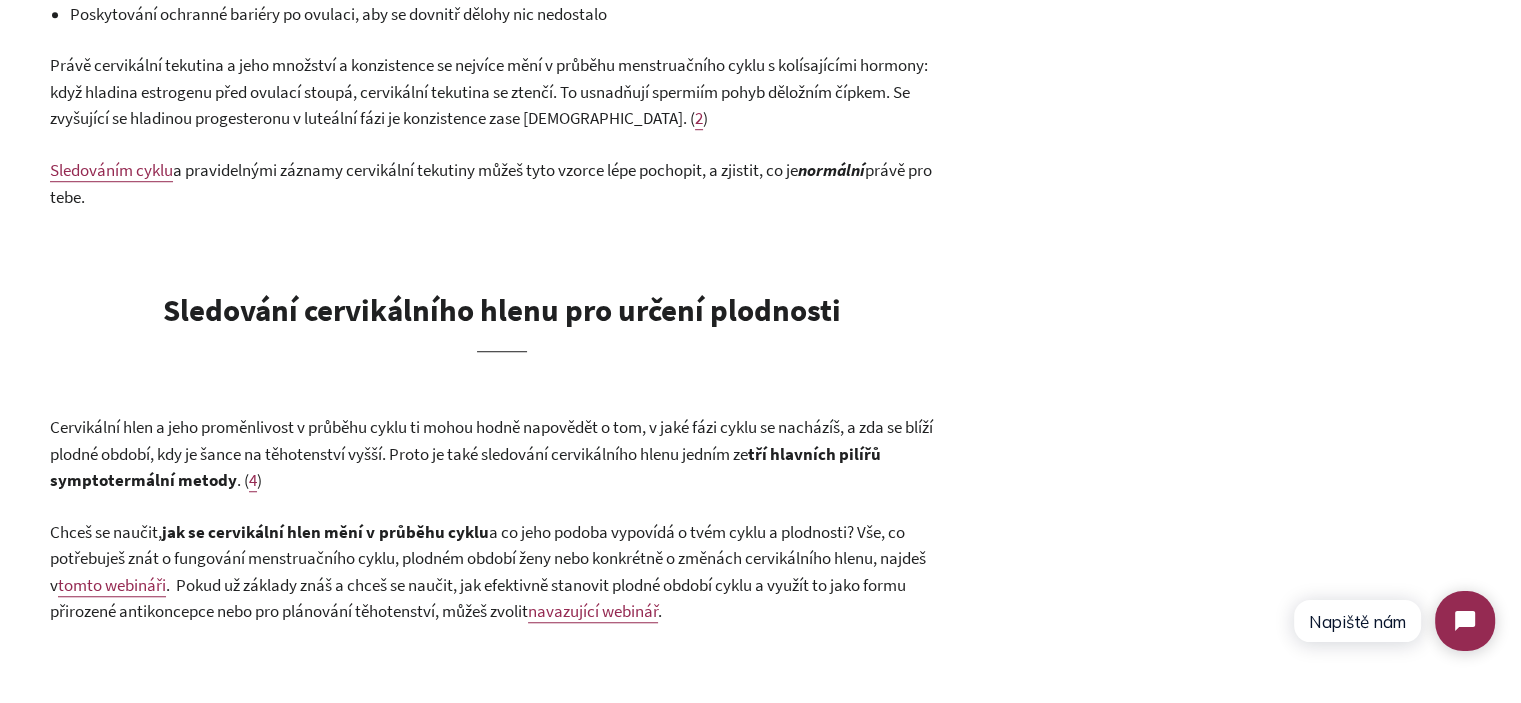 scroll, scrollTop: 1400, scrollLeft: 0, axis: vertical 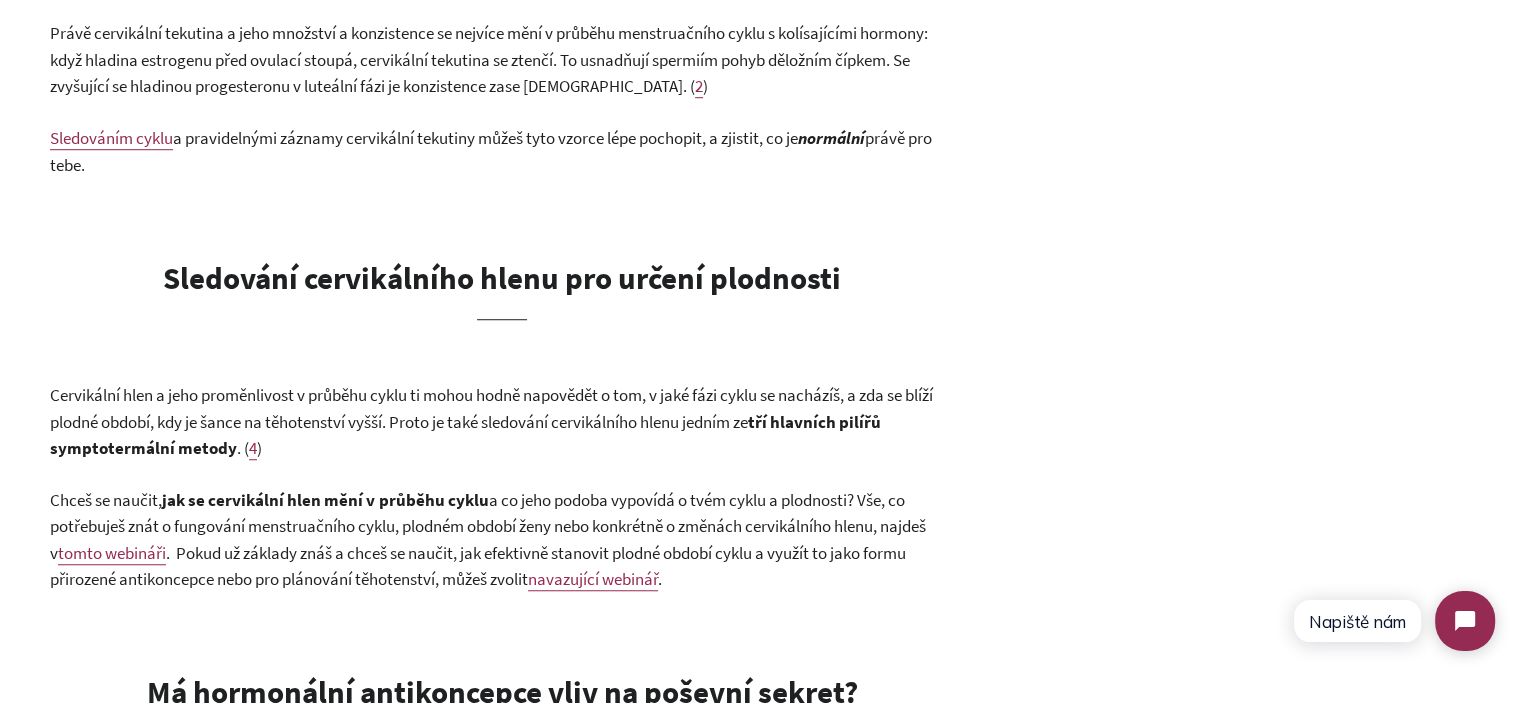 click on "Cervikální hlen a jeho proměnlivost v průběhu cyklu ti mohou hodně napovědět o tom, v jaké fázi cyklu se nacházíš, a zda se blíží plodné období, kdy je šance na těhotenství vyšší. Proto je také sledování cervikálního hlenu jedním ze" at bounding box center [491, 408] 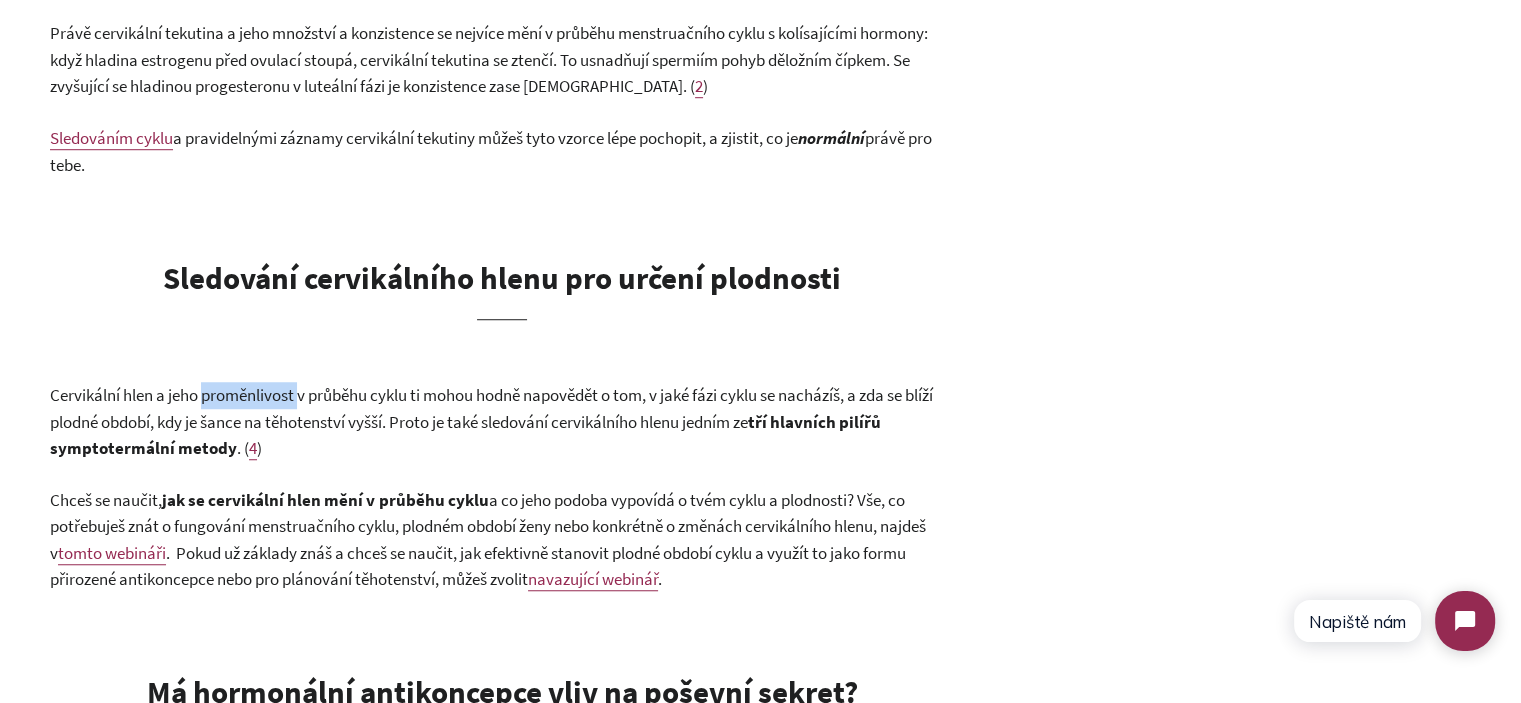 click on "Cervikální hlen a jeho proměnlivost v průběhu cyklu ti mohou hodně napovědět o tom, v jaké fázi cyklu se nacházíš, a zda se blíží plodné období, kdy je šance na těhotenství vyšší. Proto je také sledování cervikálního hlenu jedním ze" at bounding box center (491, 408) 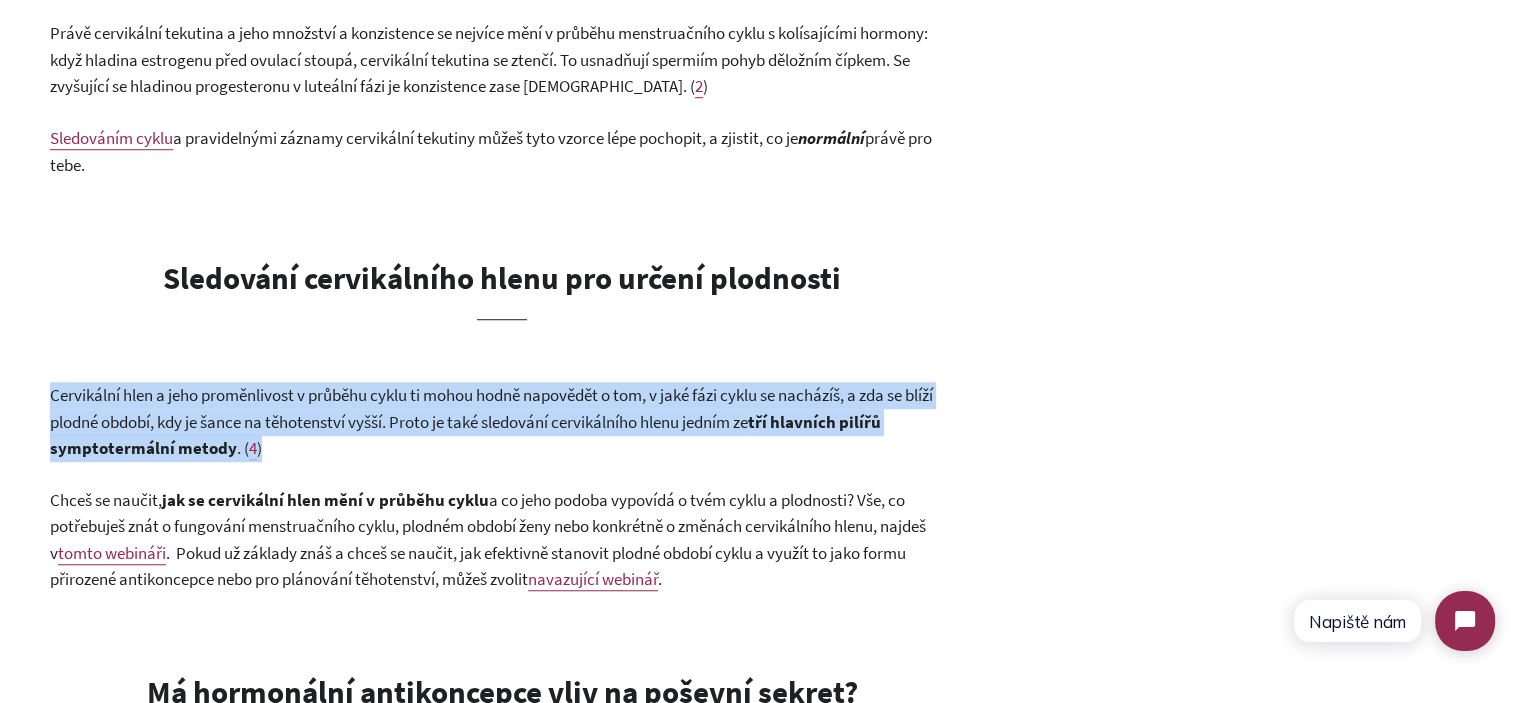 drag, startPoint x: 281, startPoint y: 400, endPoint x: 398, endPoint y: 439, distance: 123.32883 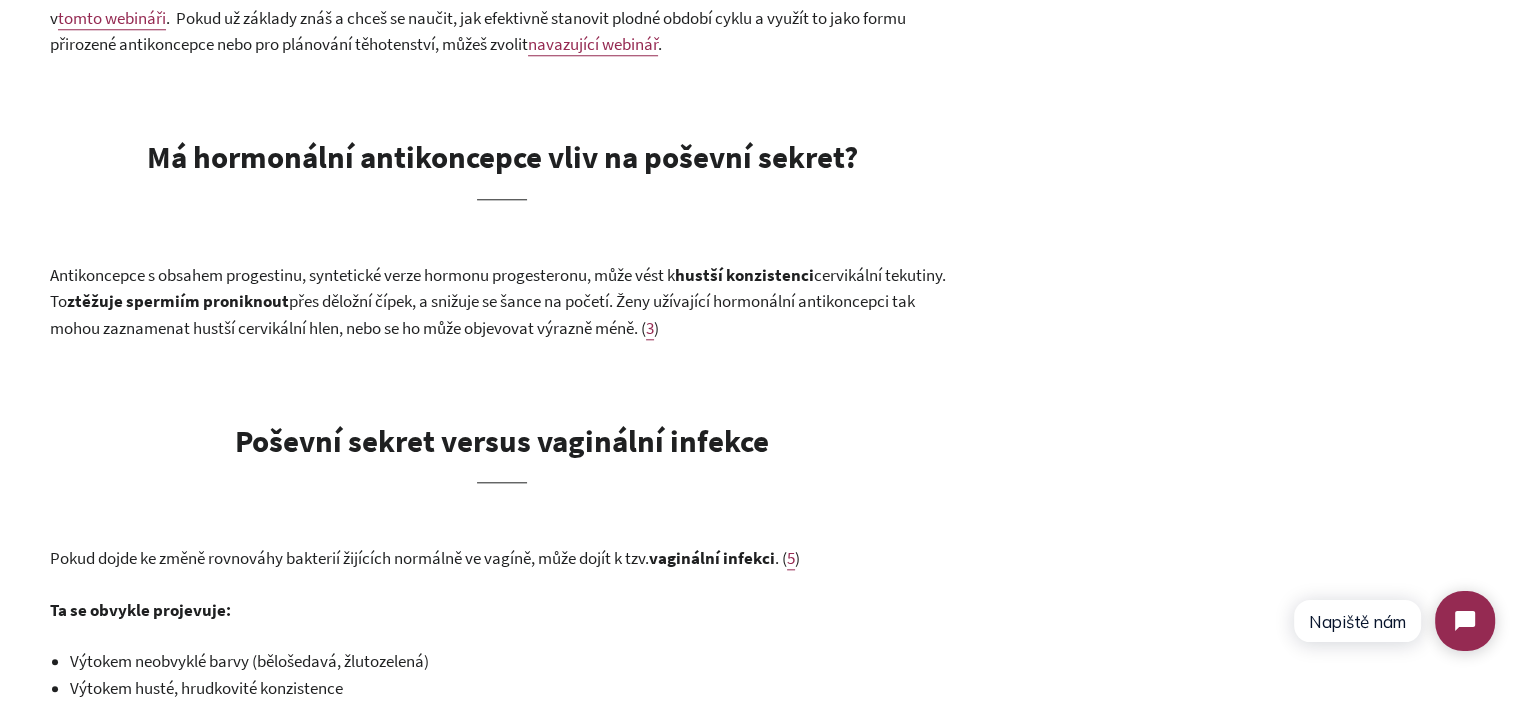 scroll, scrollTop: 2200, scrollLeft: 0, axis: vertical 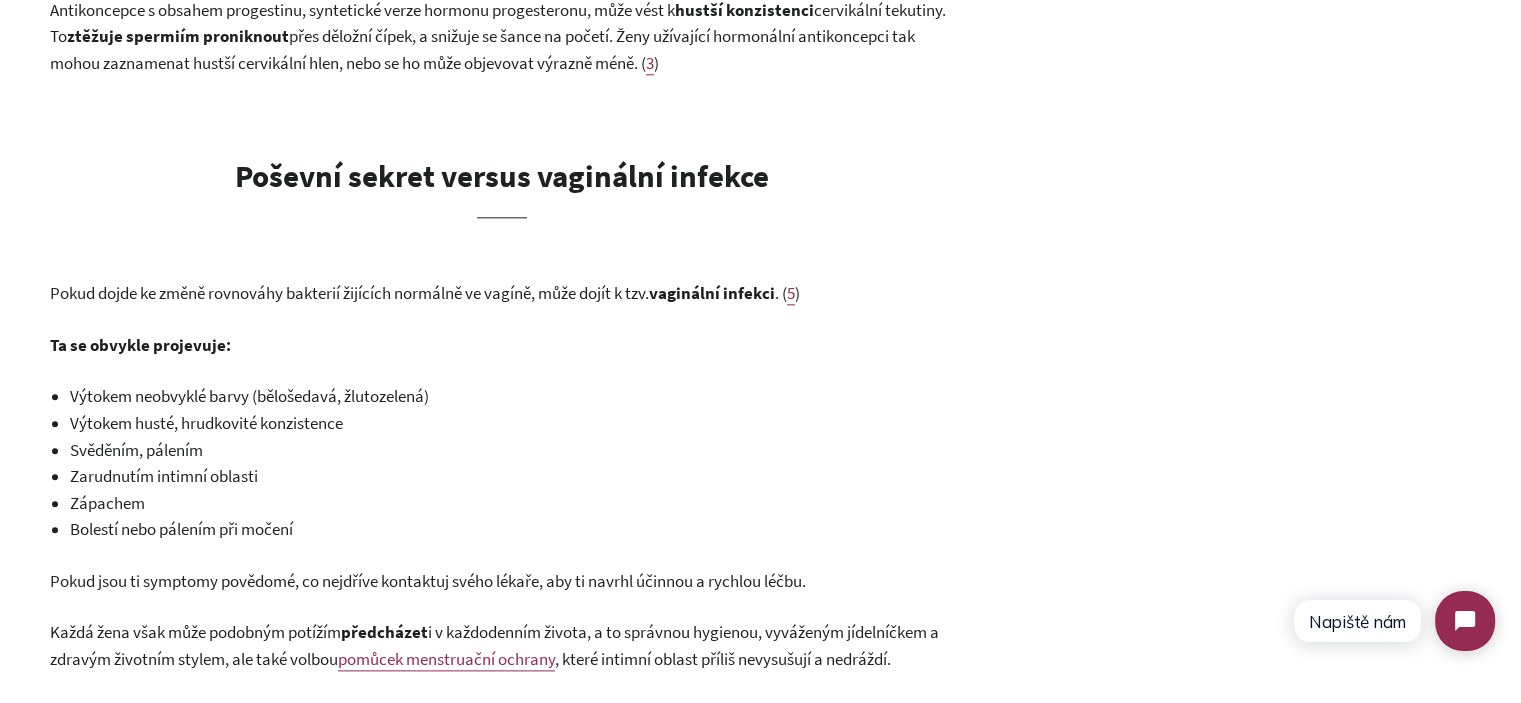 click on "Pokud dojde ke změně rovnováhy bakterií žijících normálně ve vagíně, může dojít k tzv.  vaginální infekci . ( 5 )" at bounding box center [502, 293] 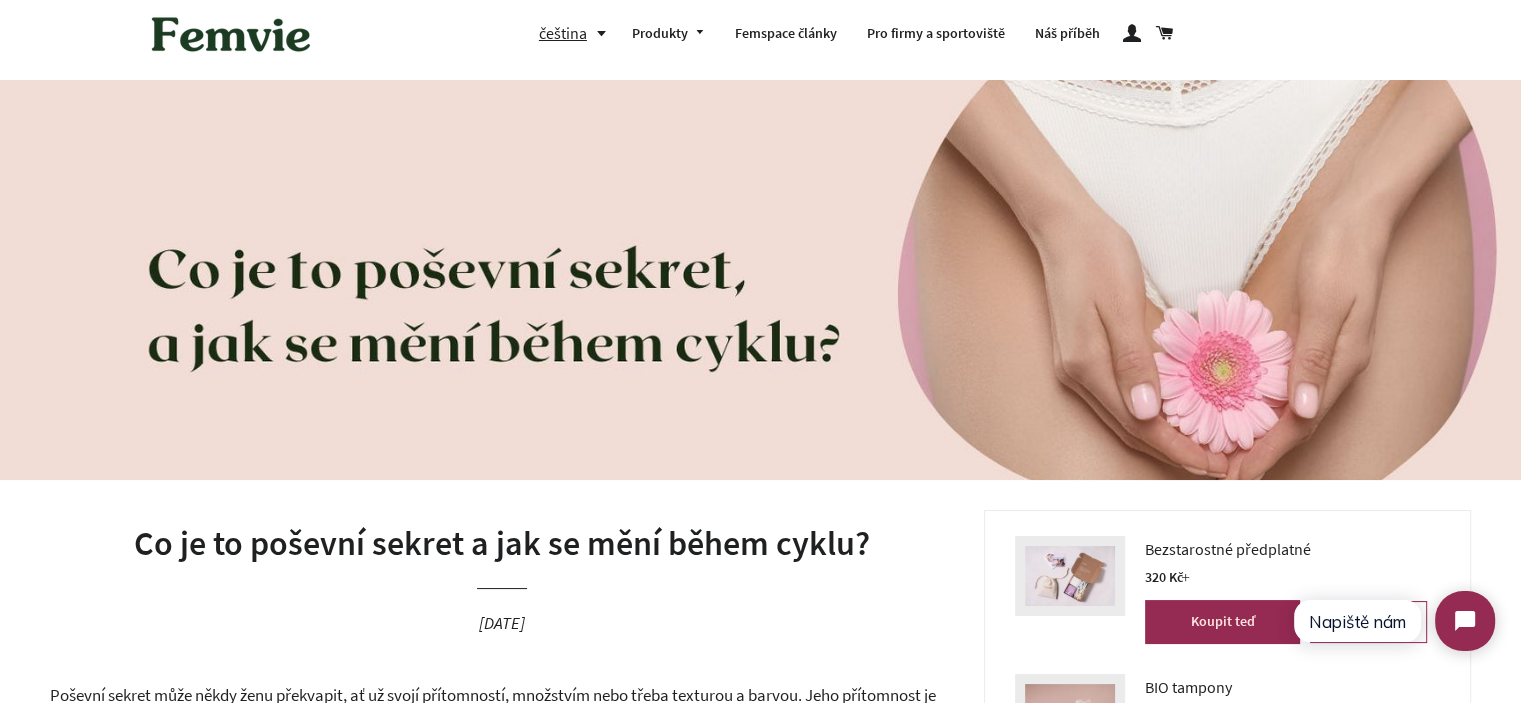 scroll, scrollTop: 0, scrollLeft: 0, axis: both 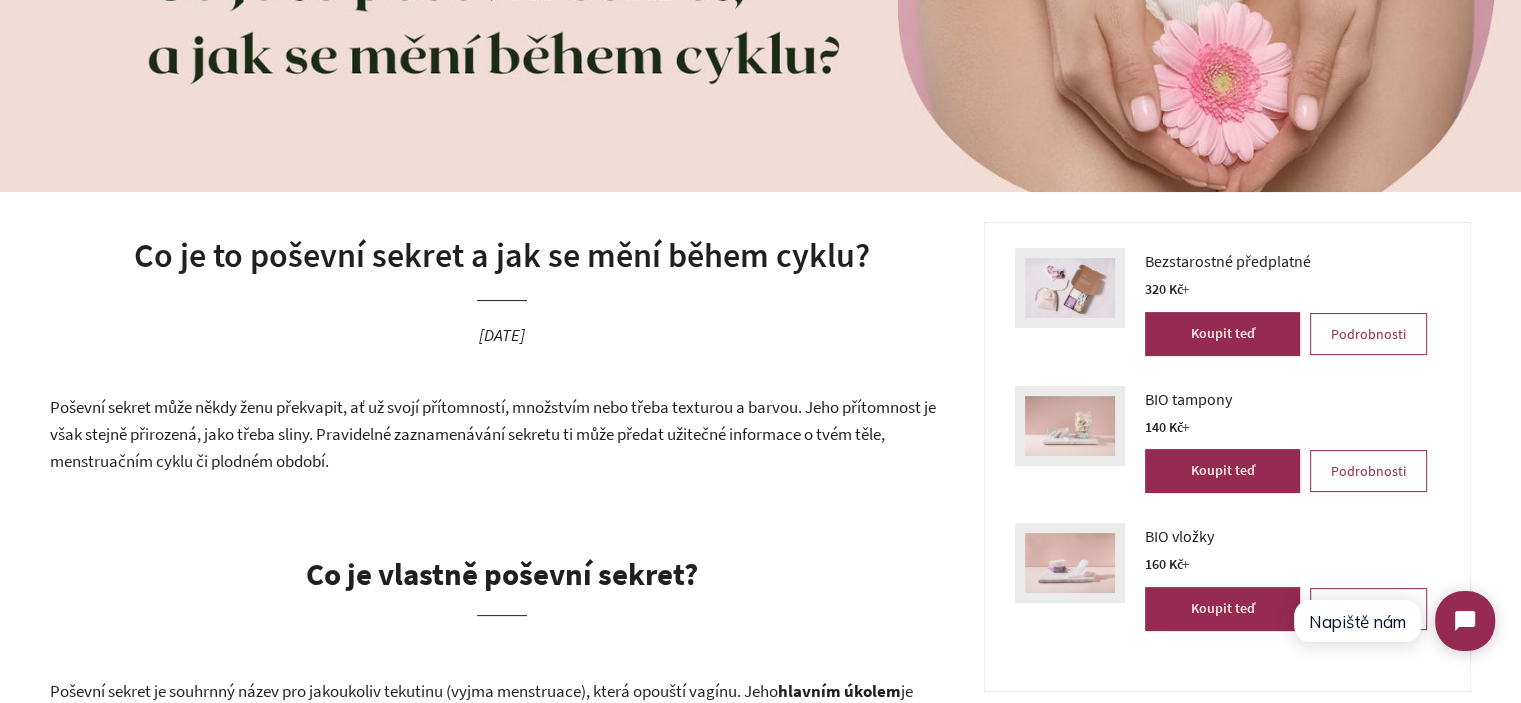 click on "Poševní sekret může někdy ženu překvapit, ať už svojí přítomností, množstvím nebo třeba texturou a barvou. Jeho přítomnost je však stejně přirozená, jako třeba sliny. Pravidelné zaznamenávání sekretu ti může předat užitečné informace o tvém těle, menstruačním cyklu či plodném období." at bounding box center [502, 434] 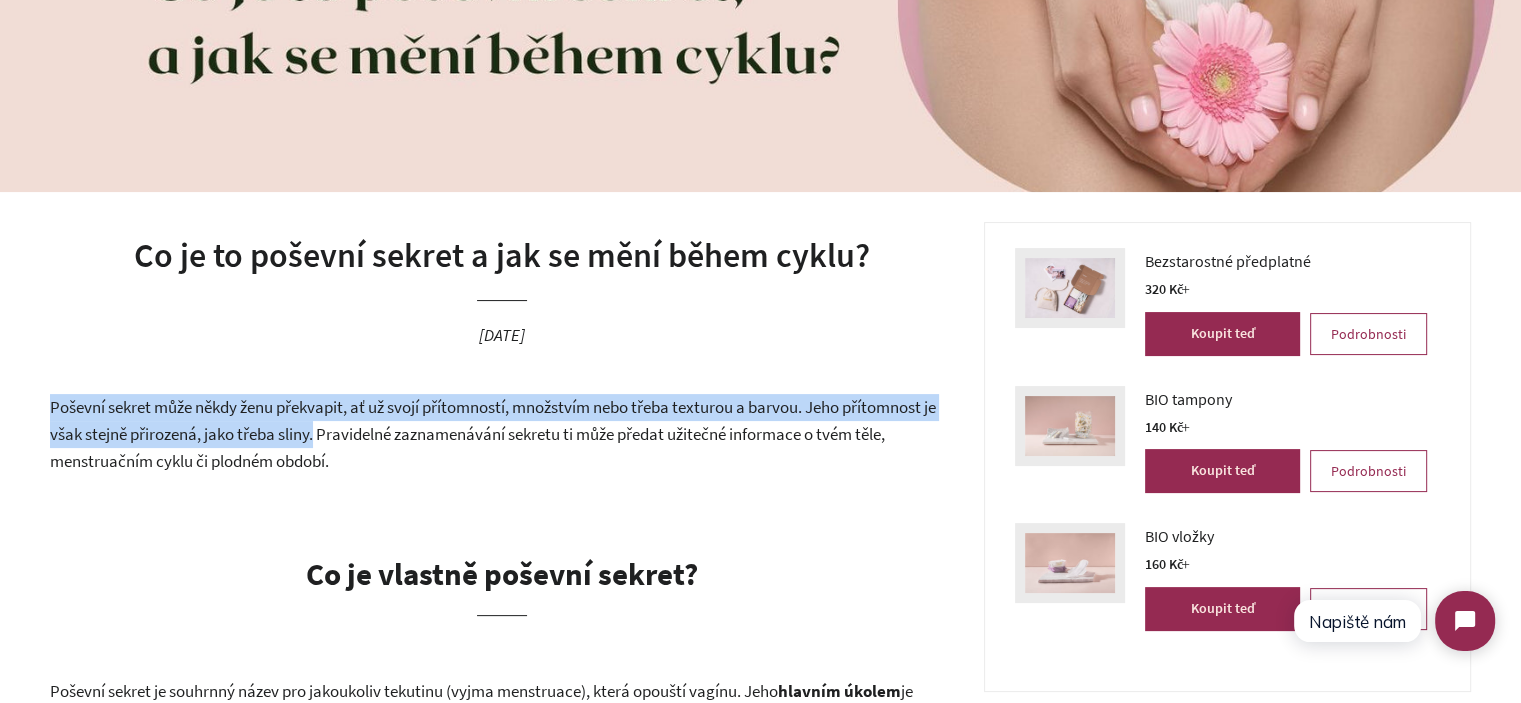 drag, startPoint x: 66, startPoint y: 403, endPoint x: 313, endPoint y: 439, distance: 249.6097 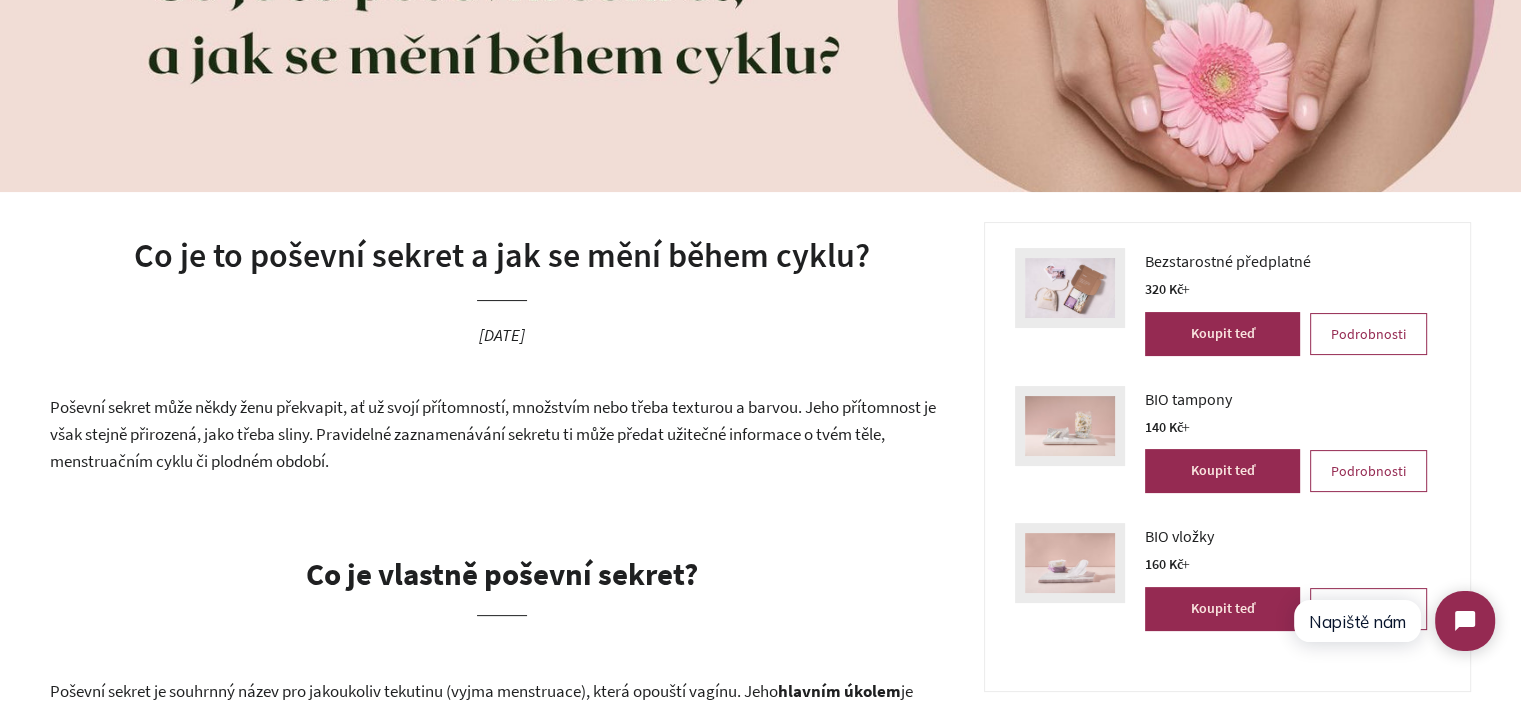 click on "Co je to poševní sekret a jak se mění během cyklu?
[DATE]" at bounding box center (502, 308) 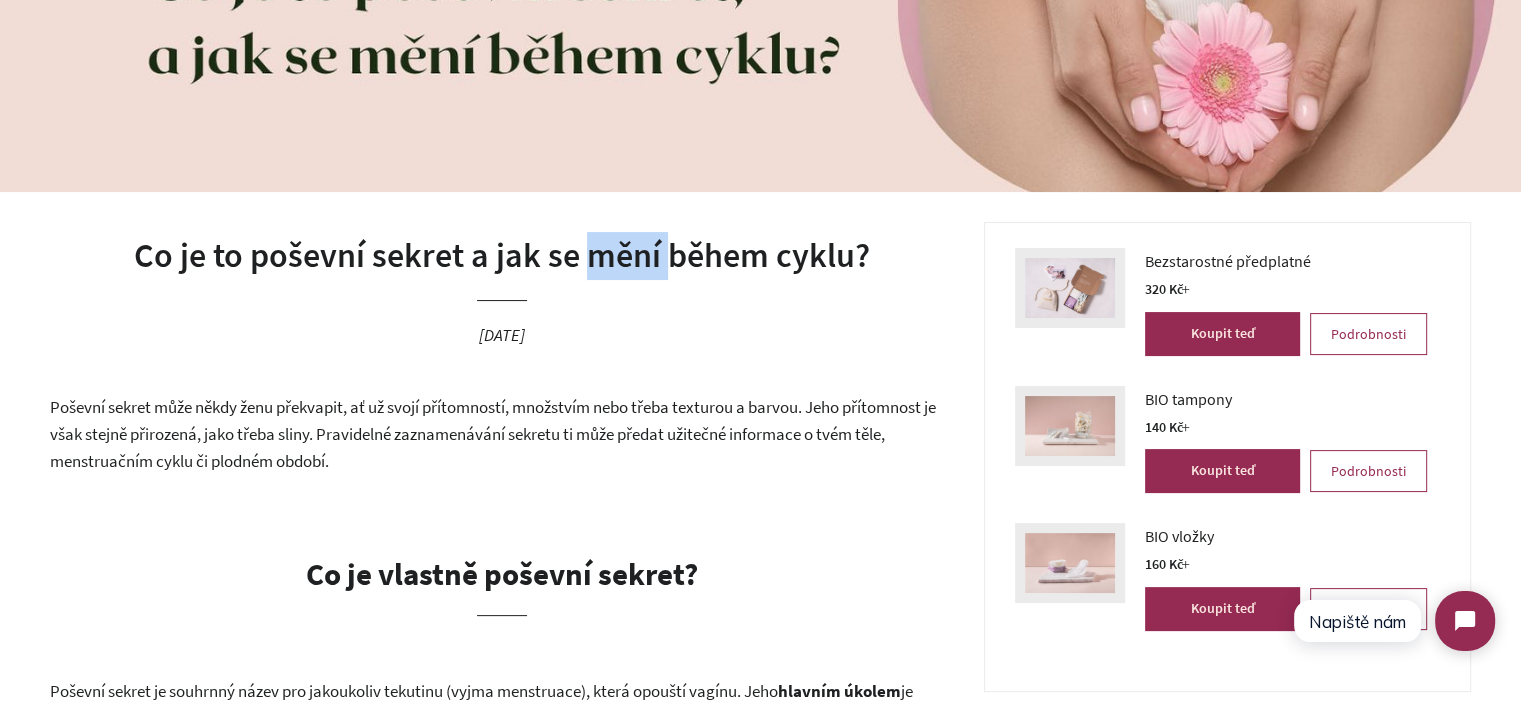 click on "Co je to poševní sekret a jak se mění během cyklu?" at bounding box center (502, 256) 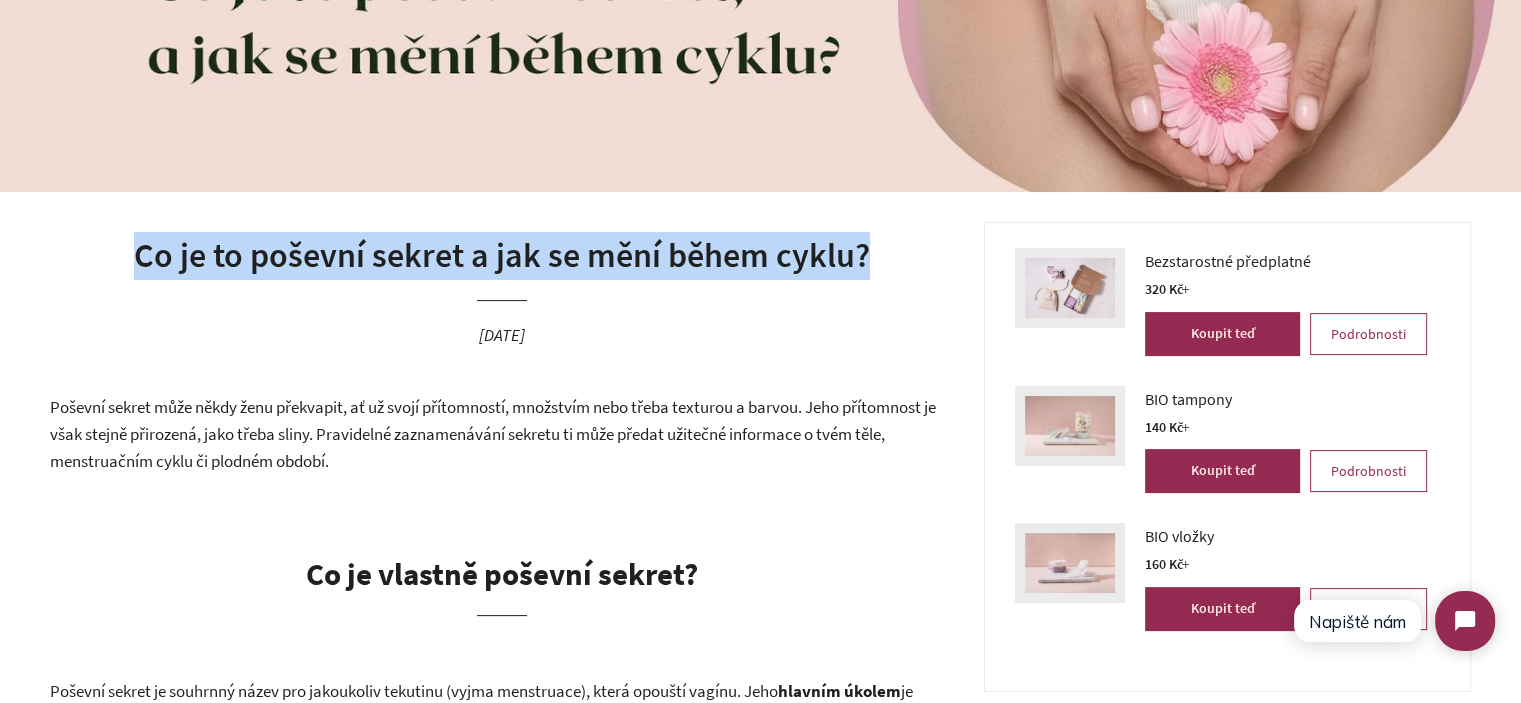click on "Co je to poševní sekret a jak se mění během cyklu?" at bounding box center [502, 256] 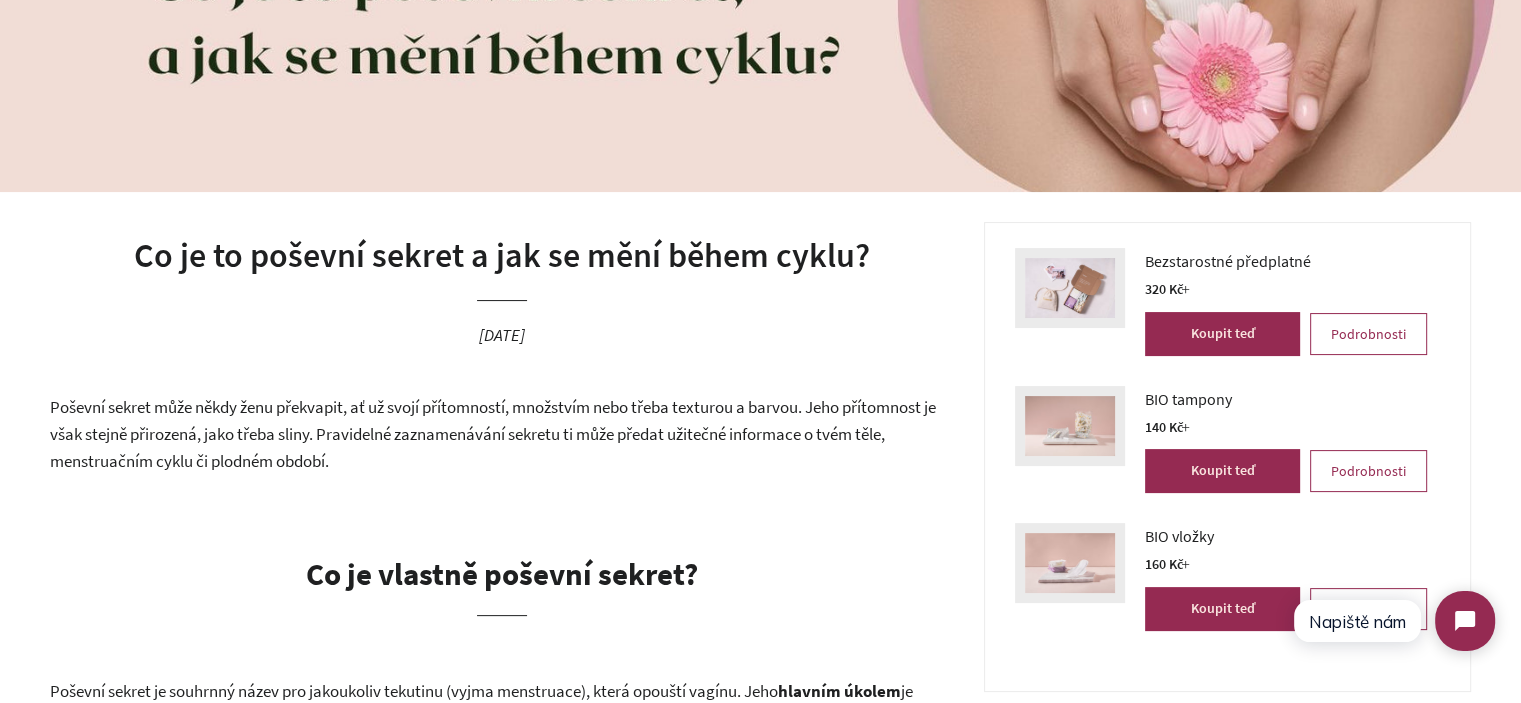 click on "Co je to poševní sekret a jak se mění během cyklu?
[DATE]" at bounding box center [502, 308] 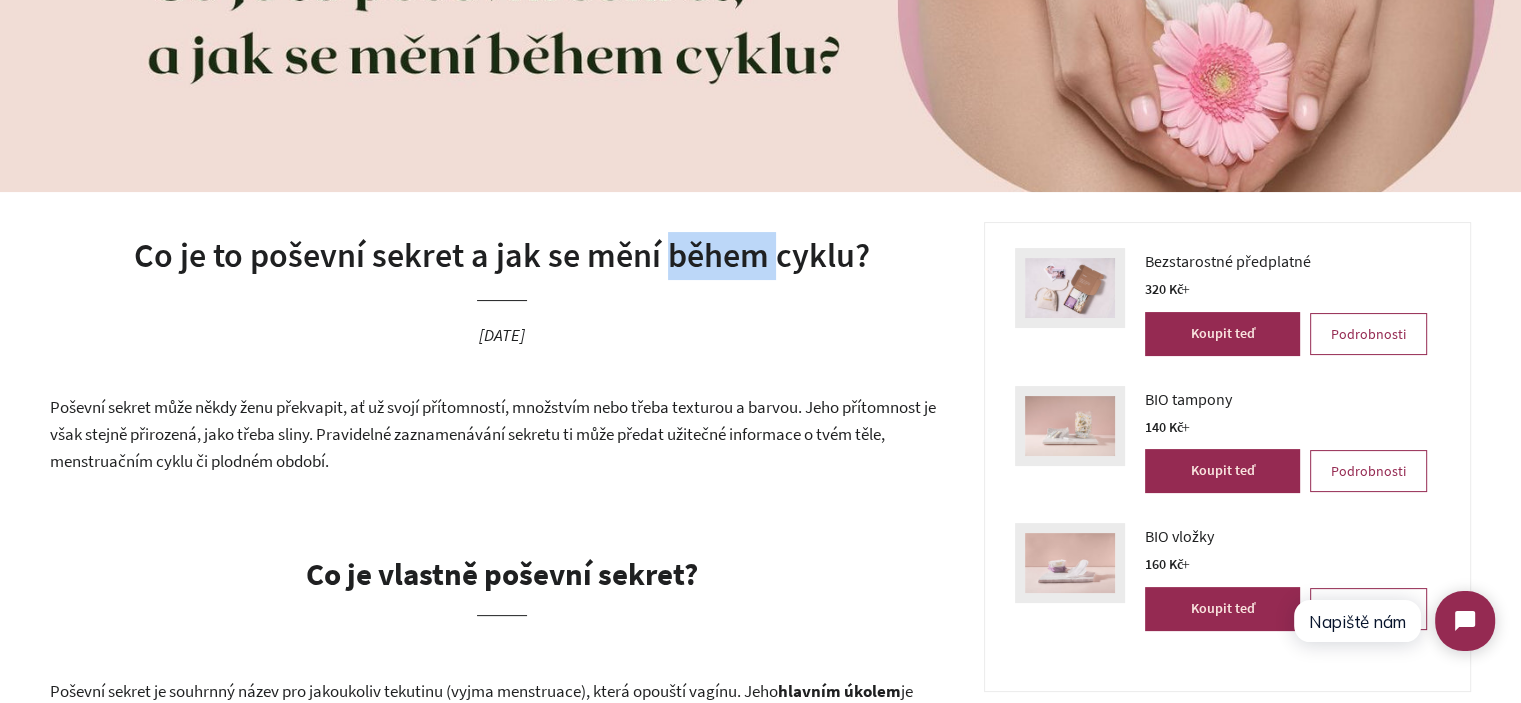 click on "Co je to poševní sekret a jak se mění během cyklu?" at bounding box center (502, 256) 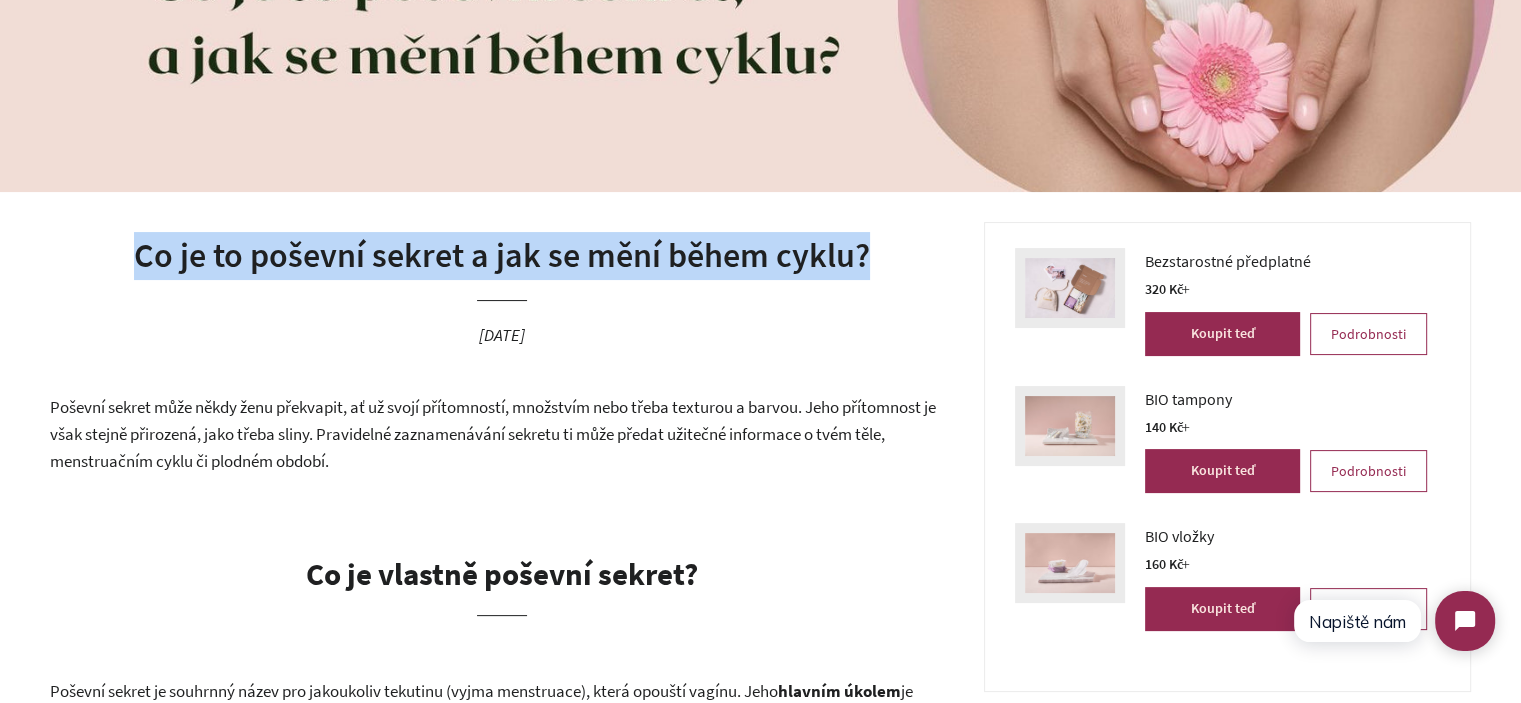 click on "Co je to poševní sekret a jak se mění během cyklu?" at bounding box center (502, 256) 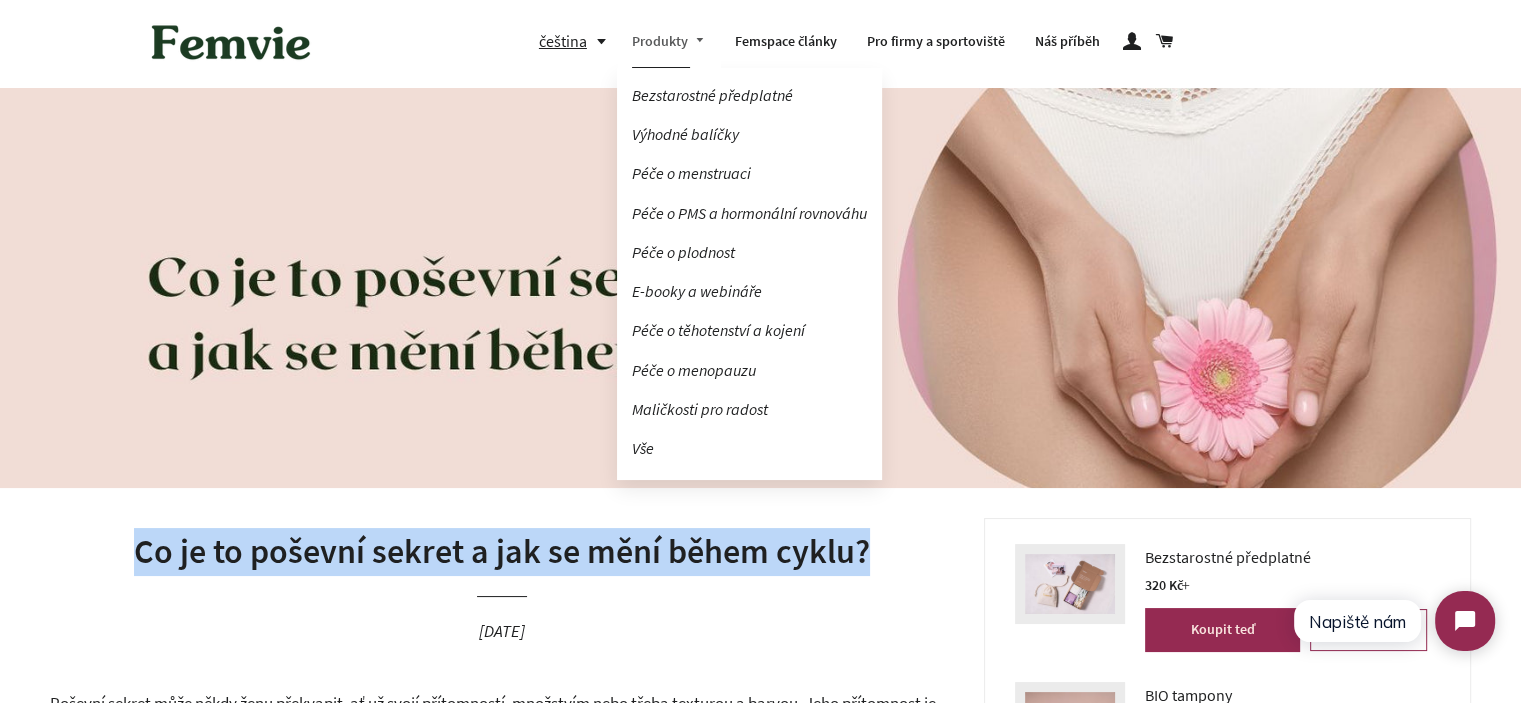 scroll, scrollTop: 0, scrollLeft: 0, axis: both 